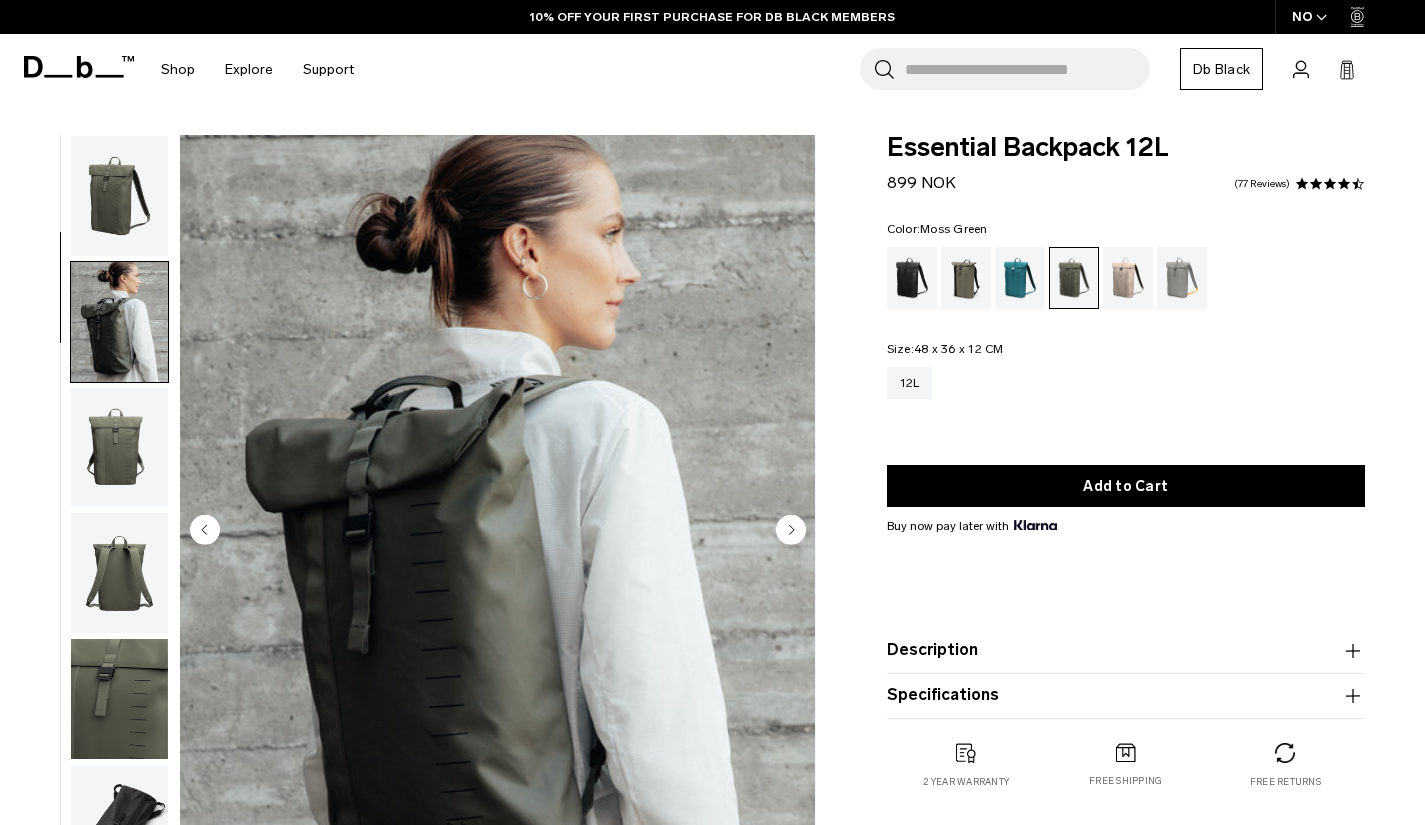 scroll, scrollTop: 0, scrollLeft: 0, axis: both 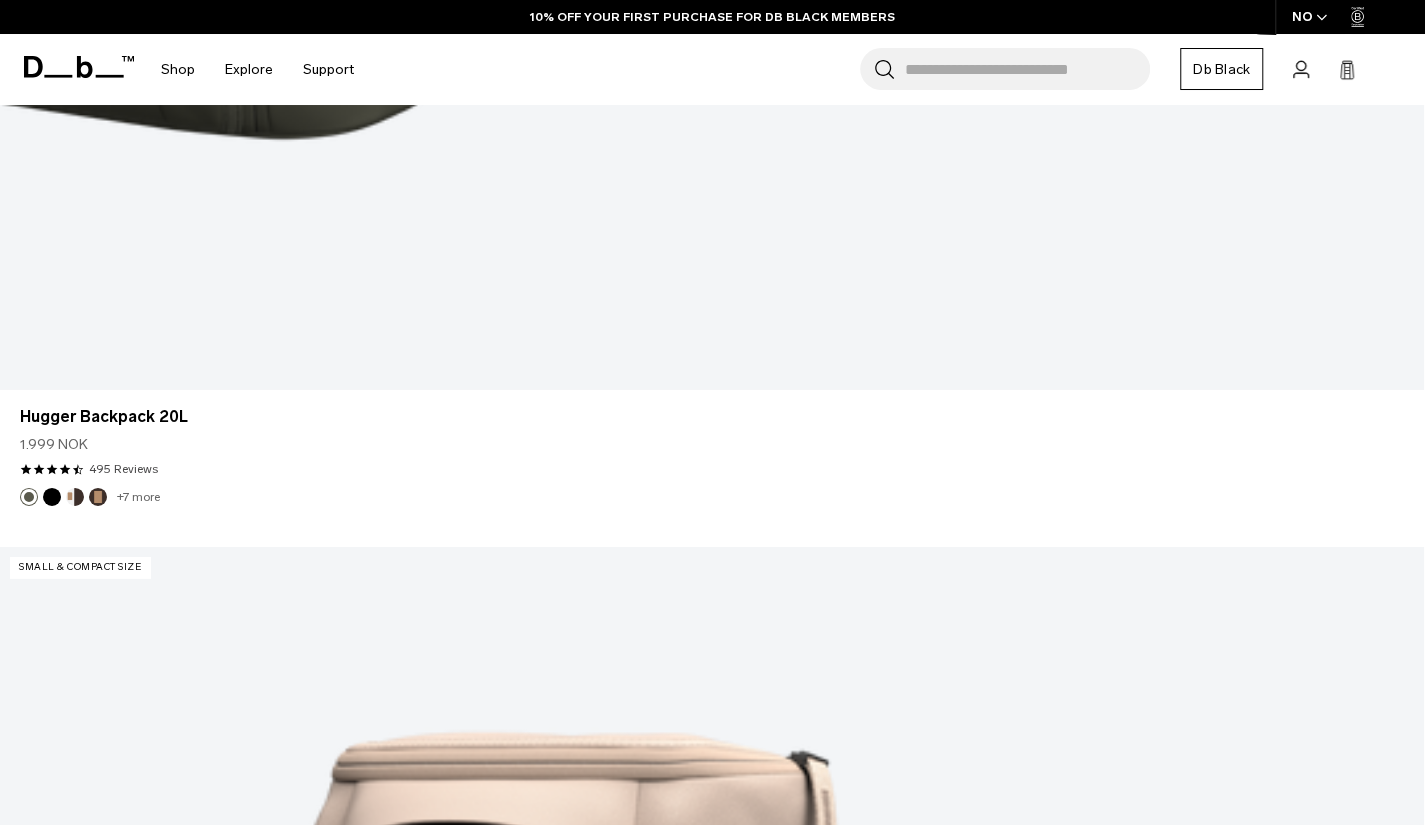 click at bounding box center (712, 43061) 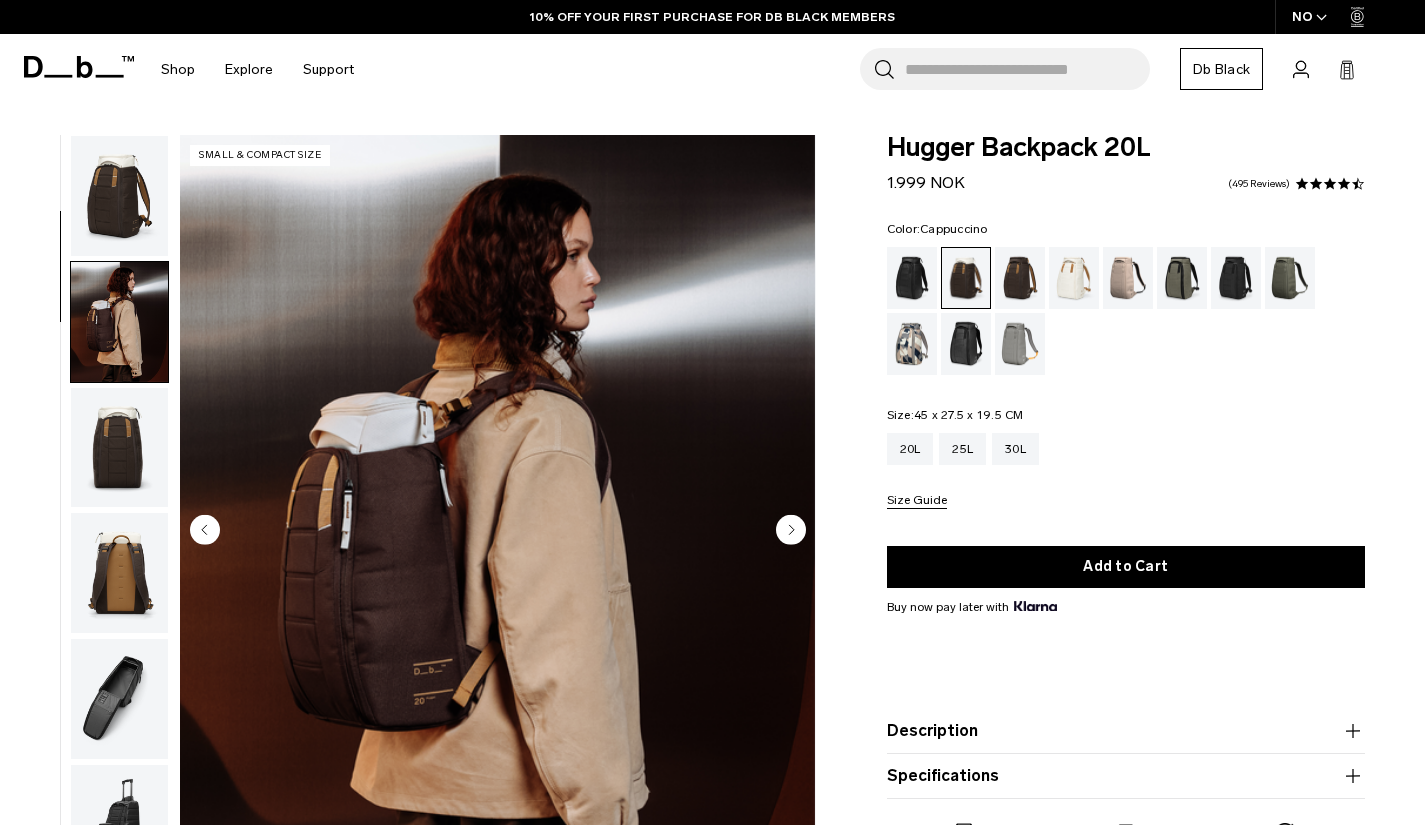 scroll, scrollTop: 0, scrollLeft: 0, axis: both 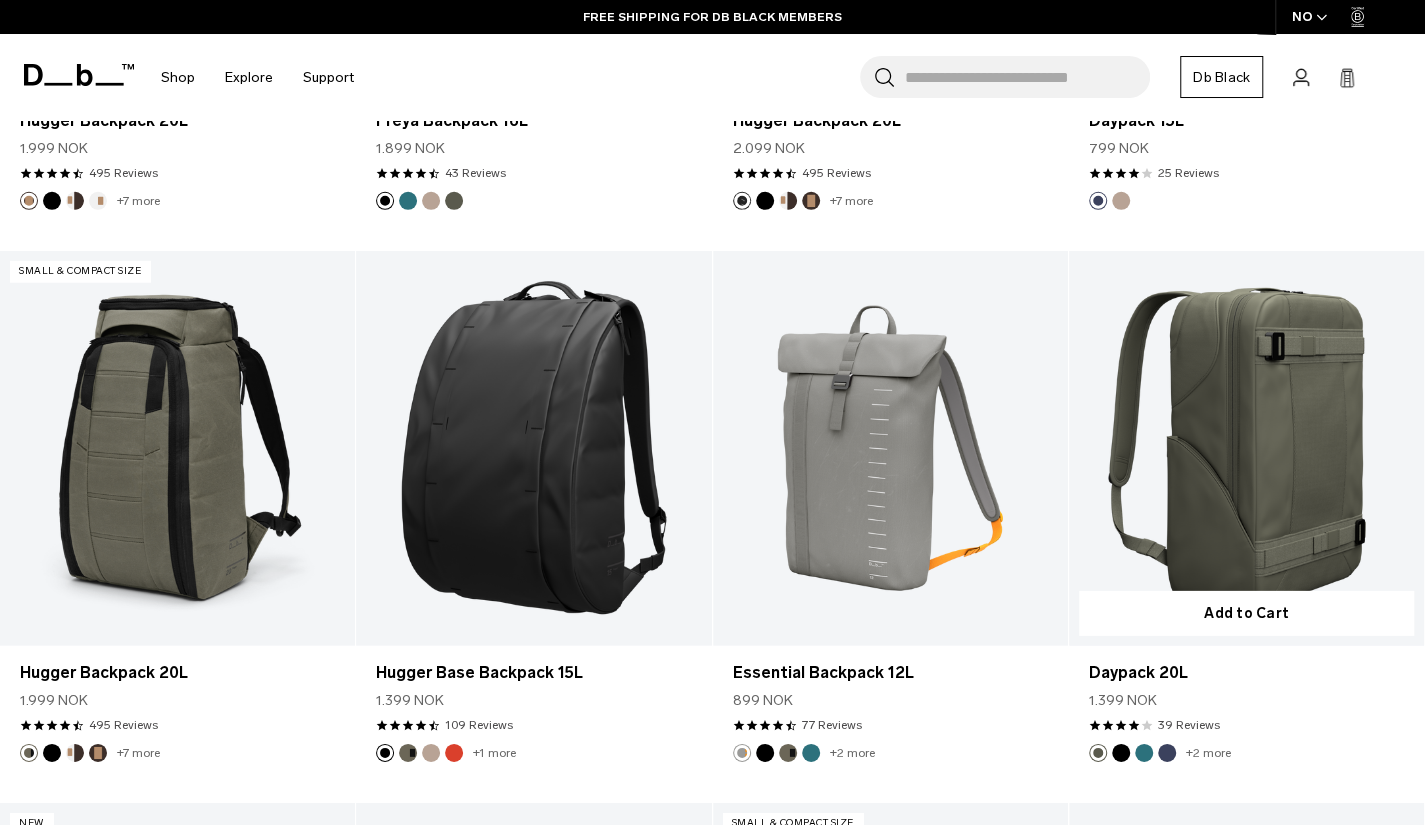 click at bounding box center [1246, 448] 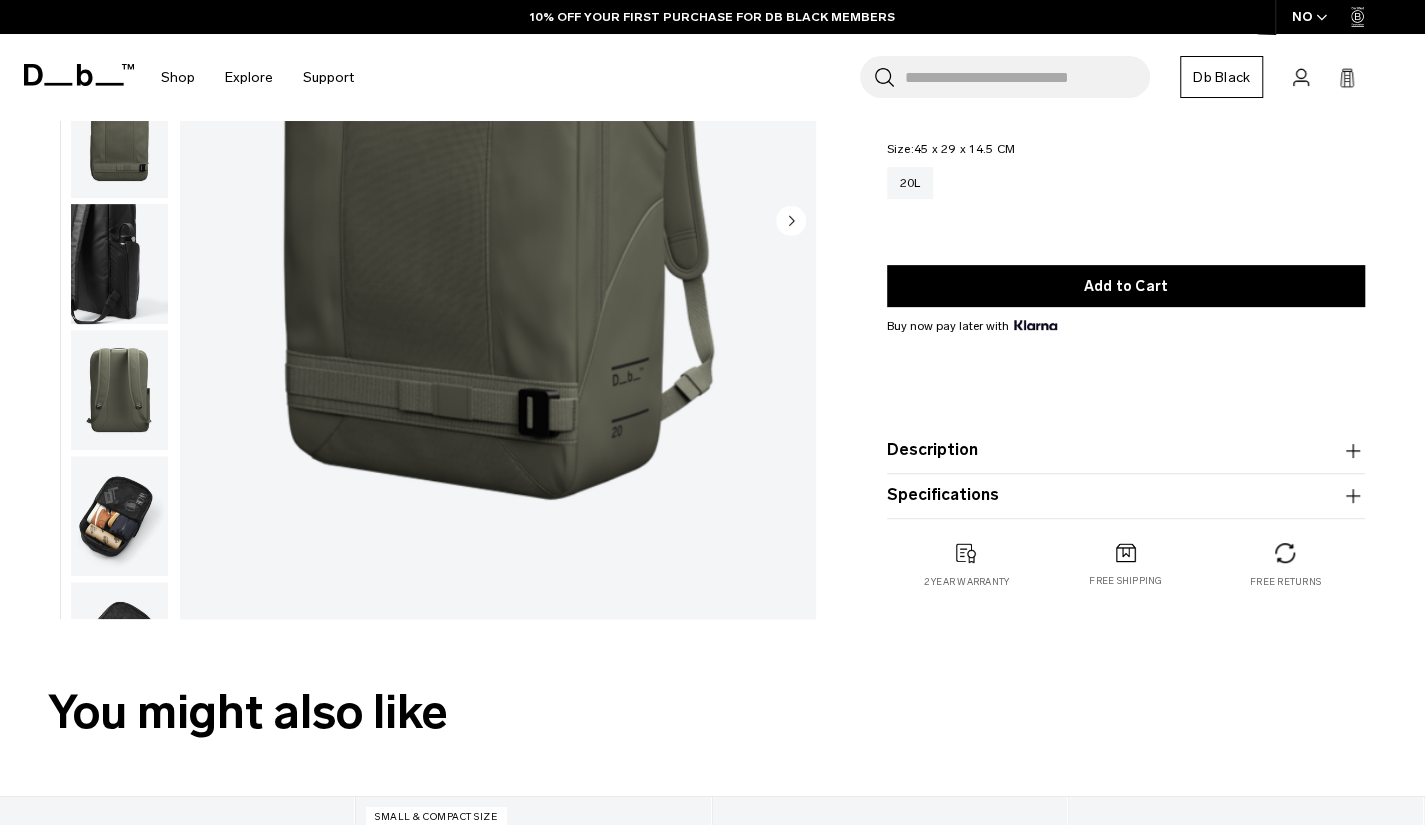 scroll, scrollTop: 100, scrollLeft: 0, axis: vertical 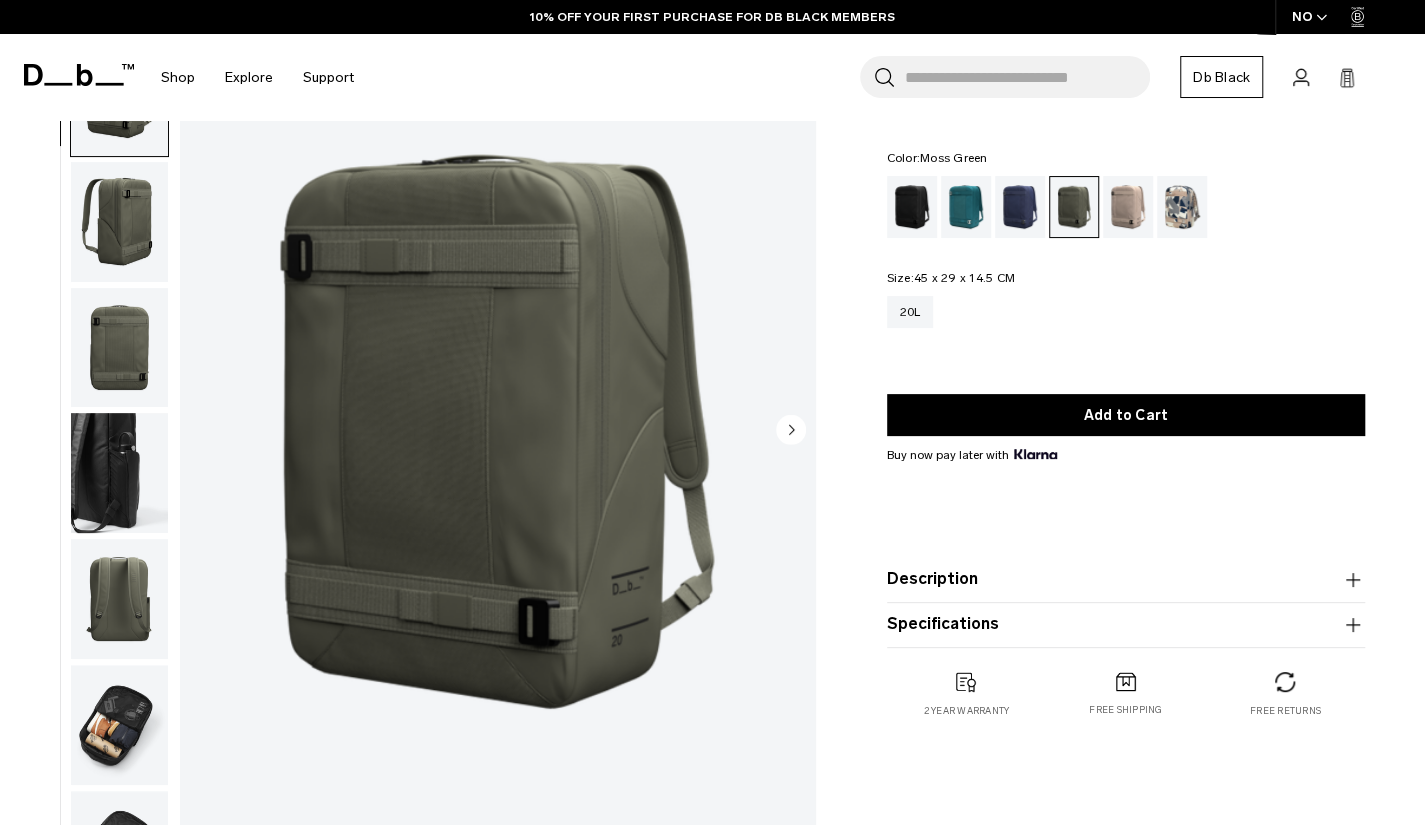 click 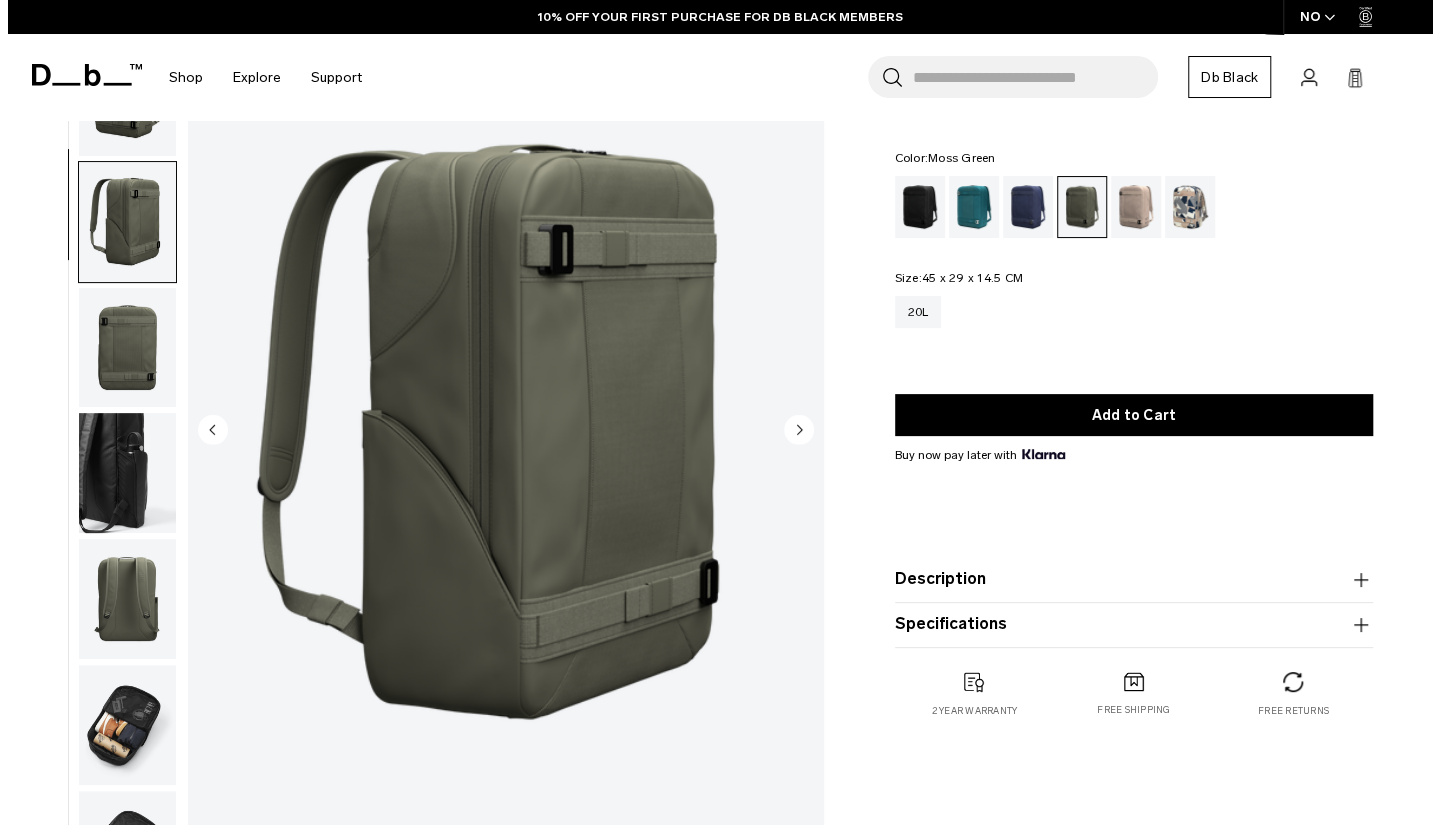 scroll, scrollTop: 84, scrollLeft: 0, axis: vertical 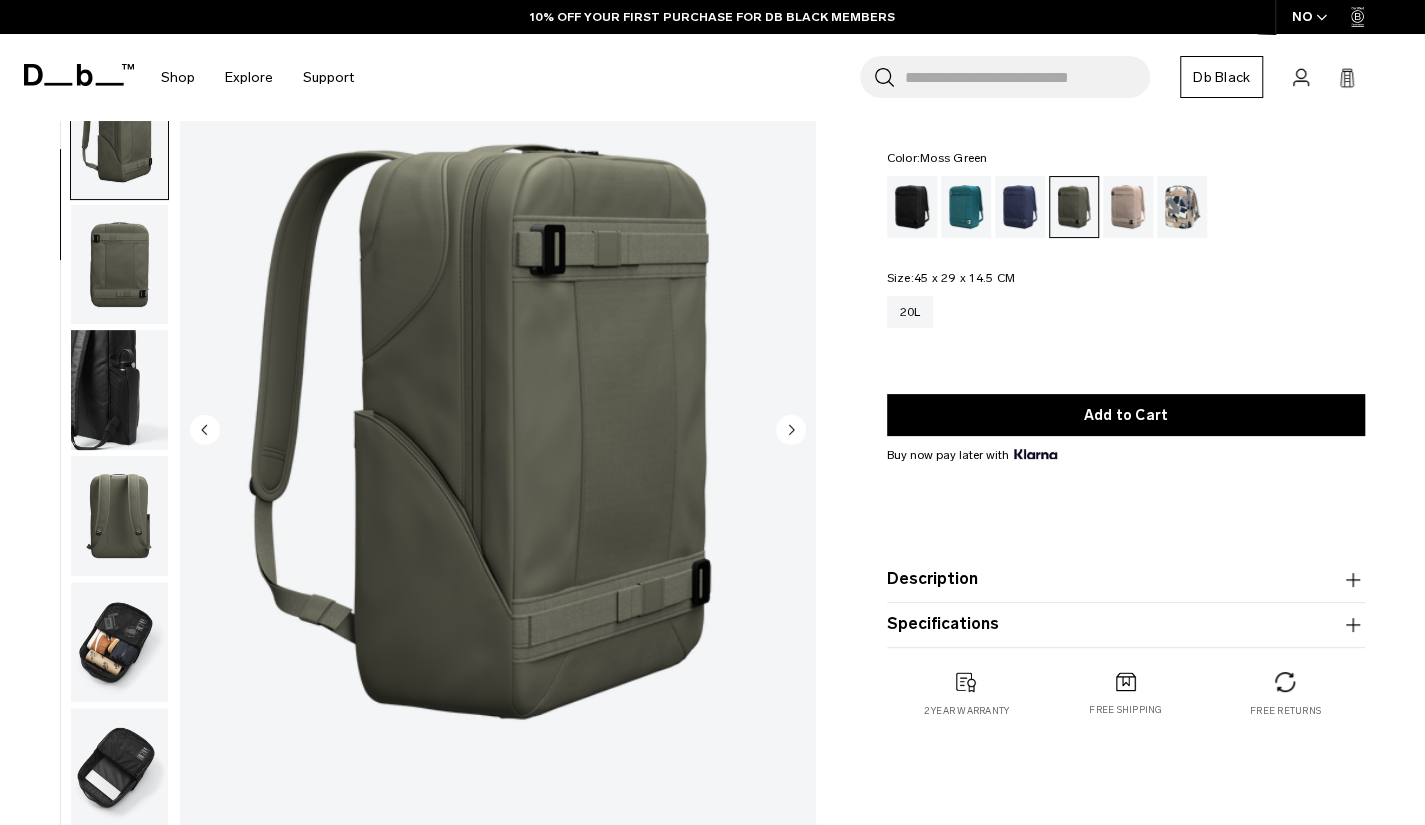 click 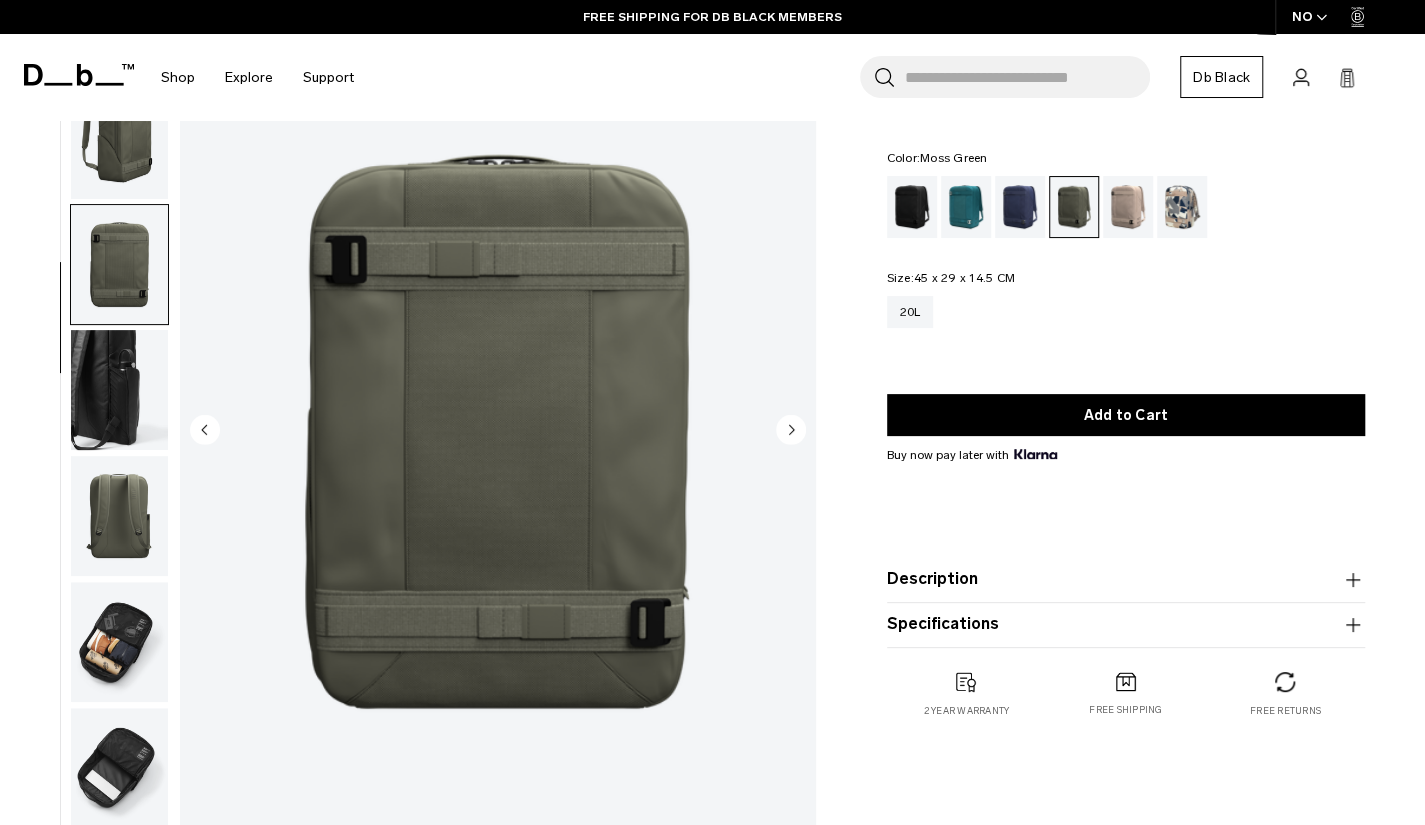 click 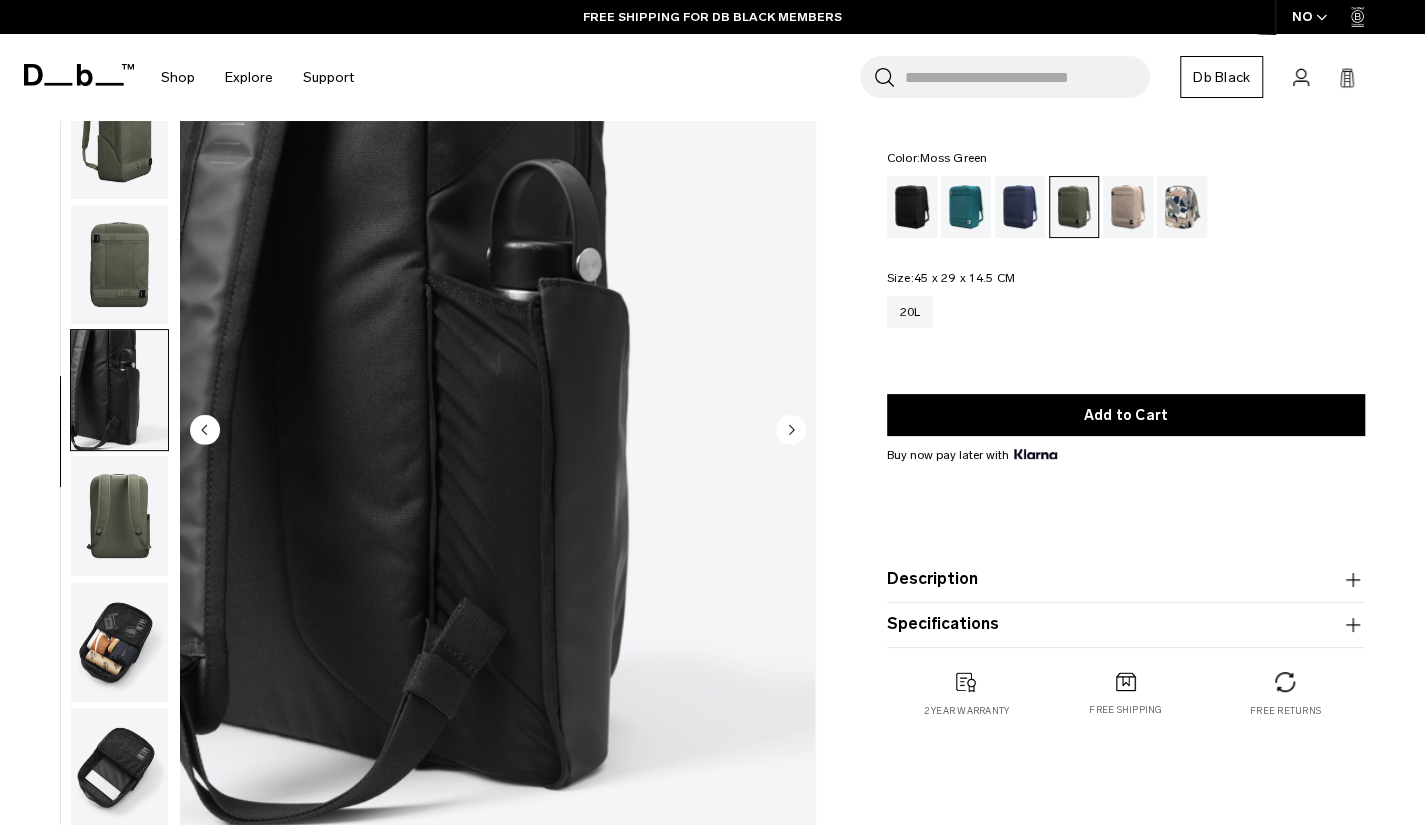 click 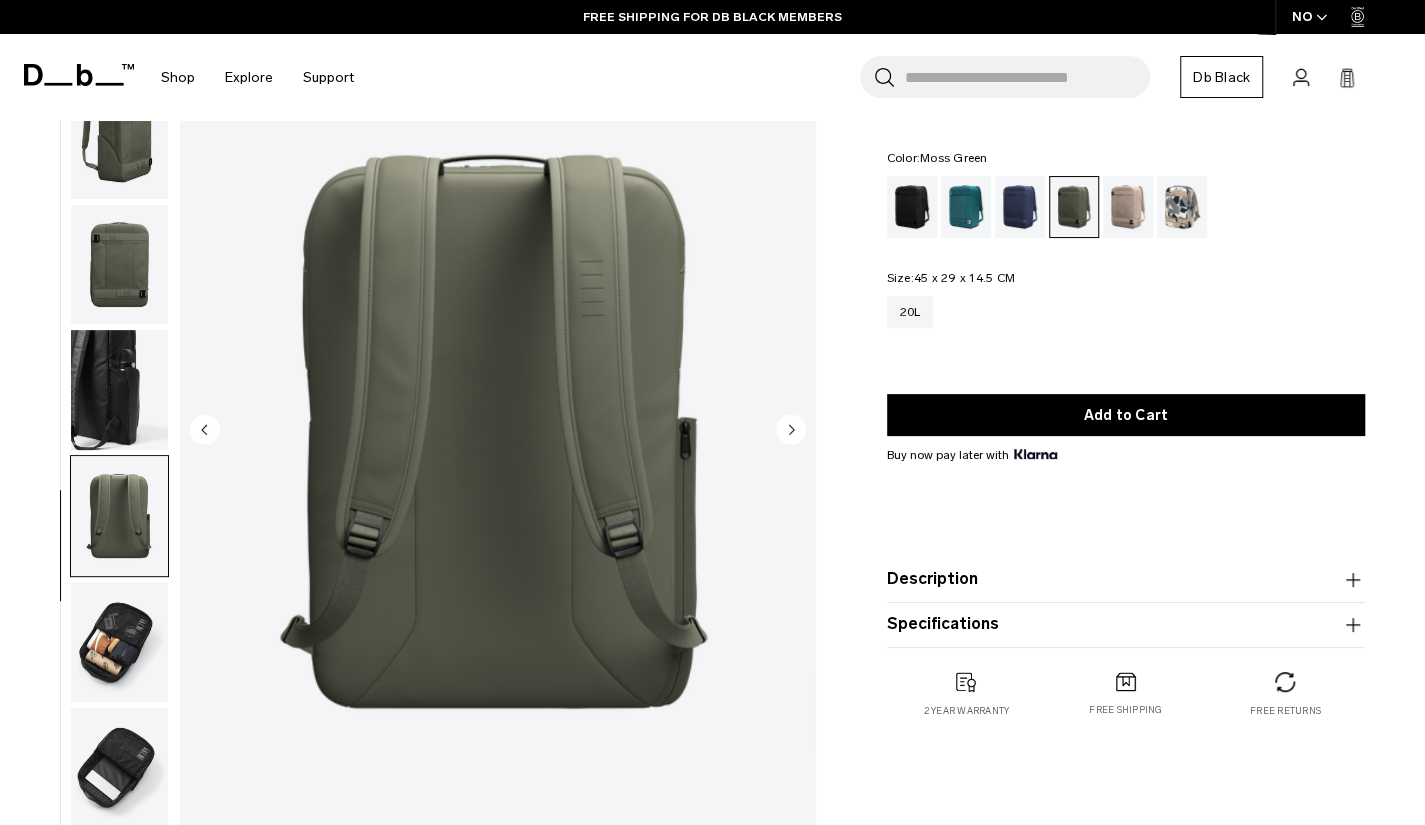 click 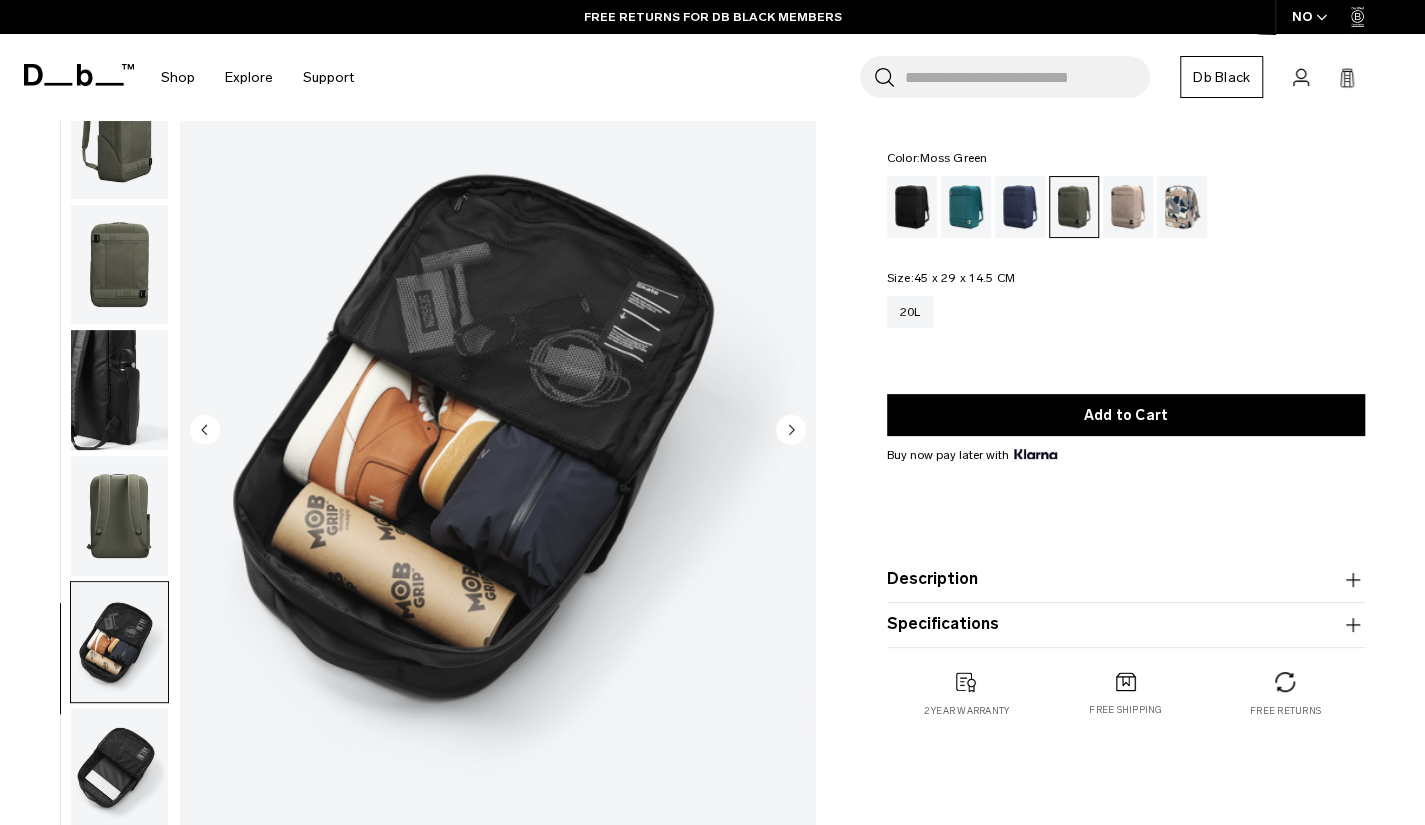 click 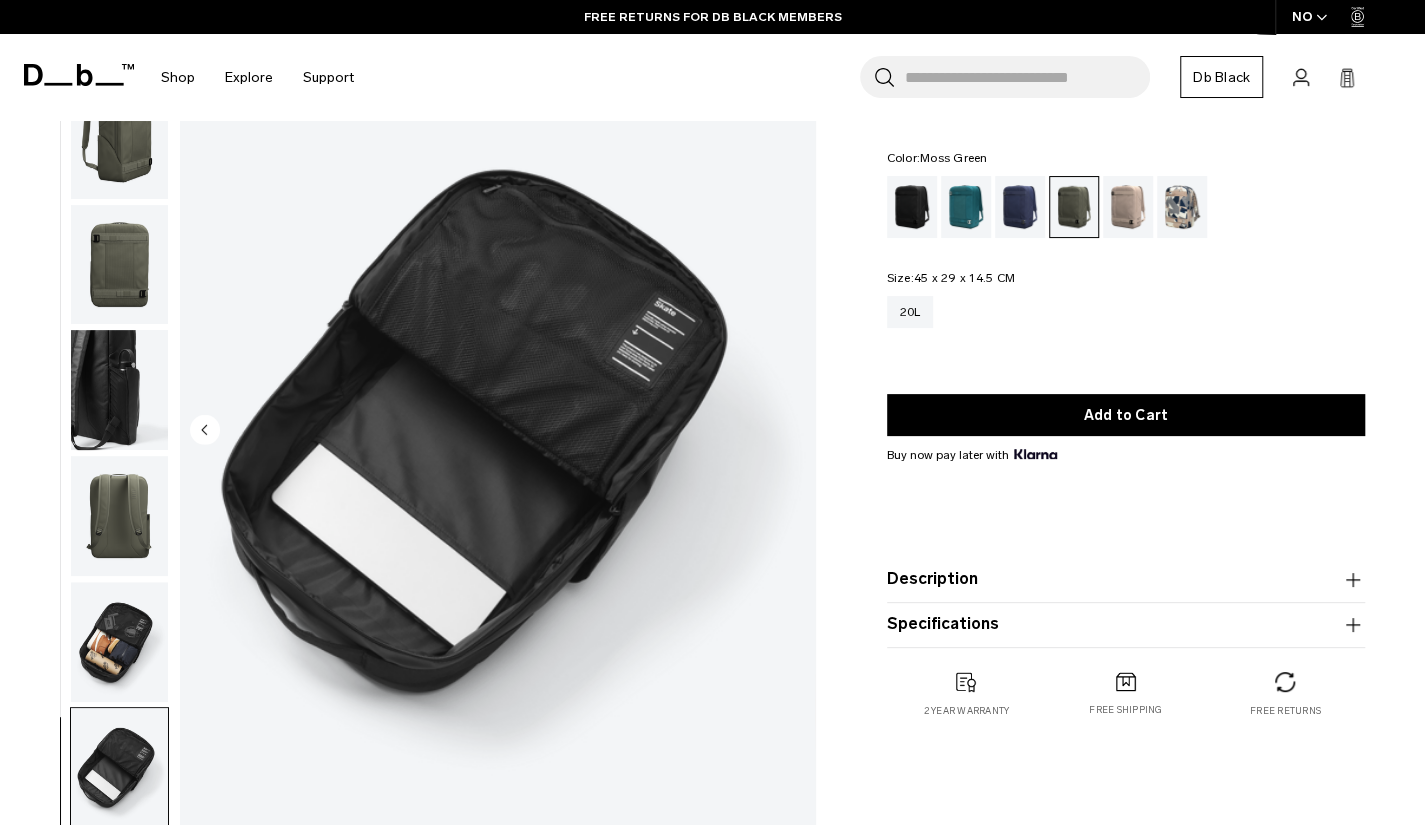 click at bounding box center (497, 431) 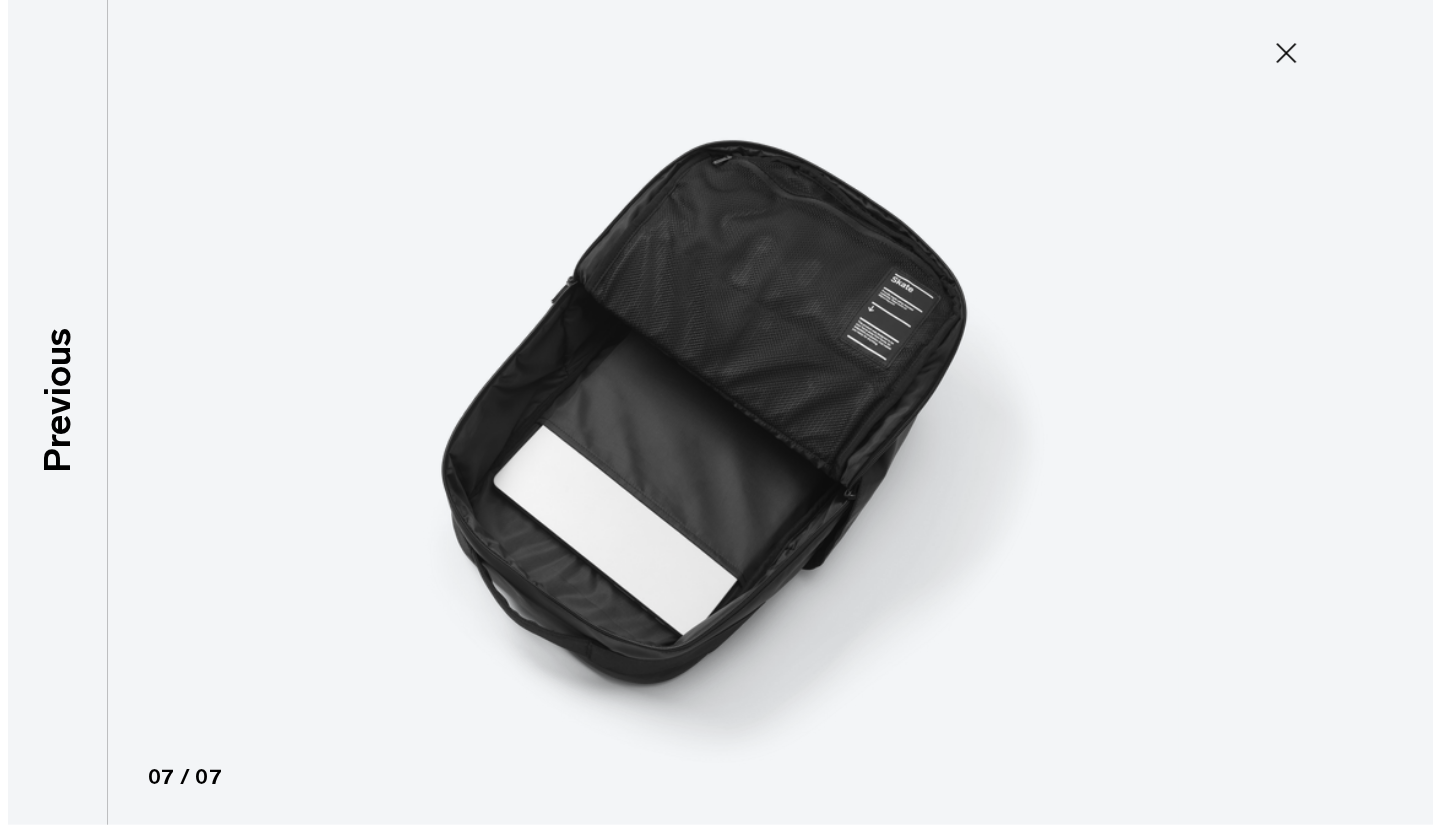 scroll, scrollTop: 73, scrollLeft: 0, axis: vertical 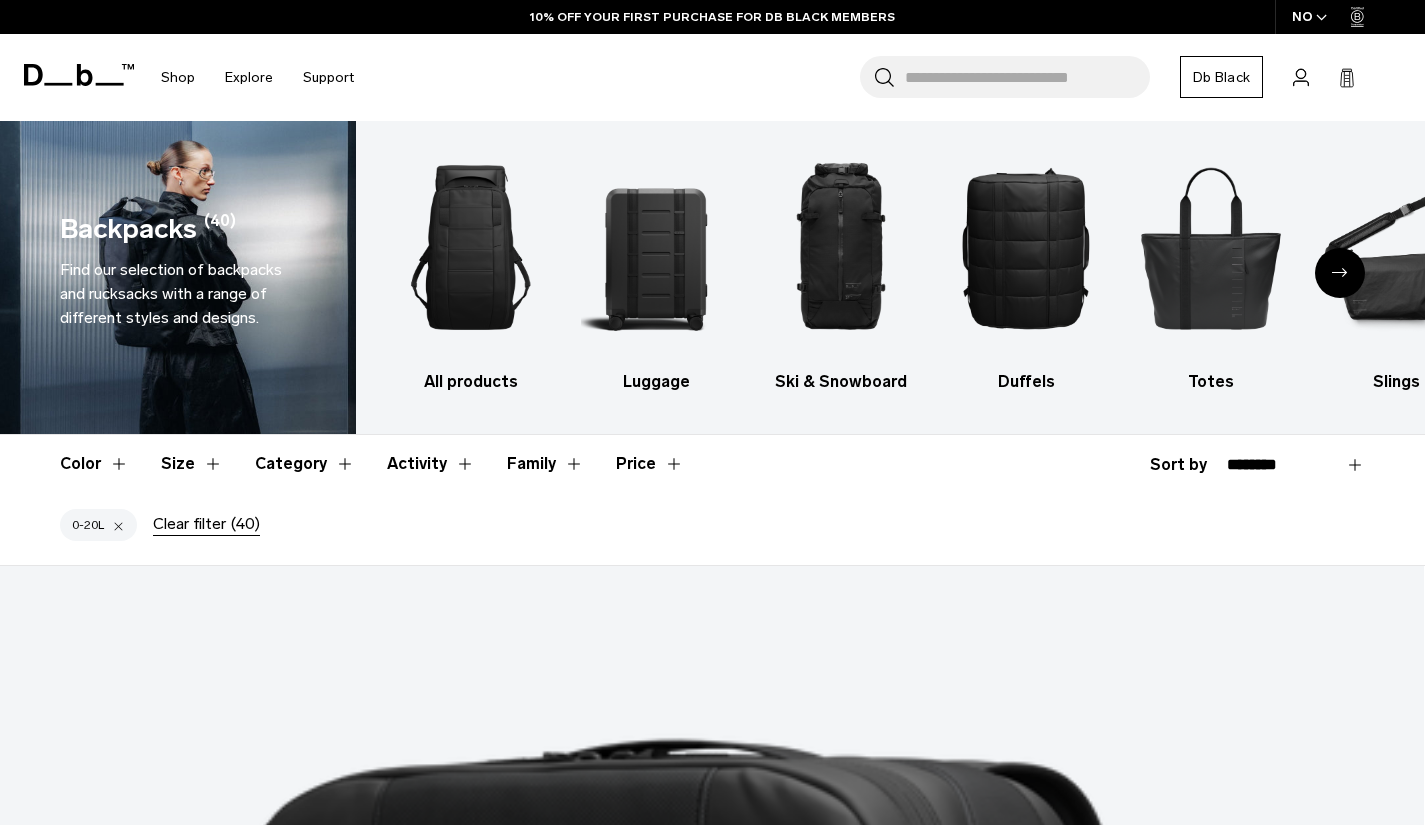 click at bounding box center [712, 44820] 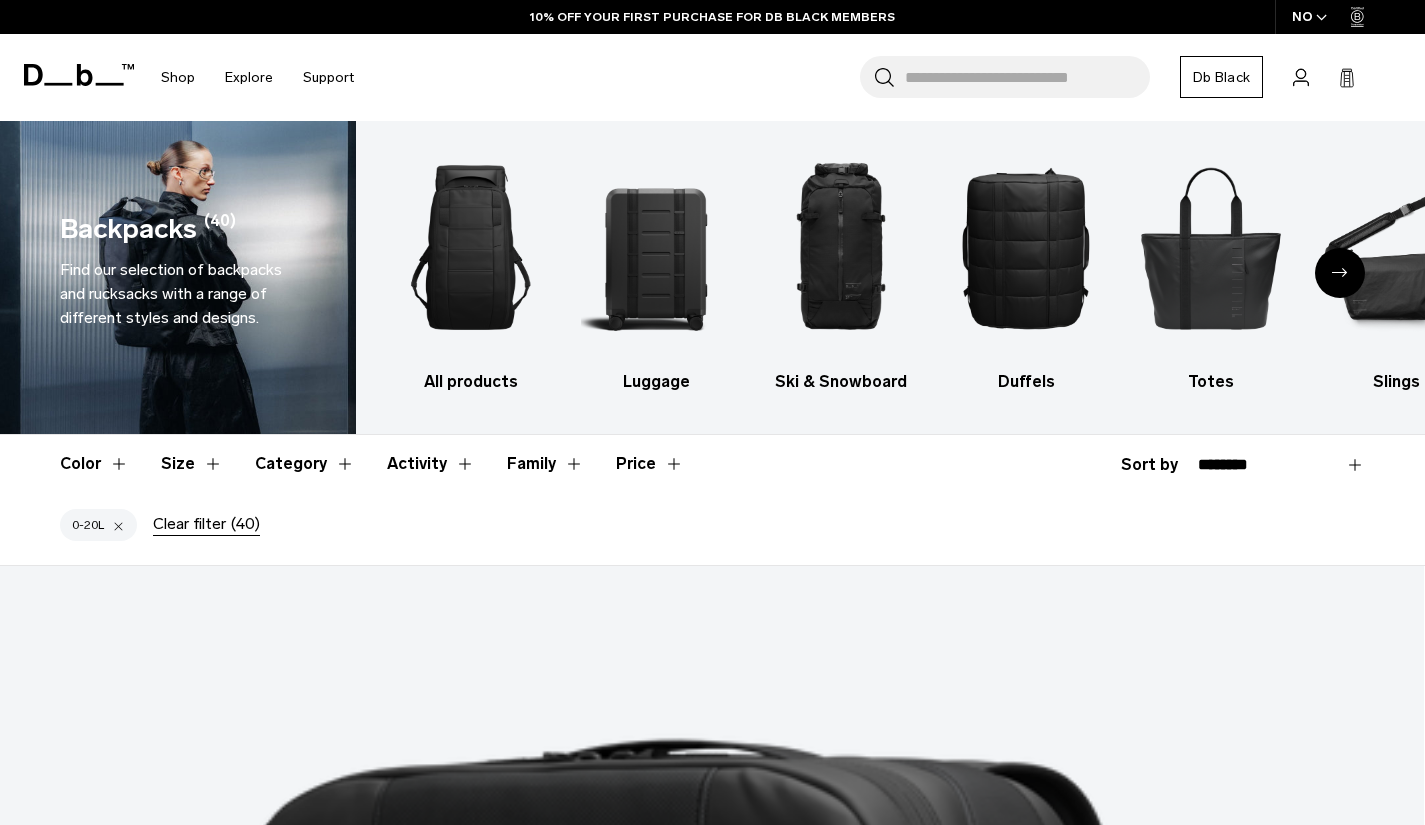 scroll, scrollTop: 3530, scrollLeft: 0, axis: vertical 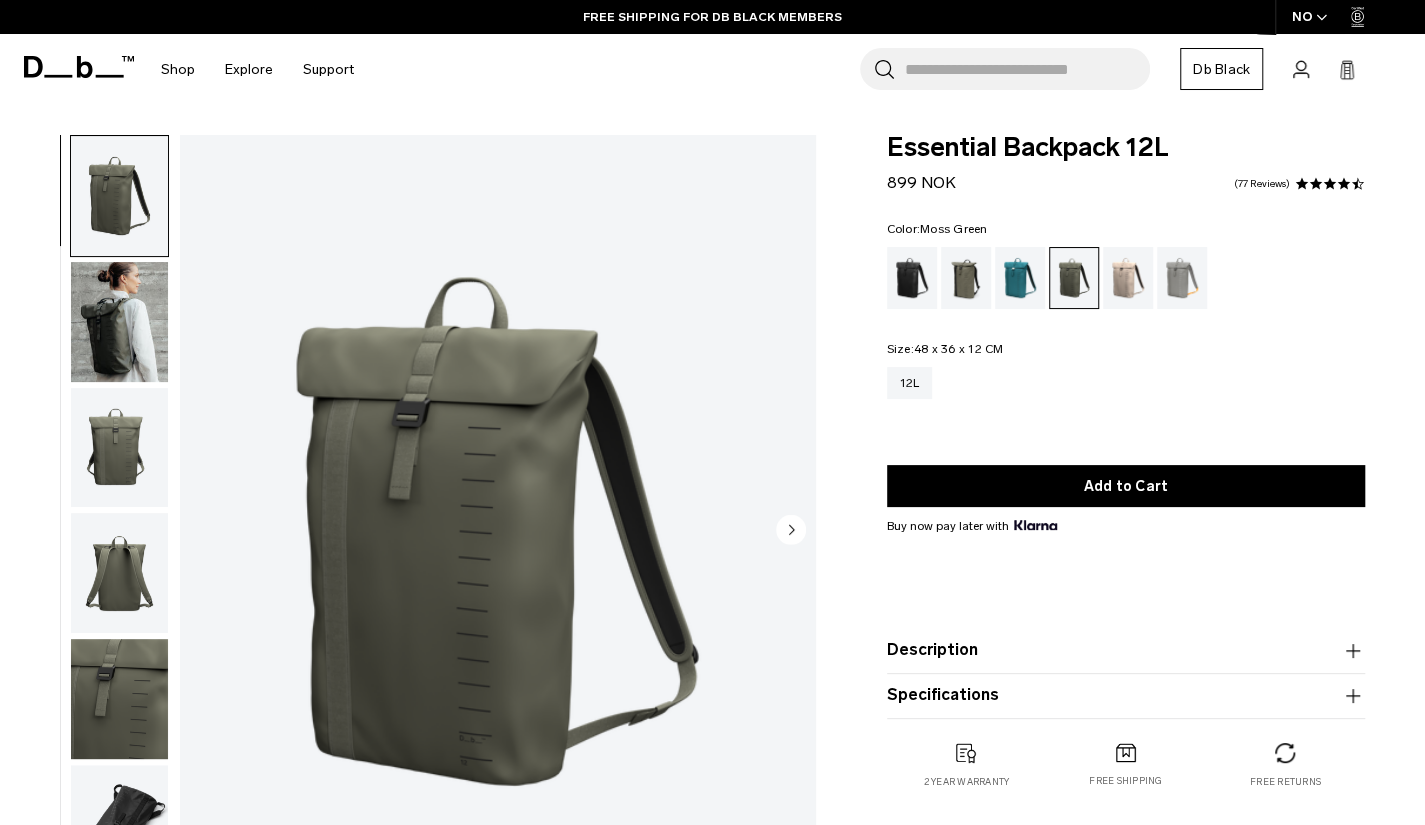 click 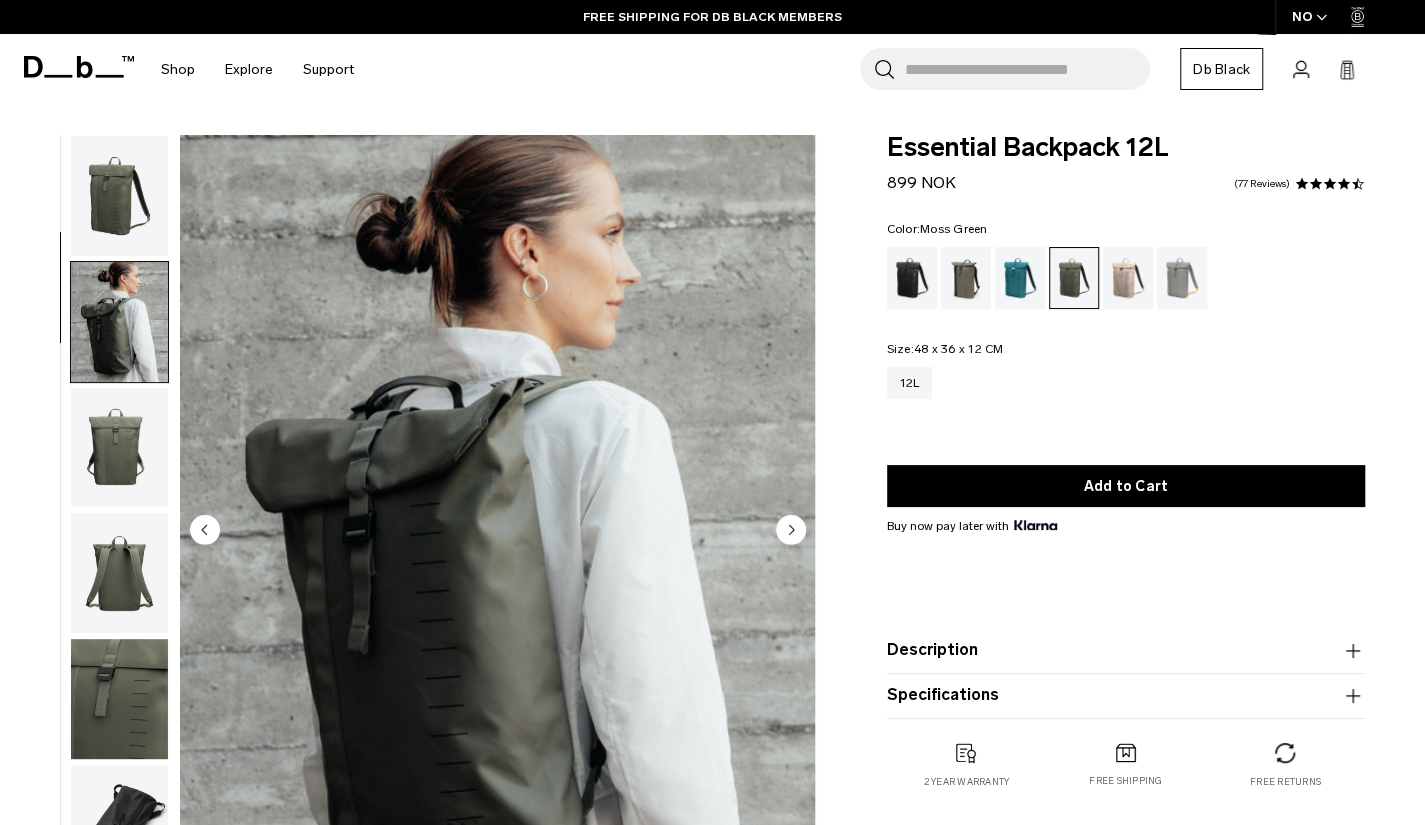 scroll, scrollTop: 126, scrollLeft: 0, axis: vertical 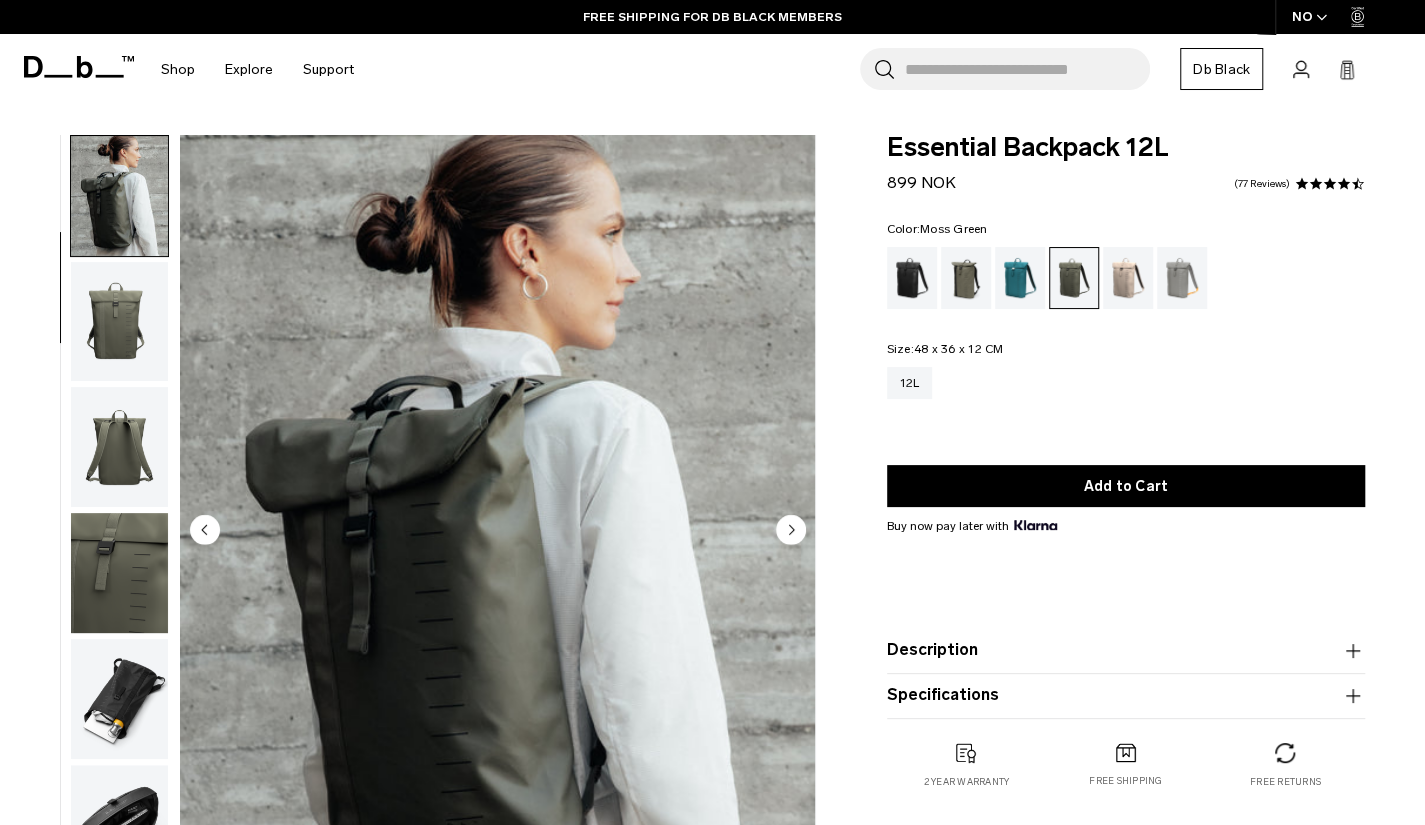 click 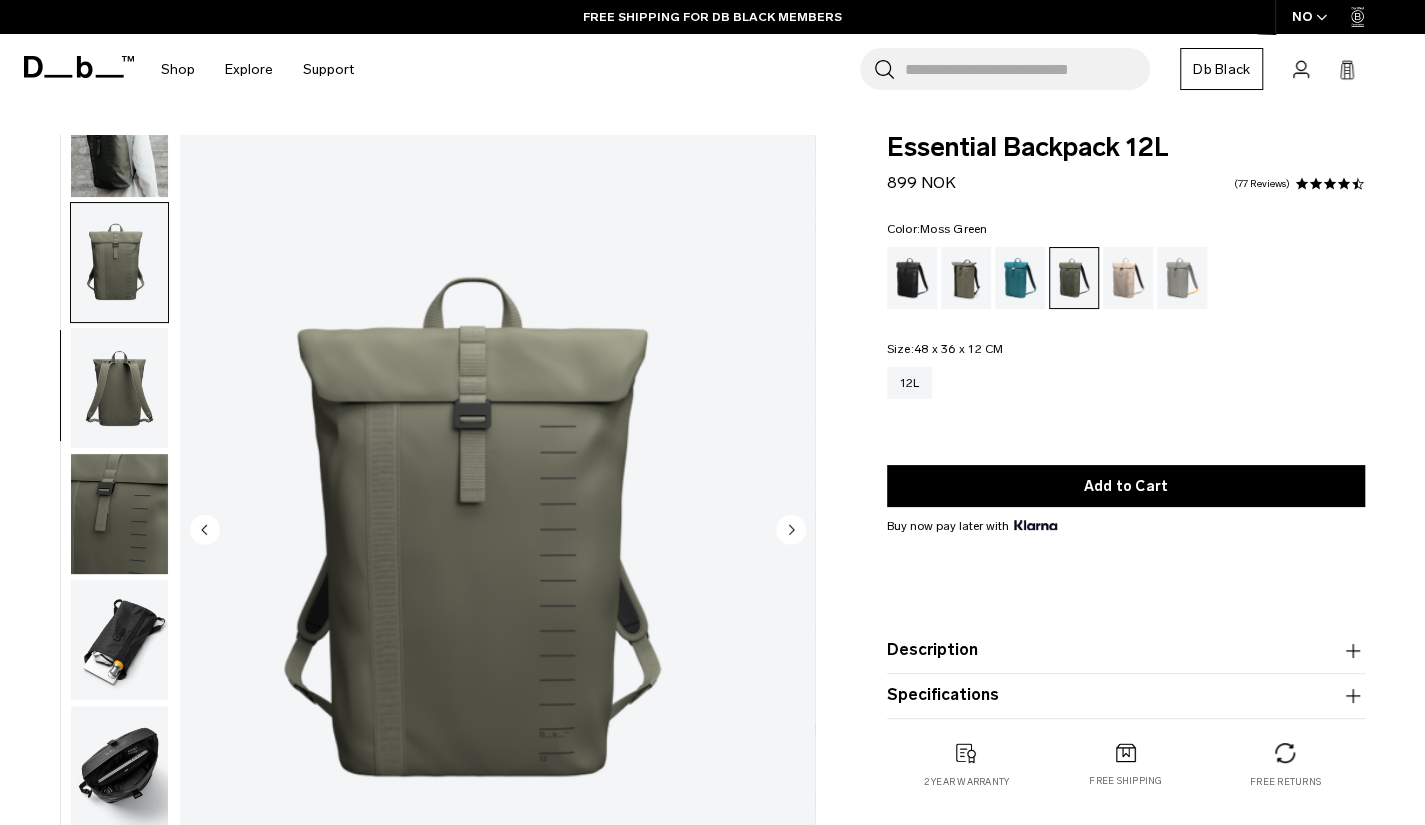 scroll, scrollTop: 210, scrollLeft: 0, axis: vertical 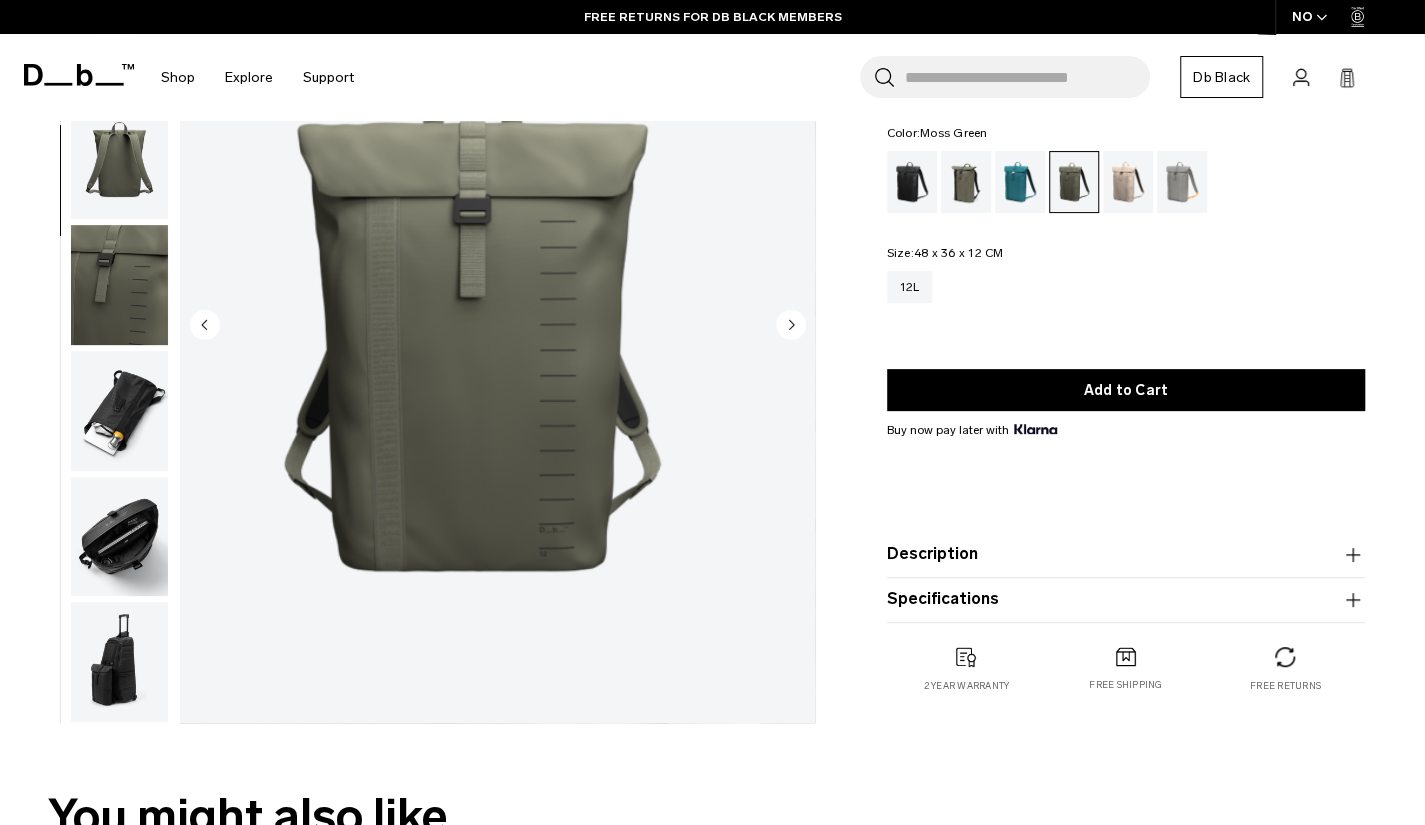 click 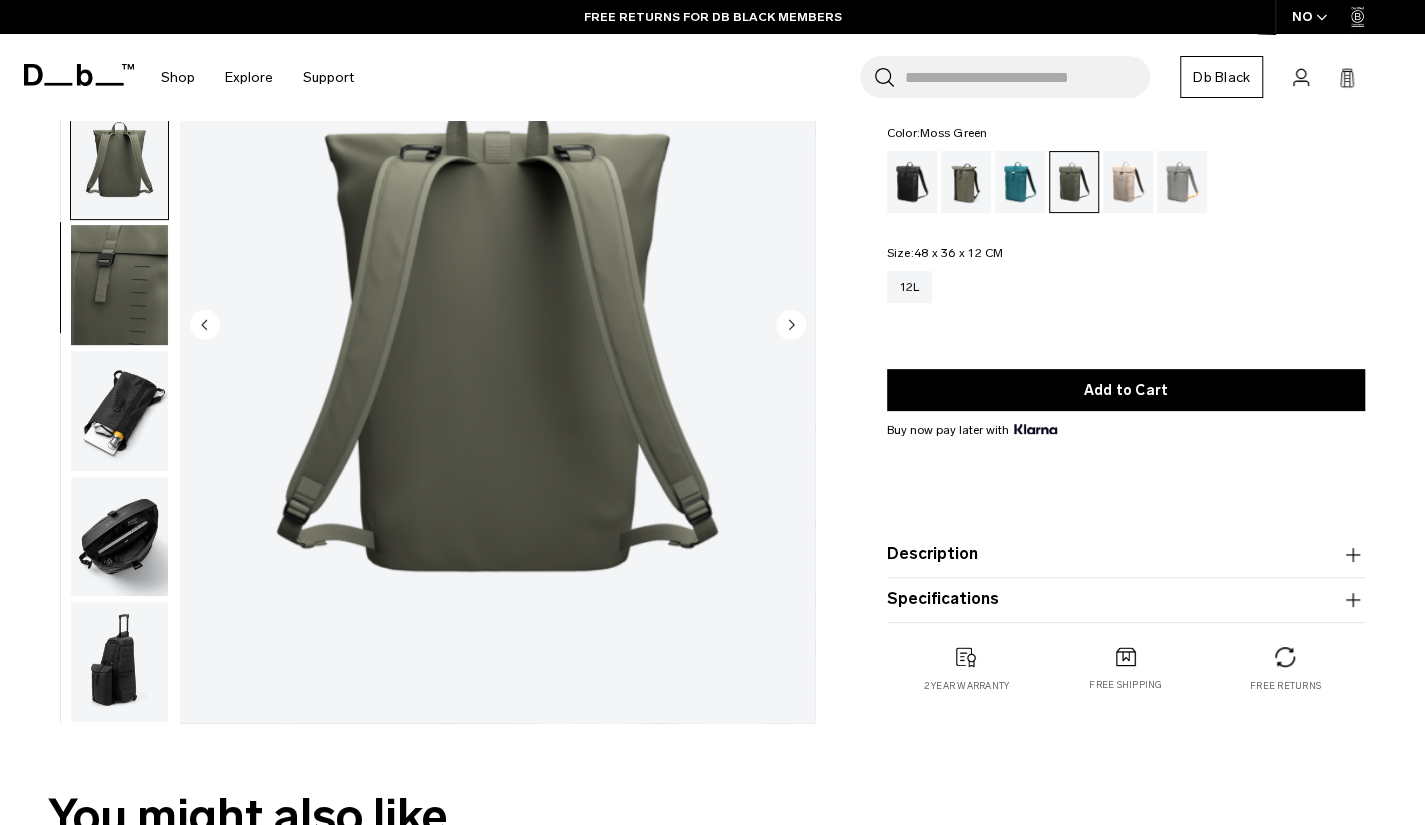 click 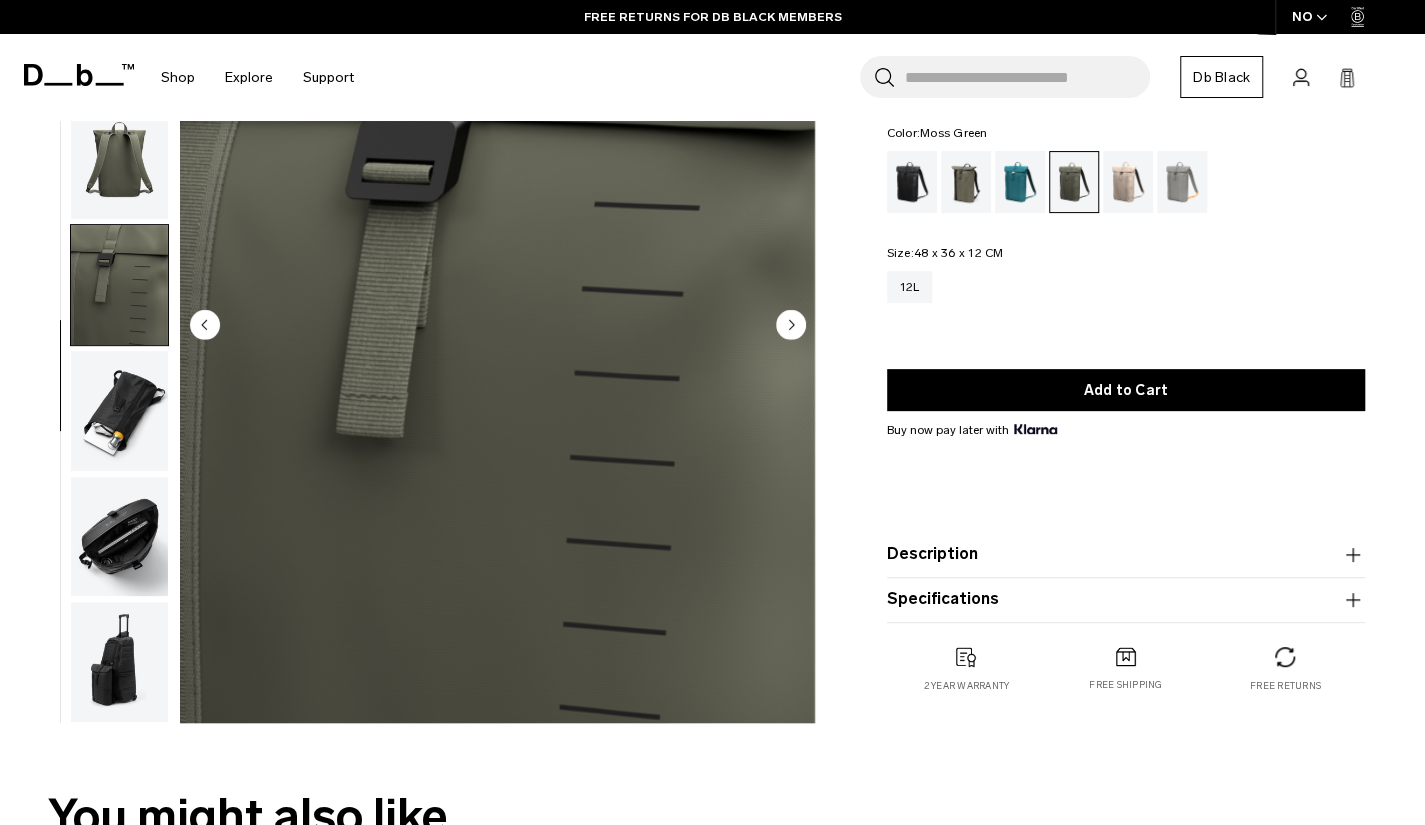 click 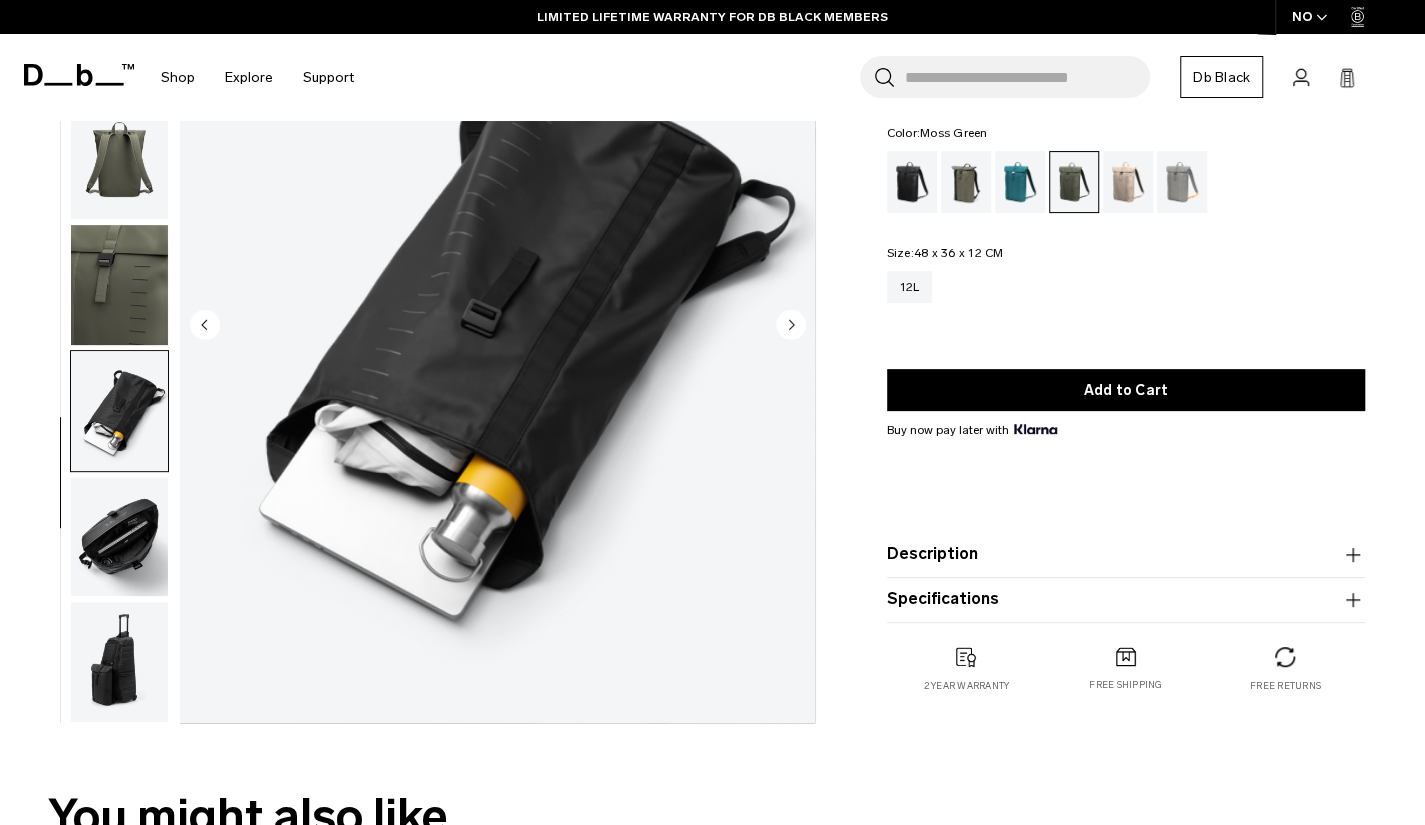 click 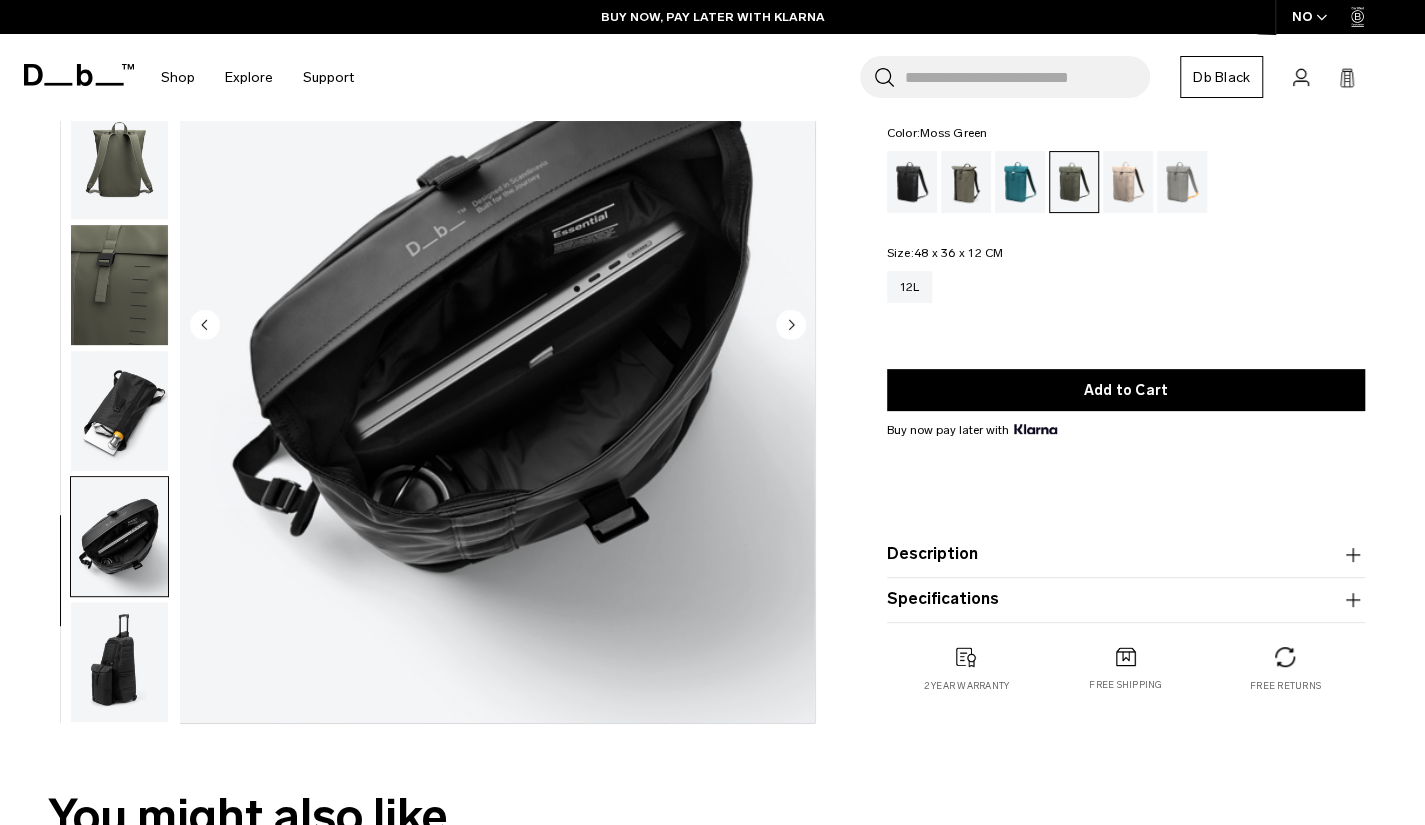 click 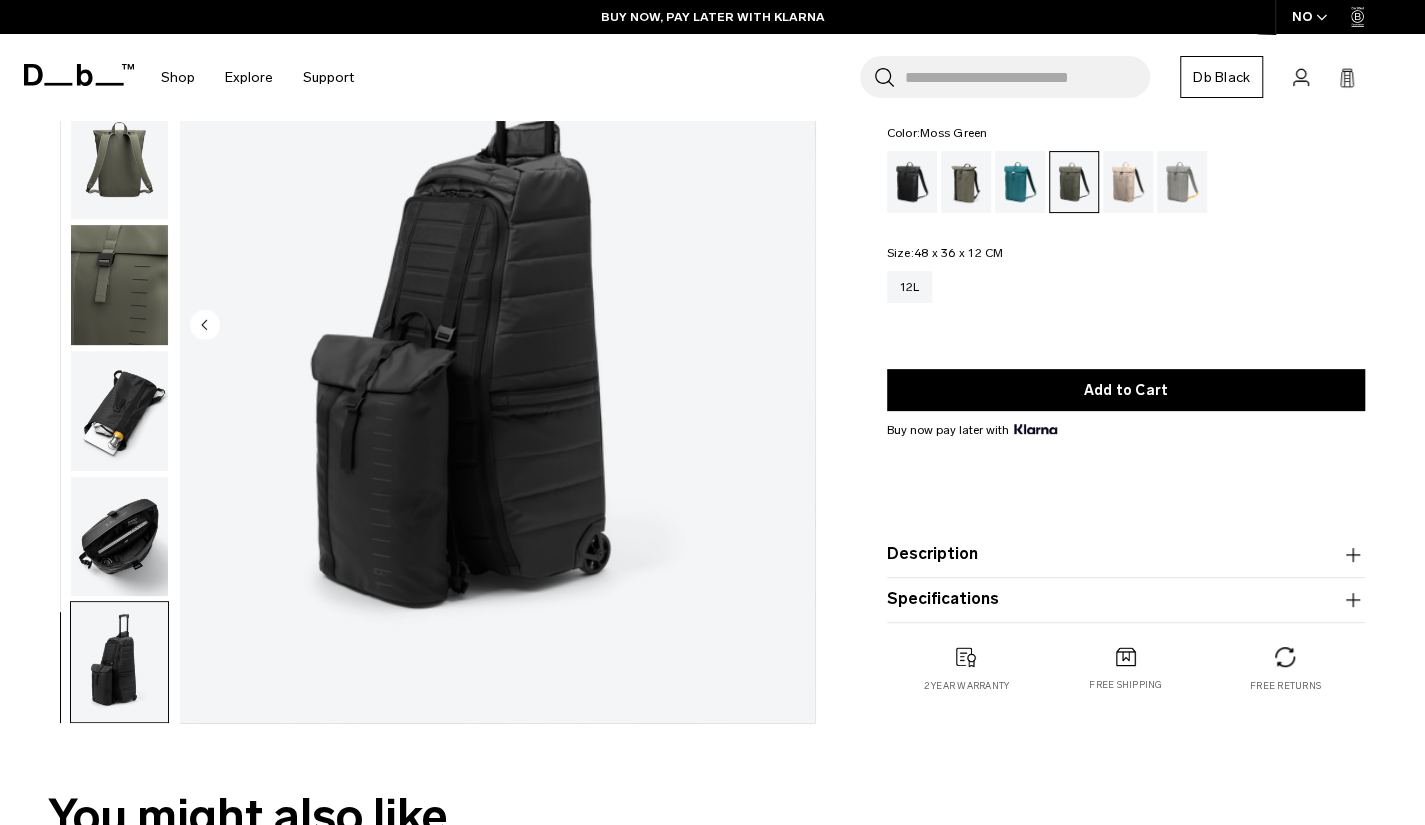click at bounding box center [497, 326] 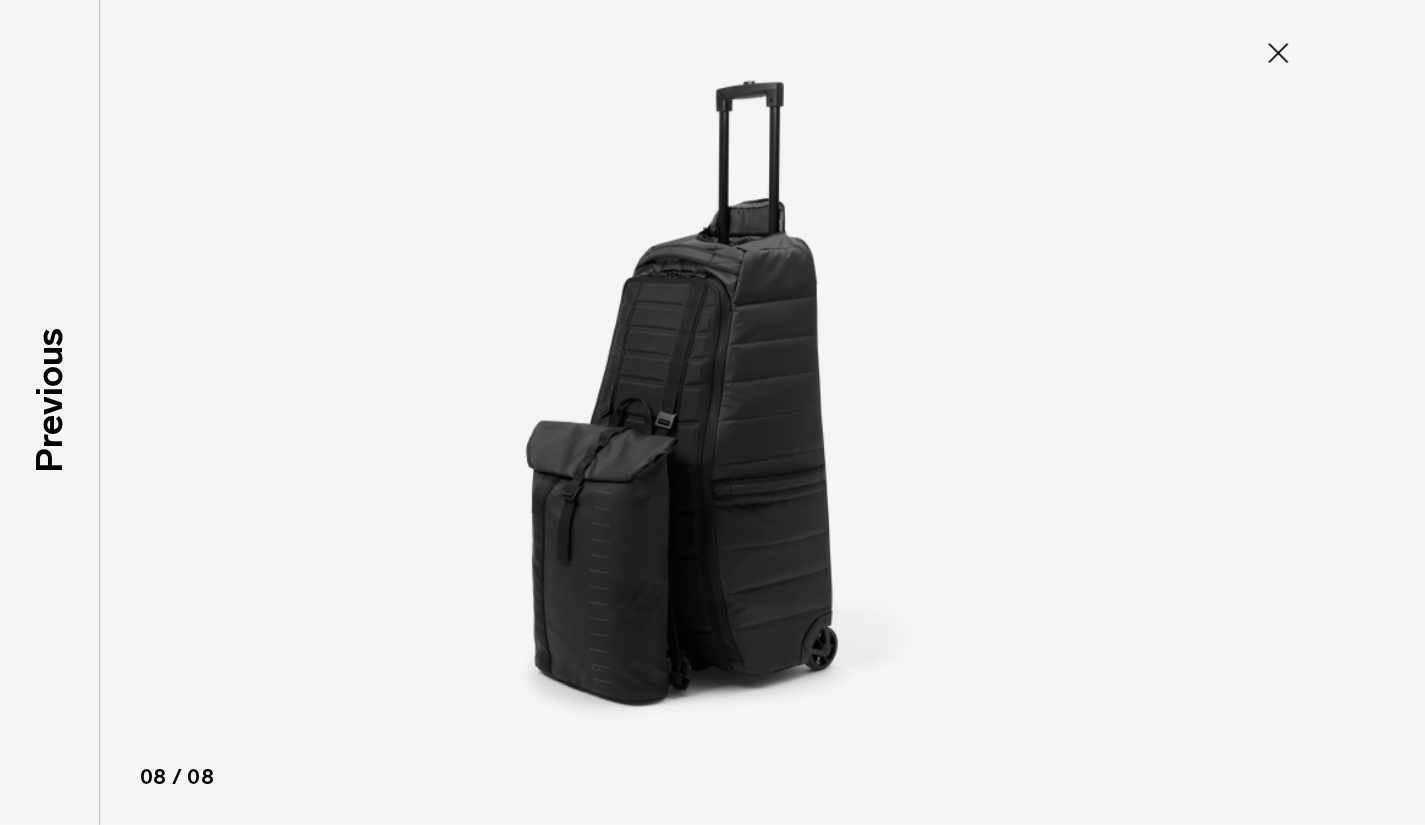 scroll, scrollTop: 199, scrollLeft: 0, axis: vertical 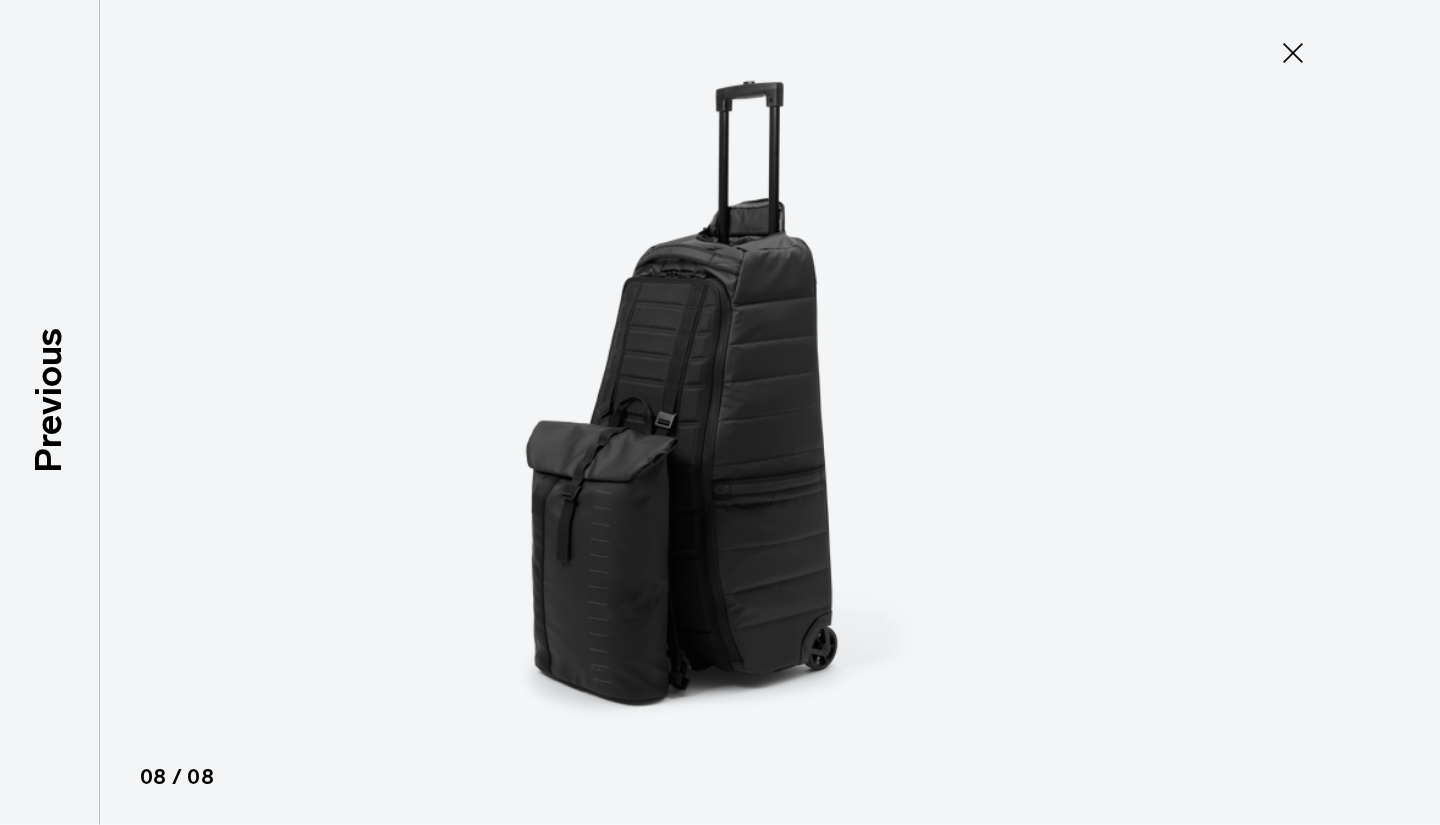 click 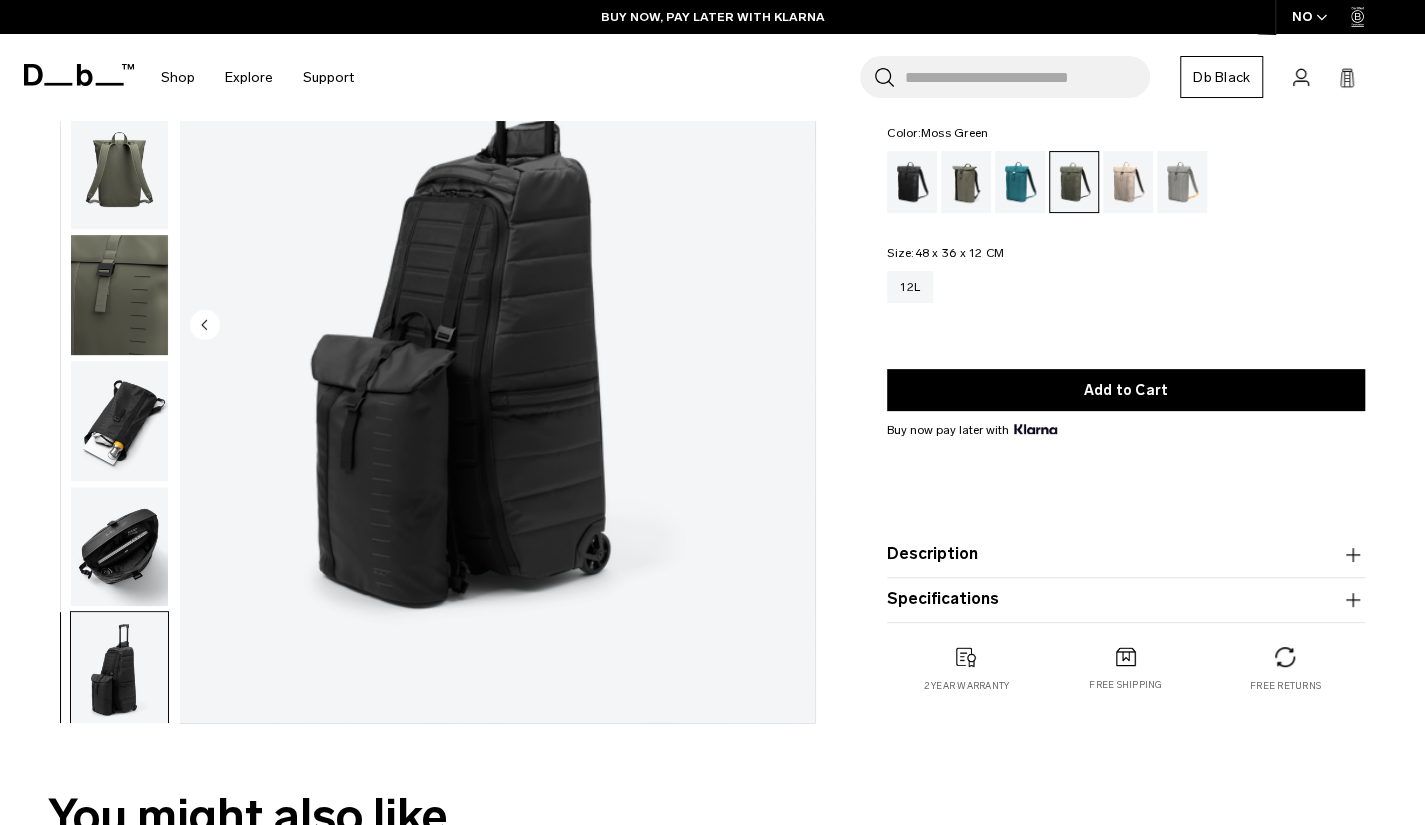 scroll, scrollTop: 210, scrollLeft: 0, axis: vertical 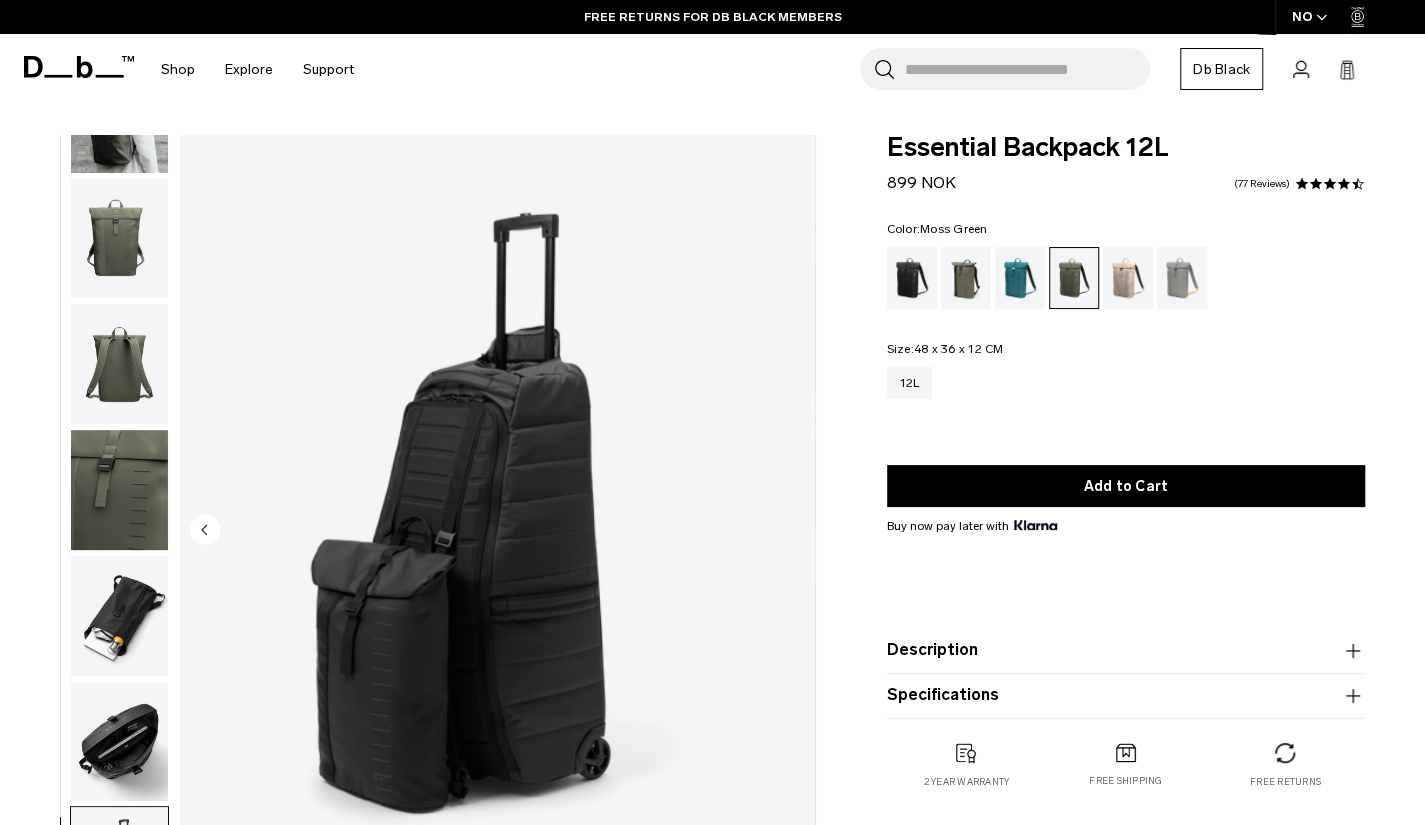 click at bounding box center (119, 490) 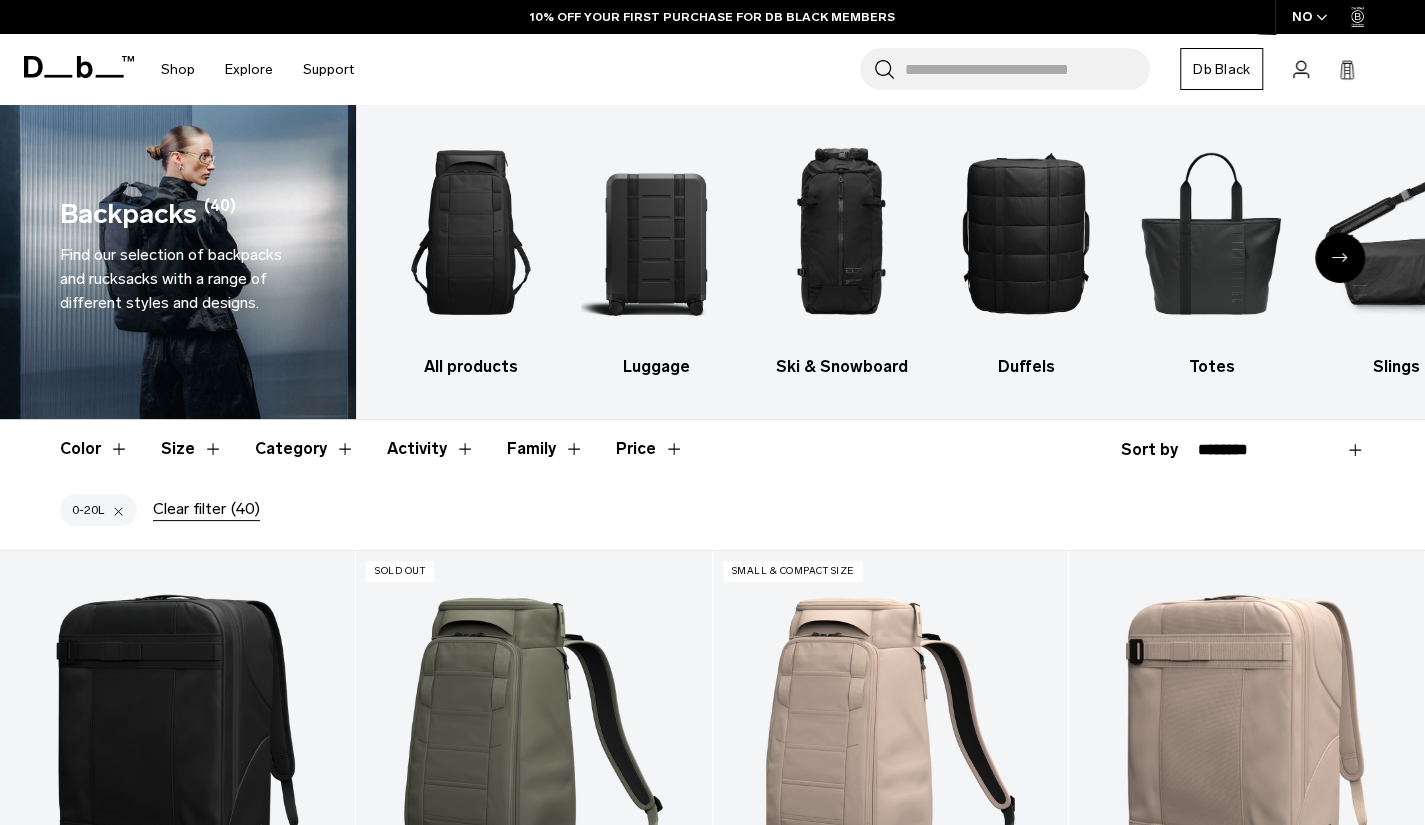 scroll, scrollTop: 0, scrollLeft: 0, axis: both 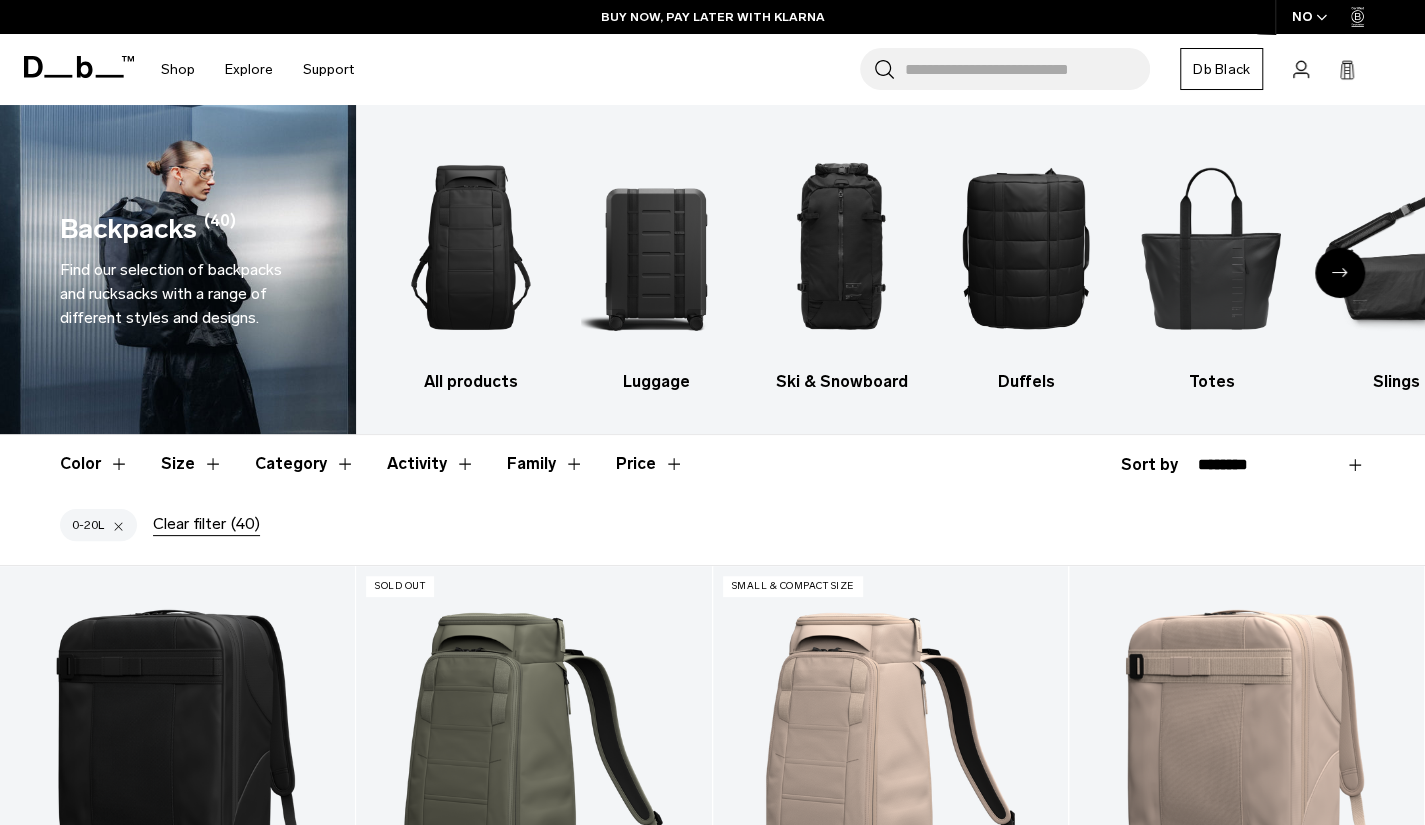 click at bounding box center (1340, 273) 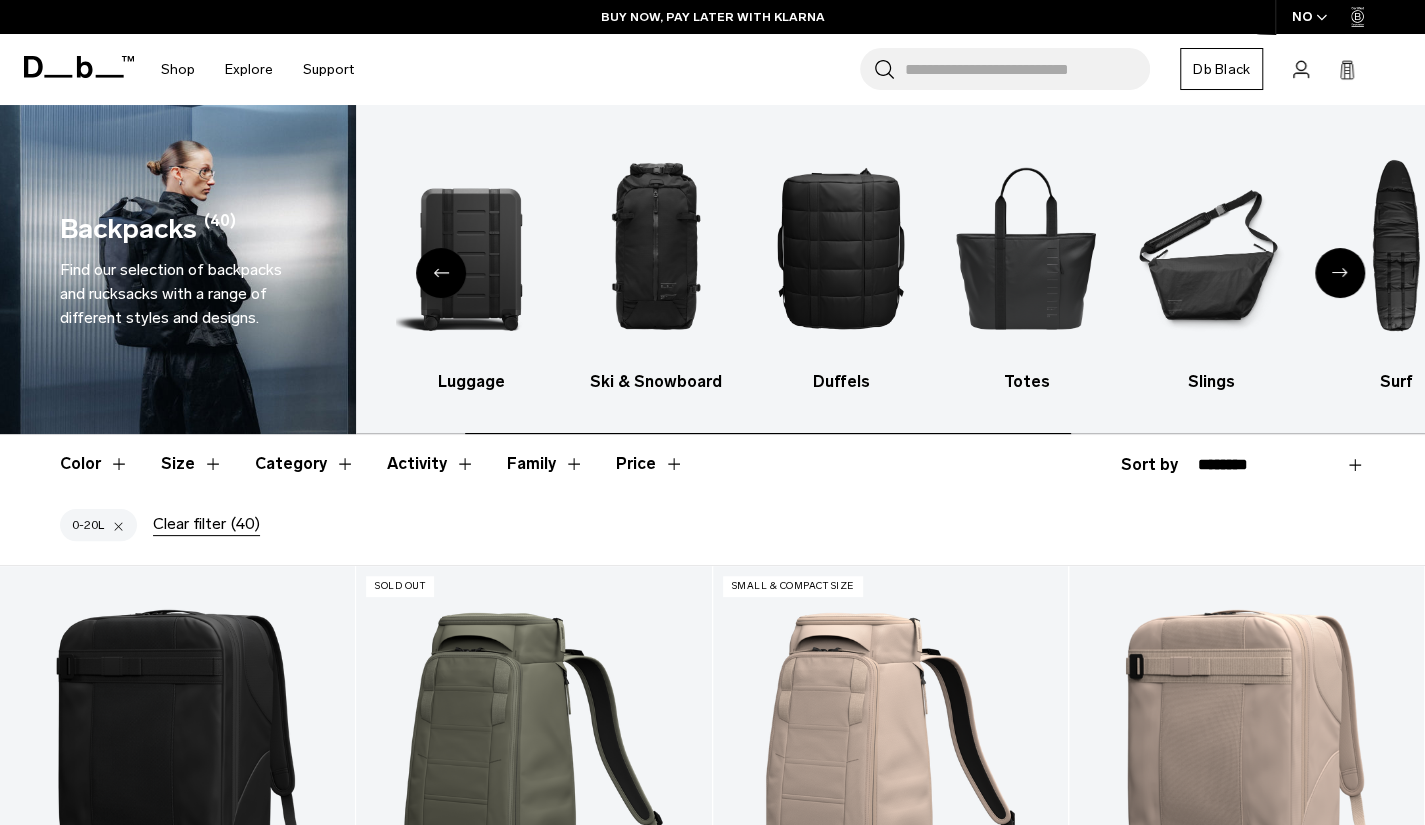 click at bounding box center [1340, 273] 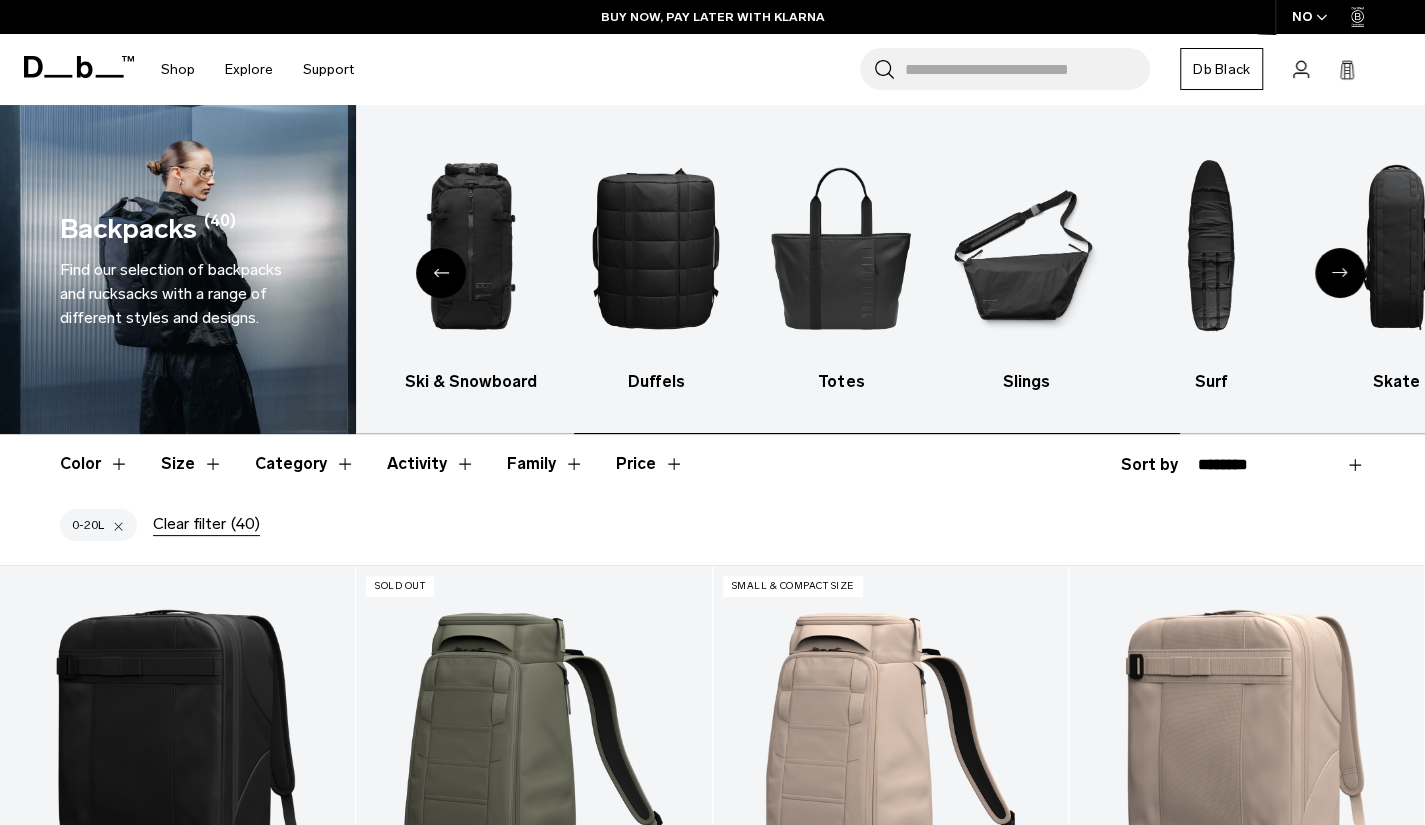 click at bounding box center [1340, 273] 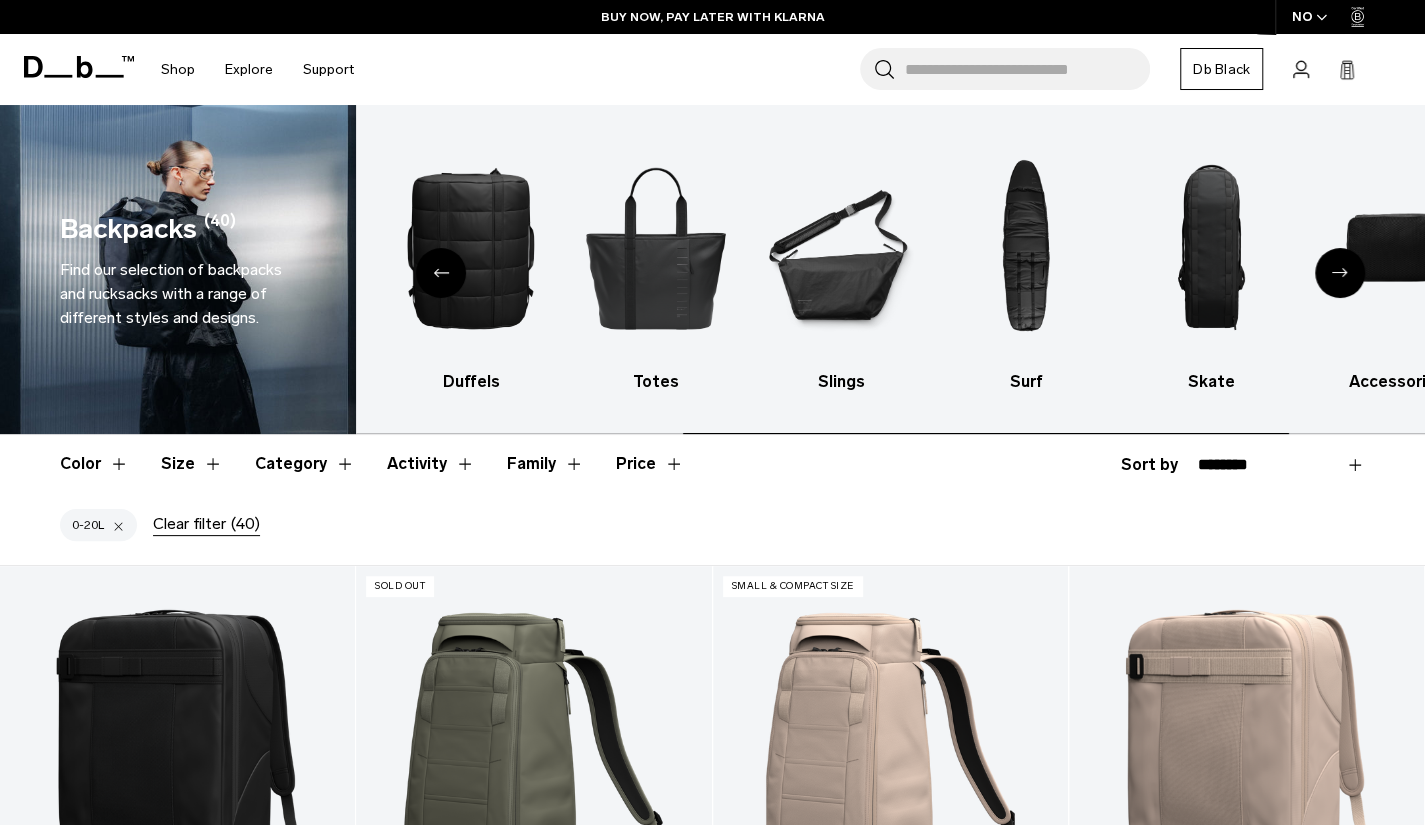 click at bounding box center (1340, 273) 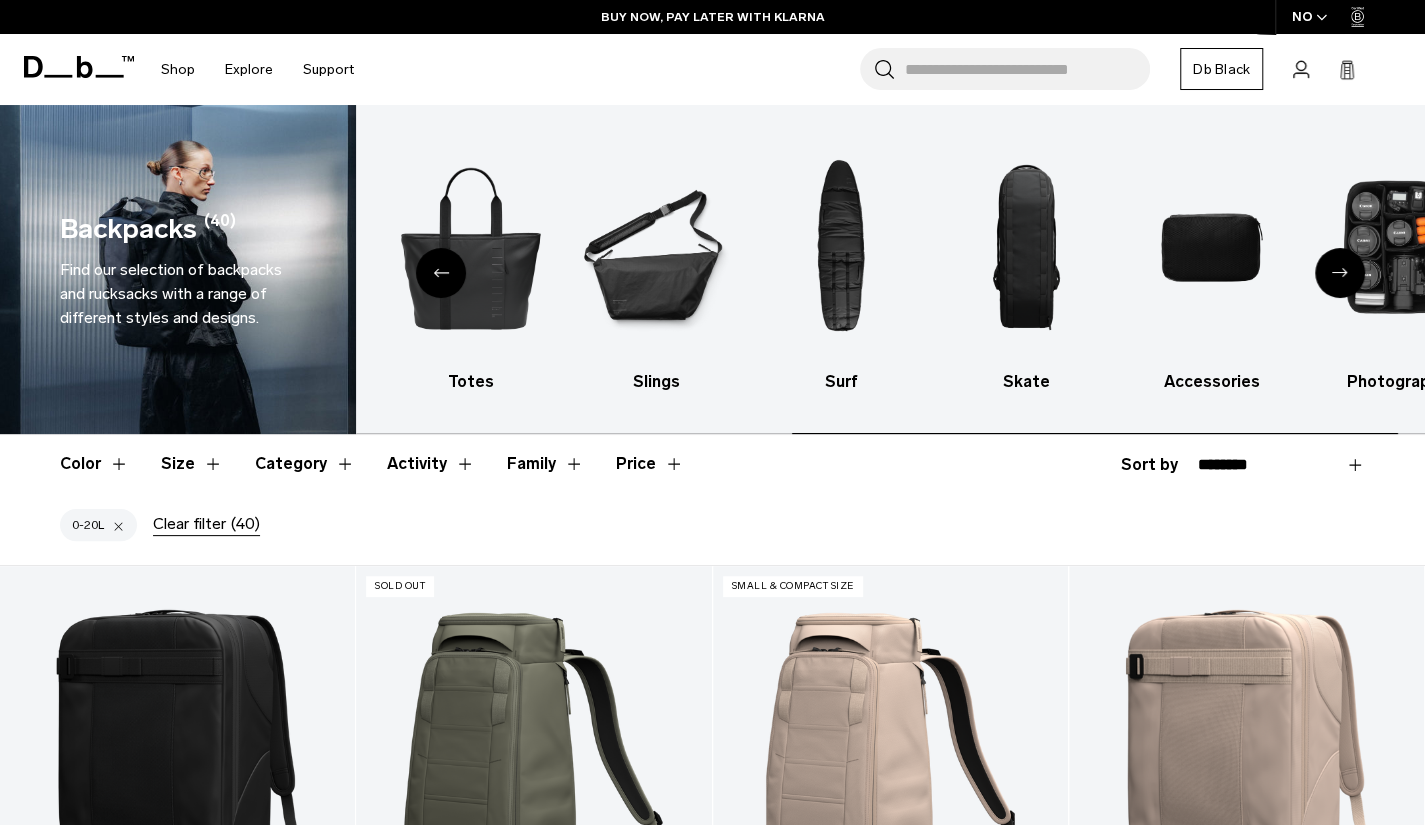 click at bounding box center (1340, 273) 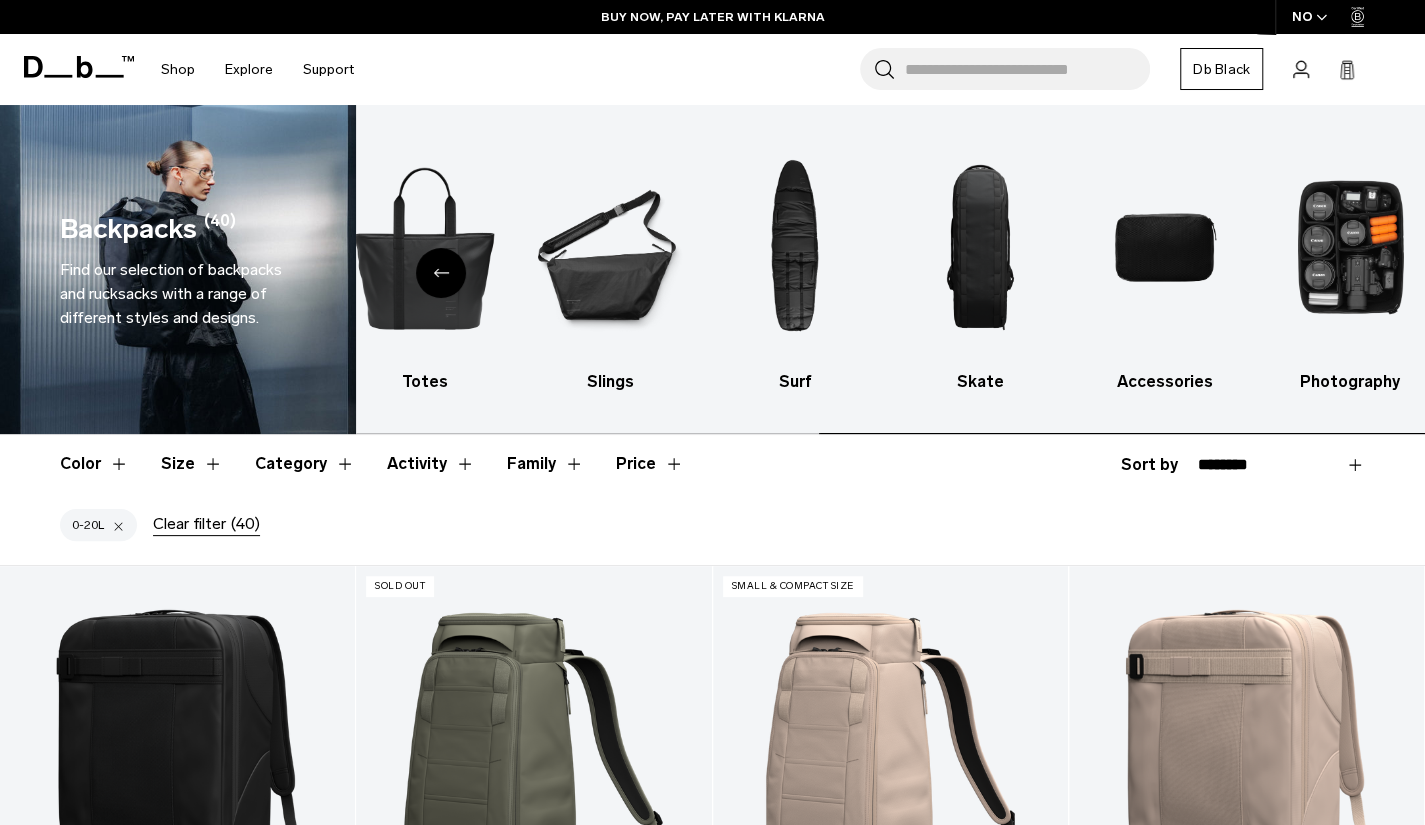 click at bounding box center (1350, 247) 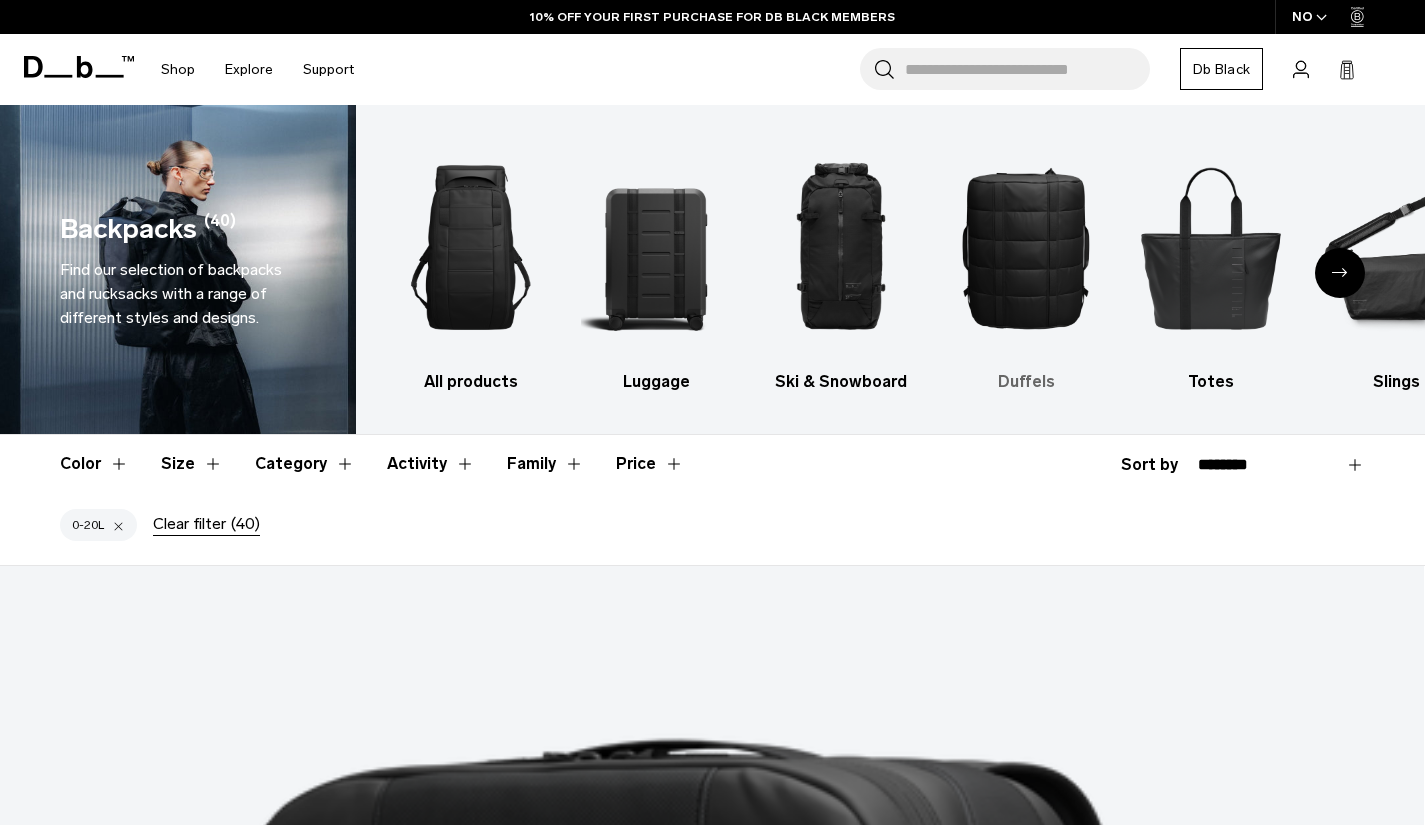scroll, scrollTop: 0, scrollLeft: 0, axis: both 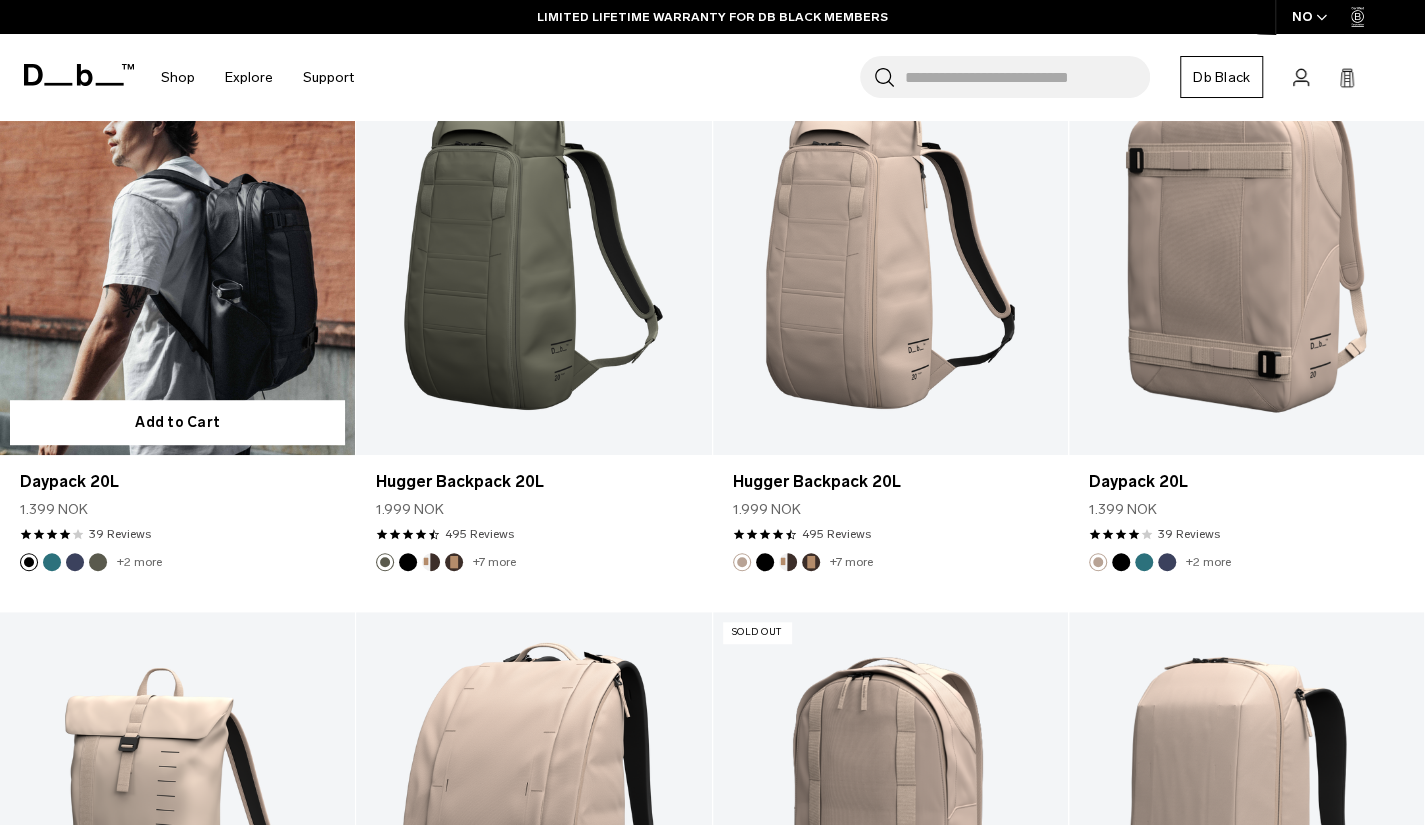 click at bounding box center (177, 257) 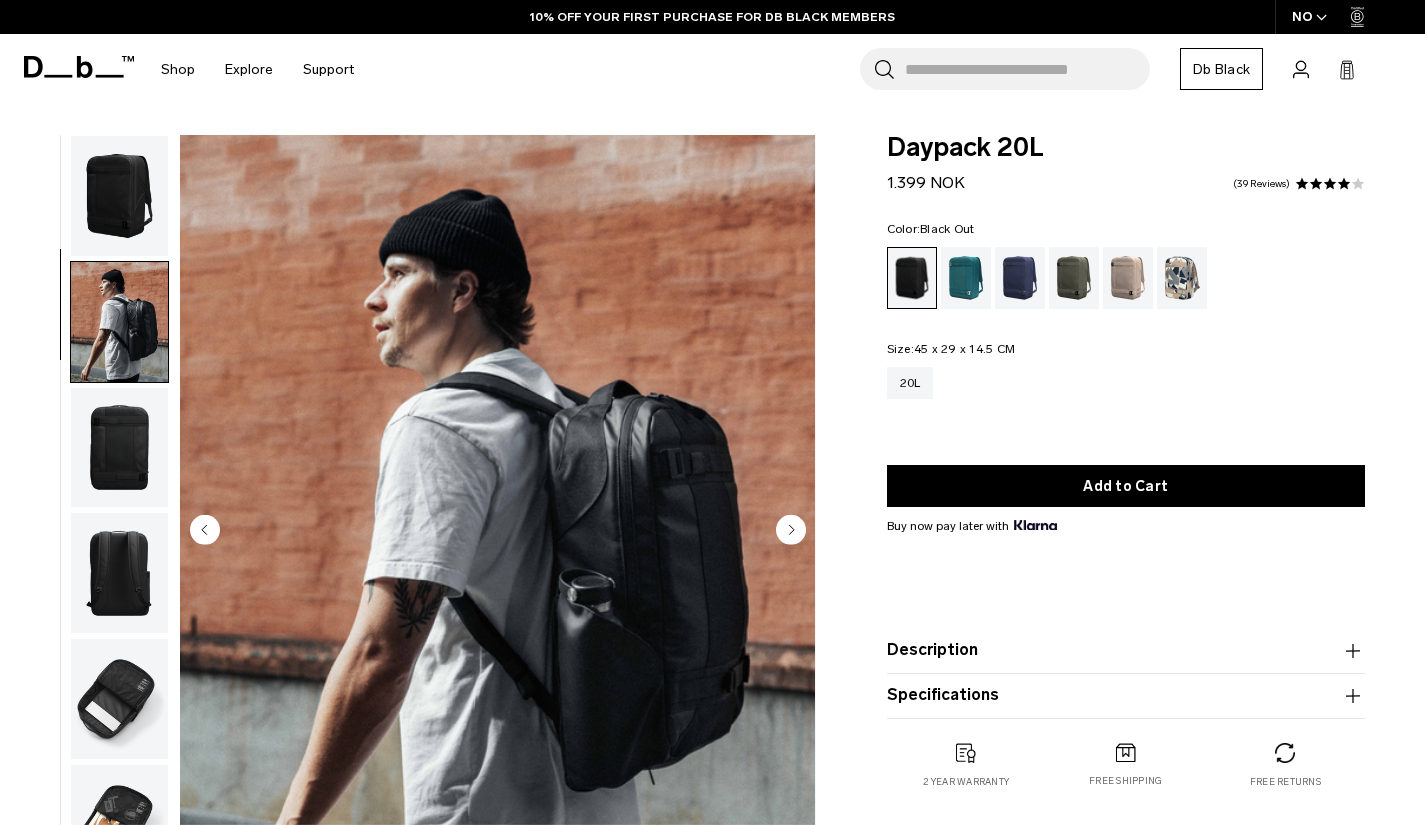 scroll, scrollTop: 0, scrollLeft: 0, axis: both 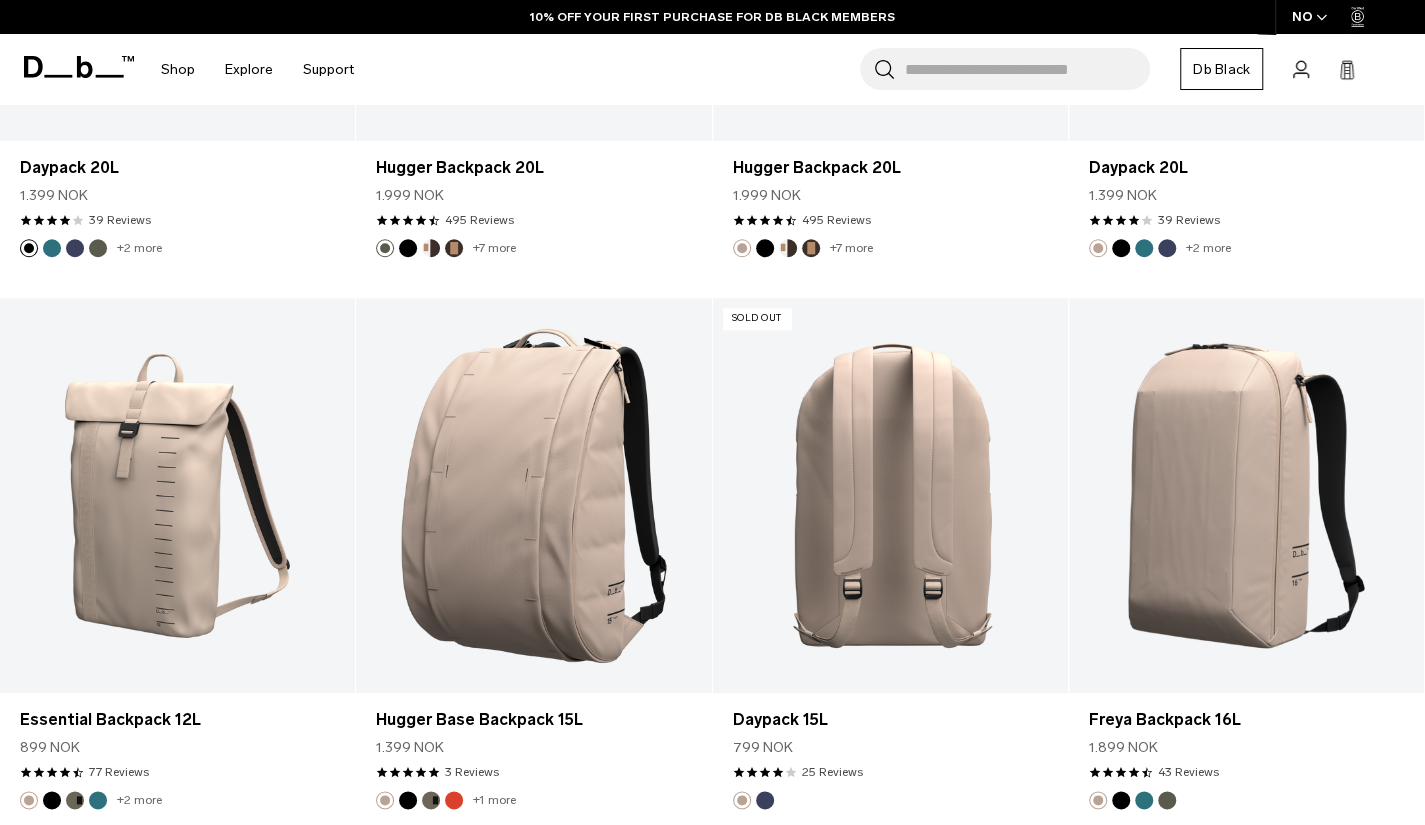 click at bounding box center [890, 495] 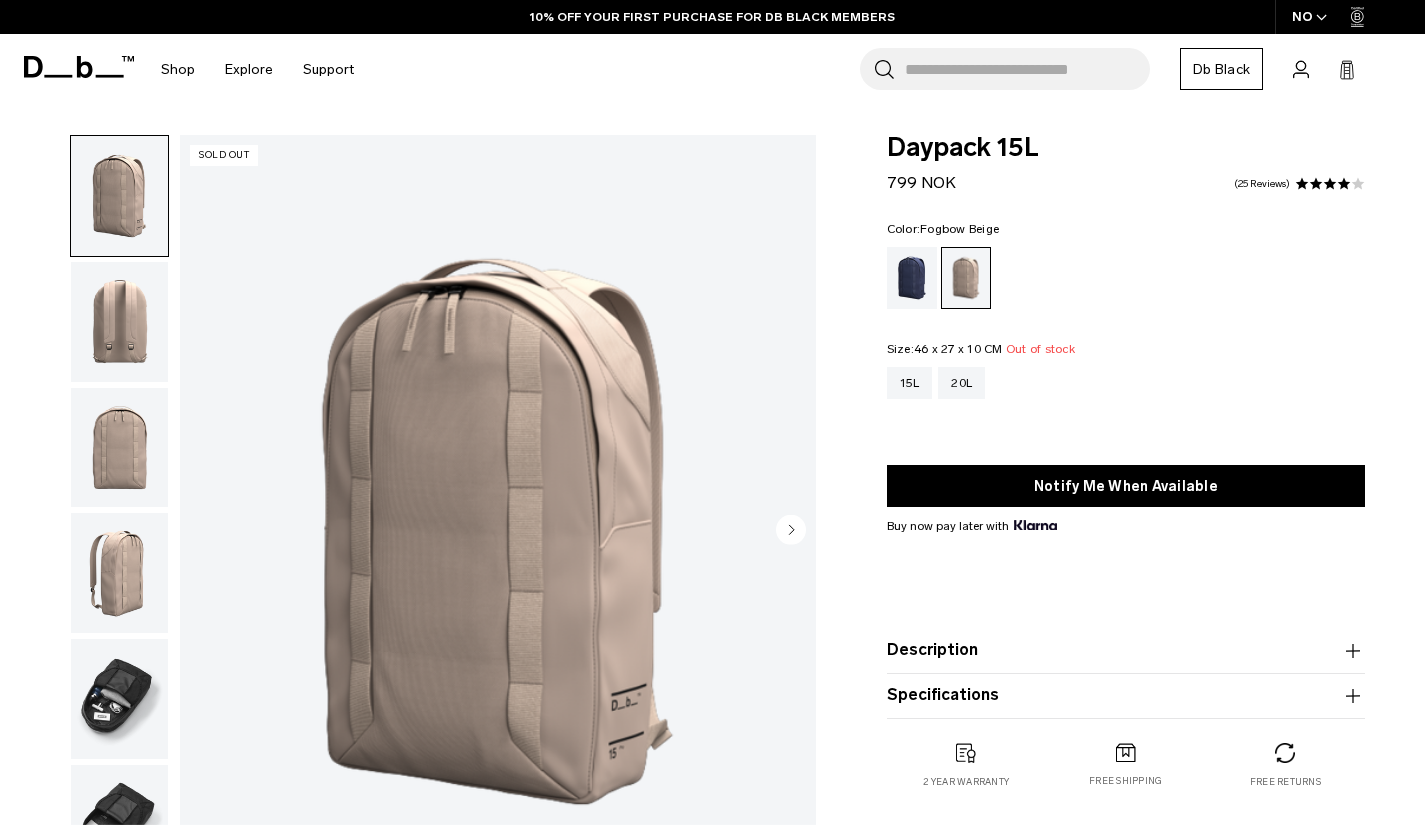scroll, scrollTop: 0, scrollLeft: 0, axis: both 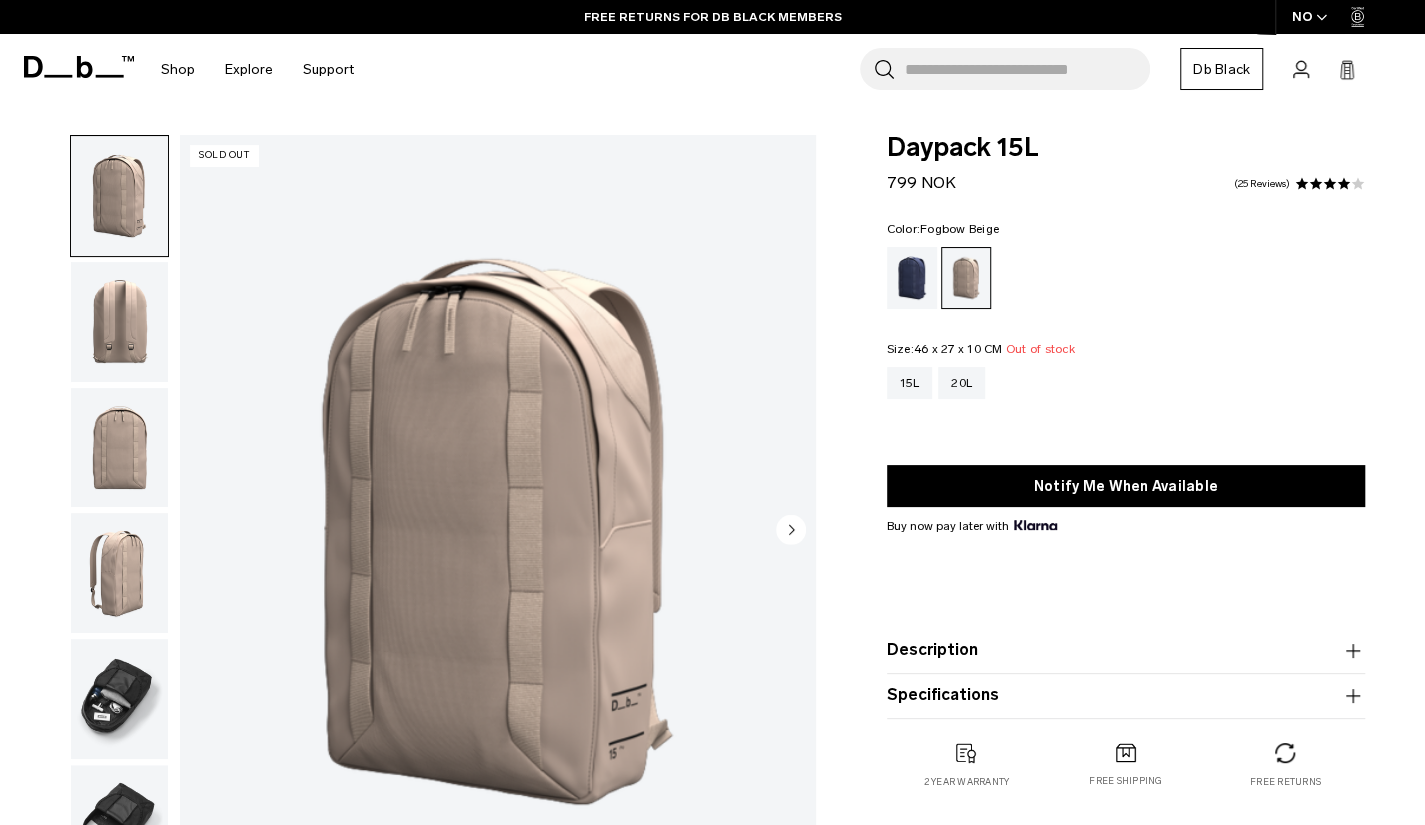 click at bounding box center (119, 322) 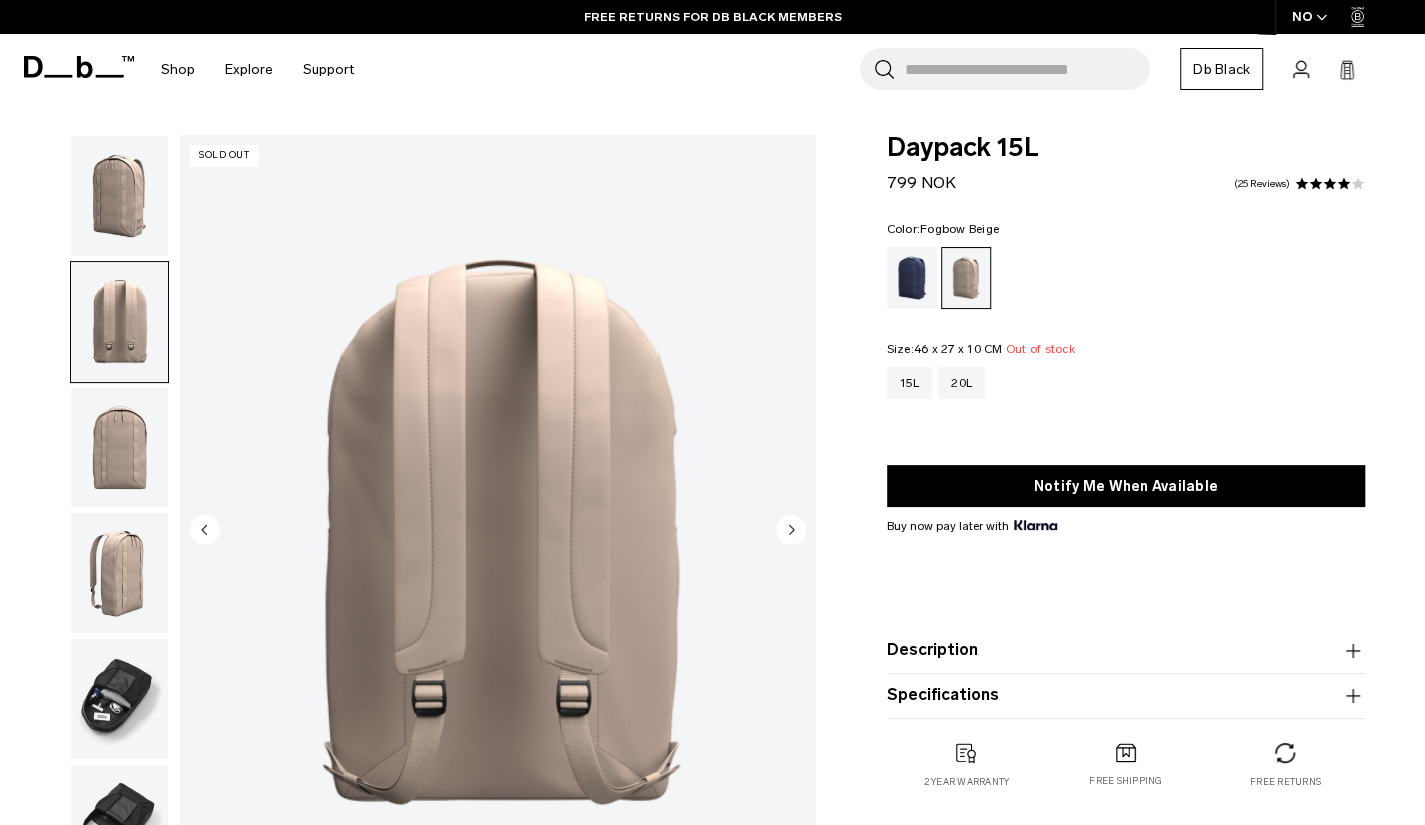 click at bounding box center (119, 448) 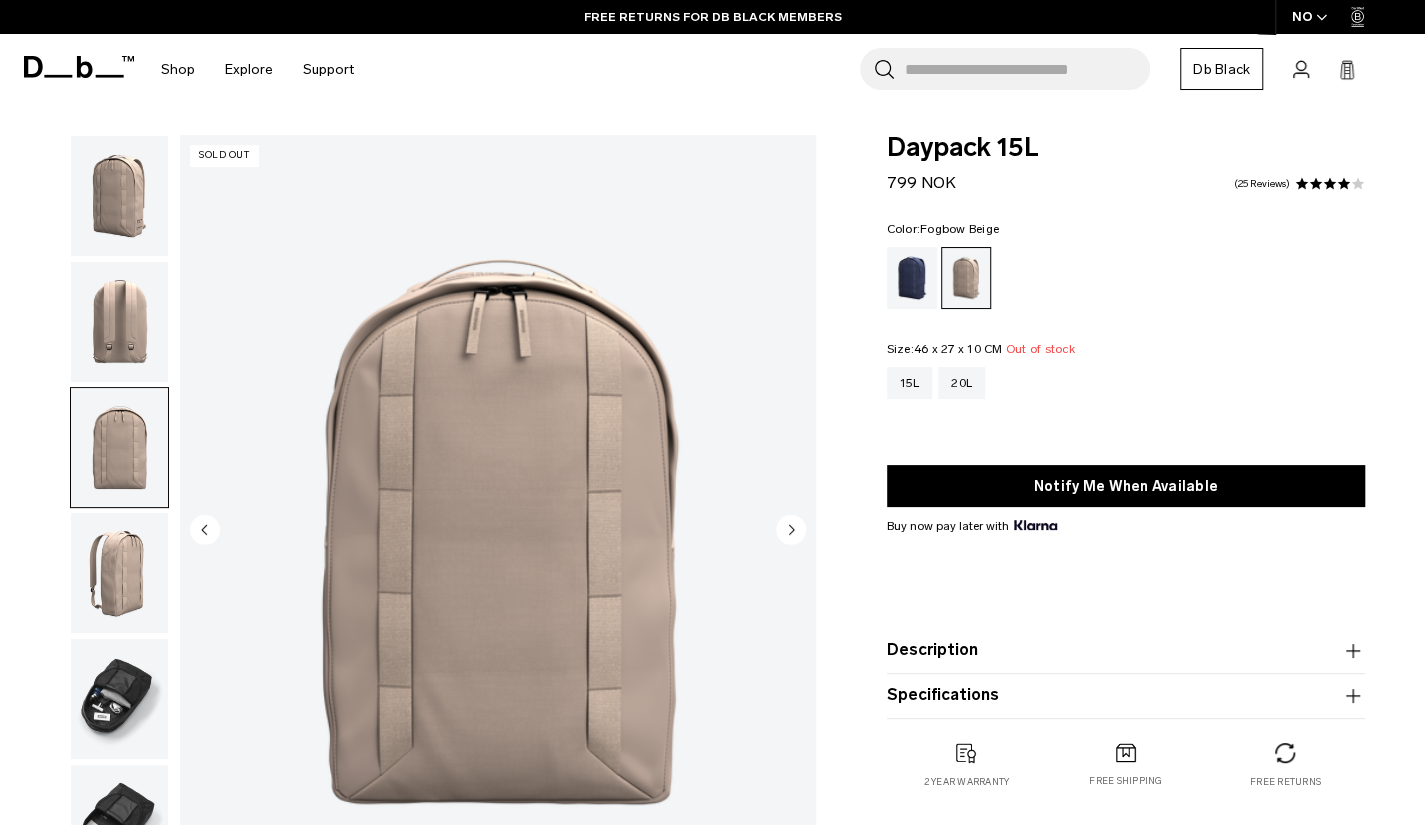 click at bounding box center [119, 573] 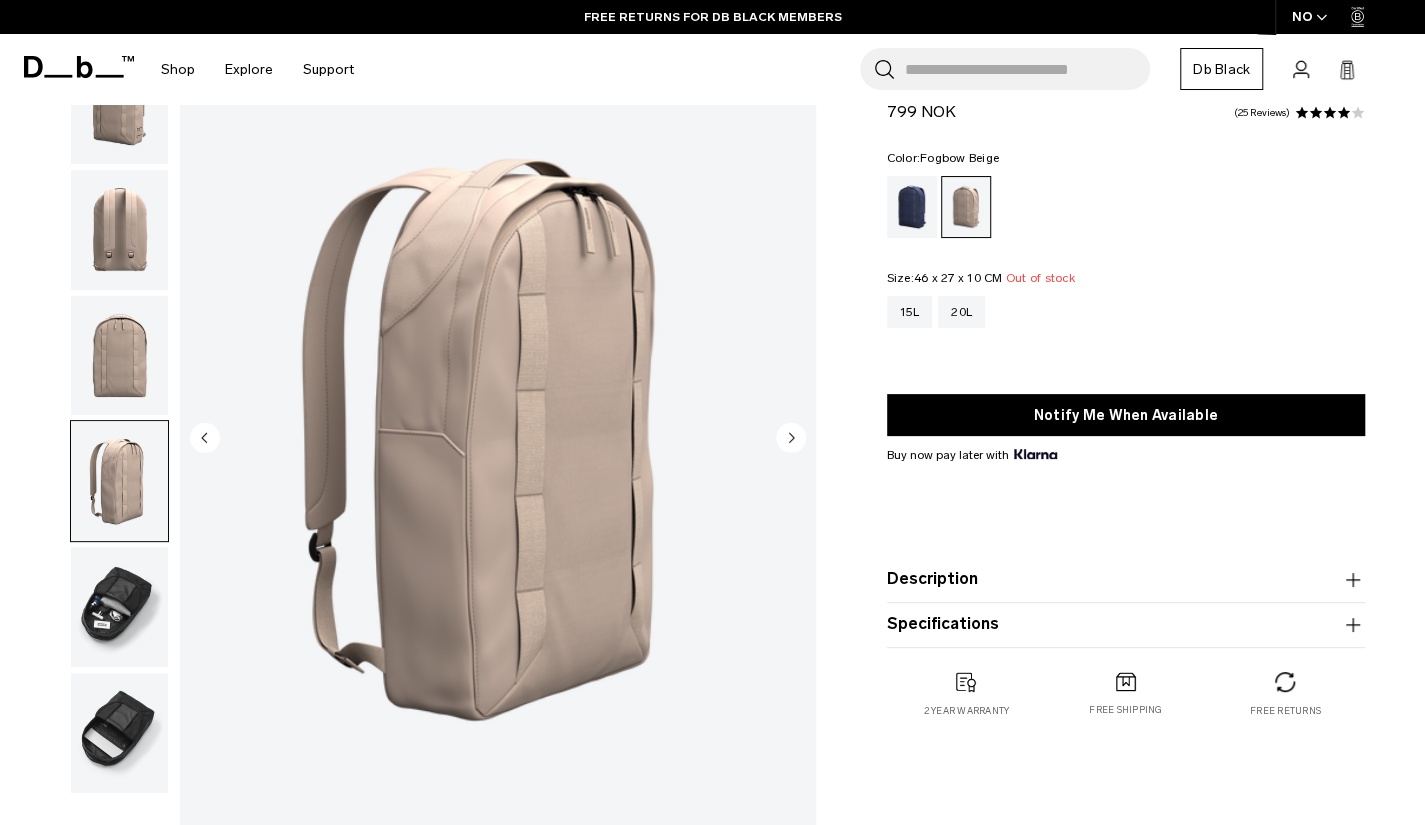 scroll, scrollTop: 115, scrollLeft: 0, axis: vertical 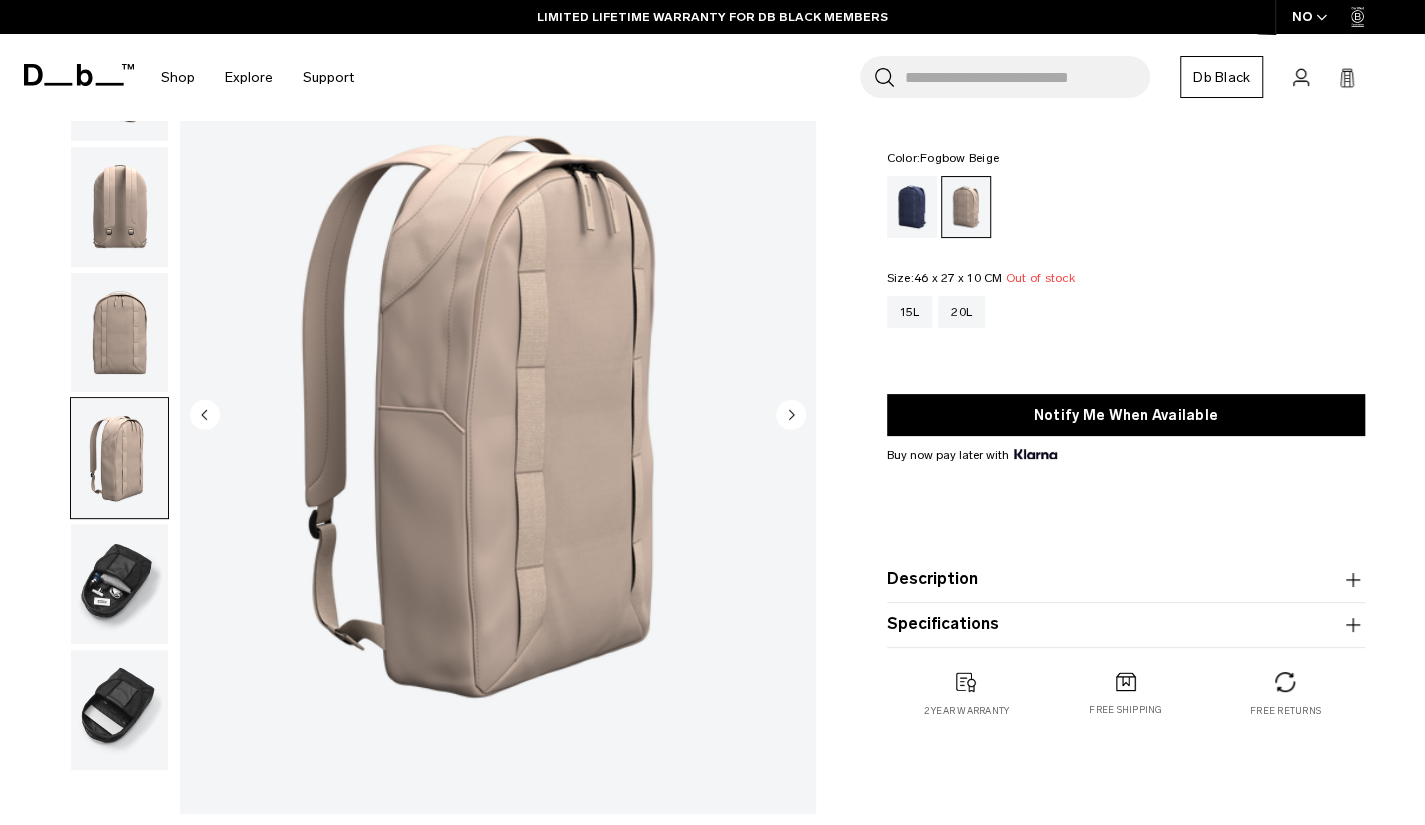 click at bounding box center [119, 584] 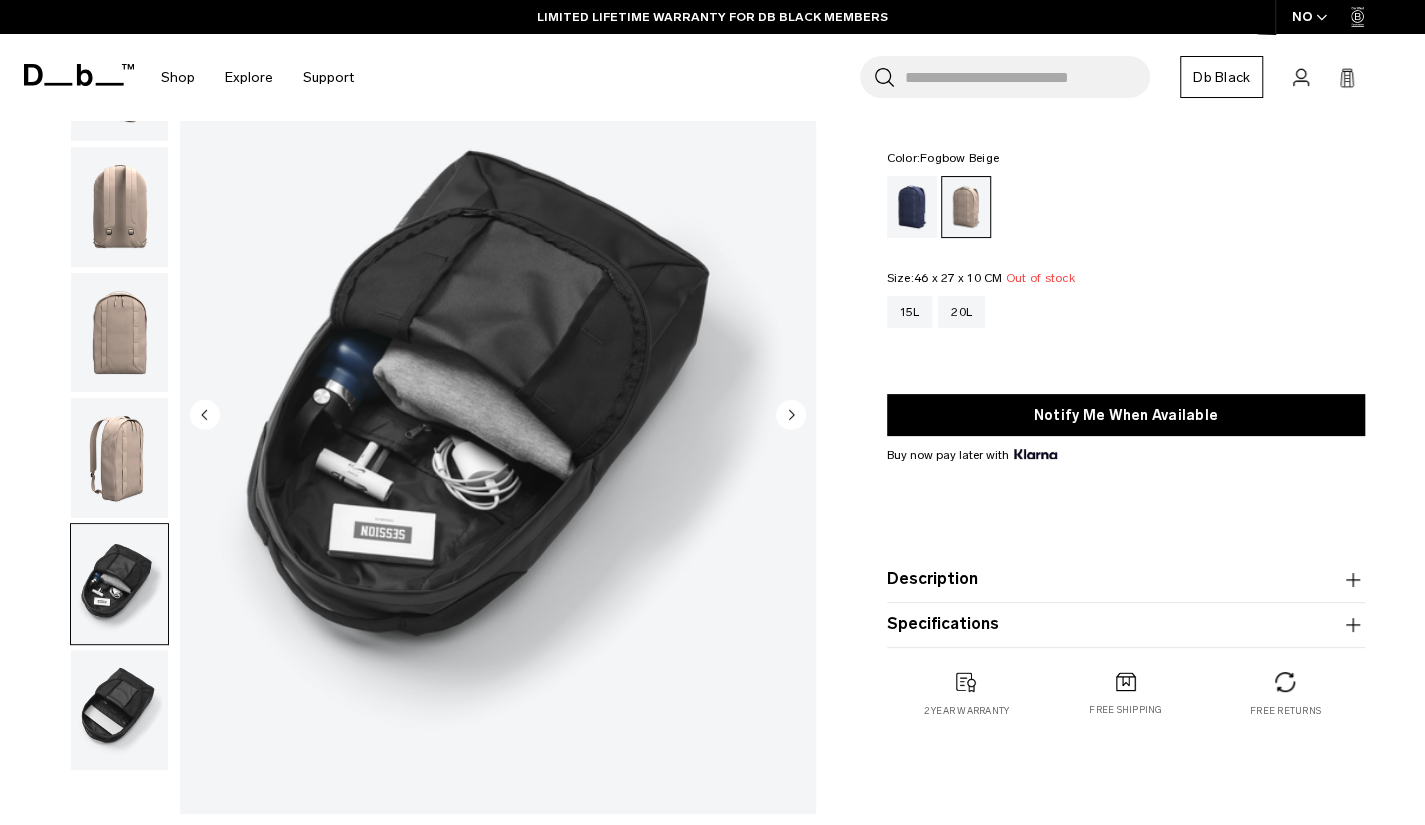 click at bounding box center [119, 710] 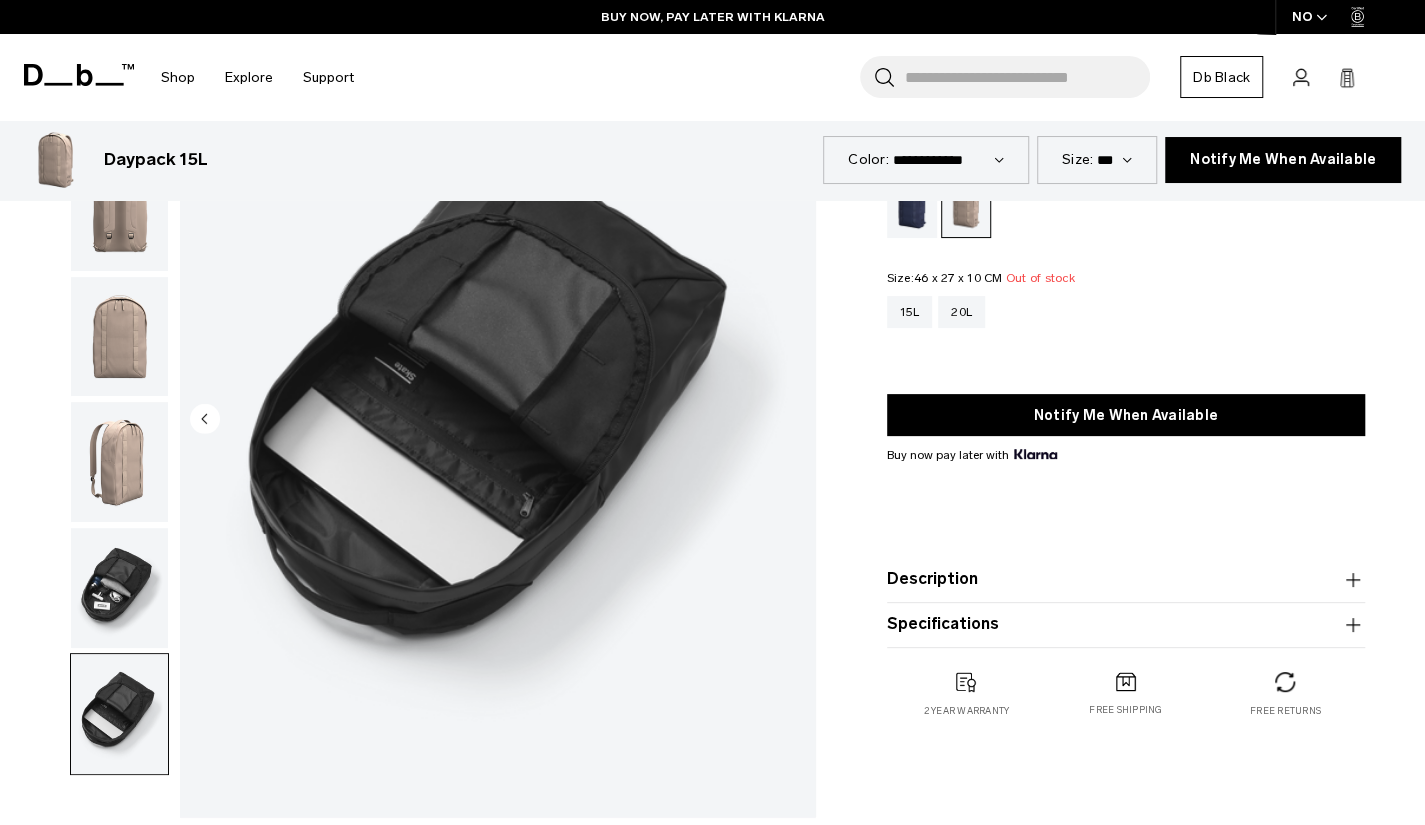 scroll, scrollTop: 0, scrollLeft: 0, axis: both 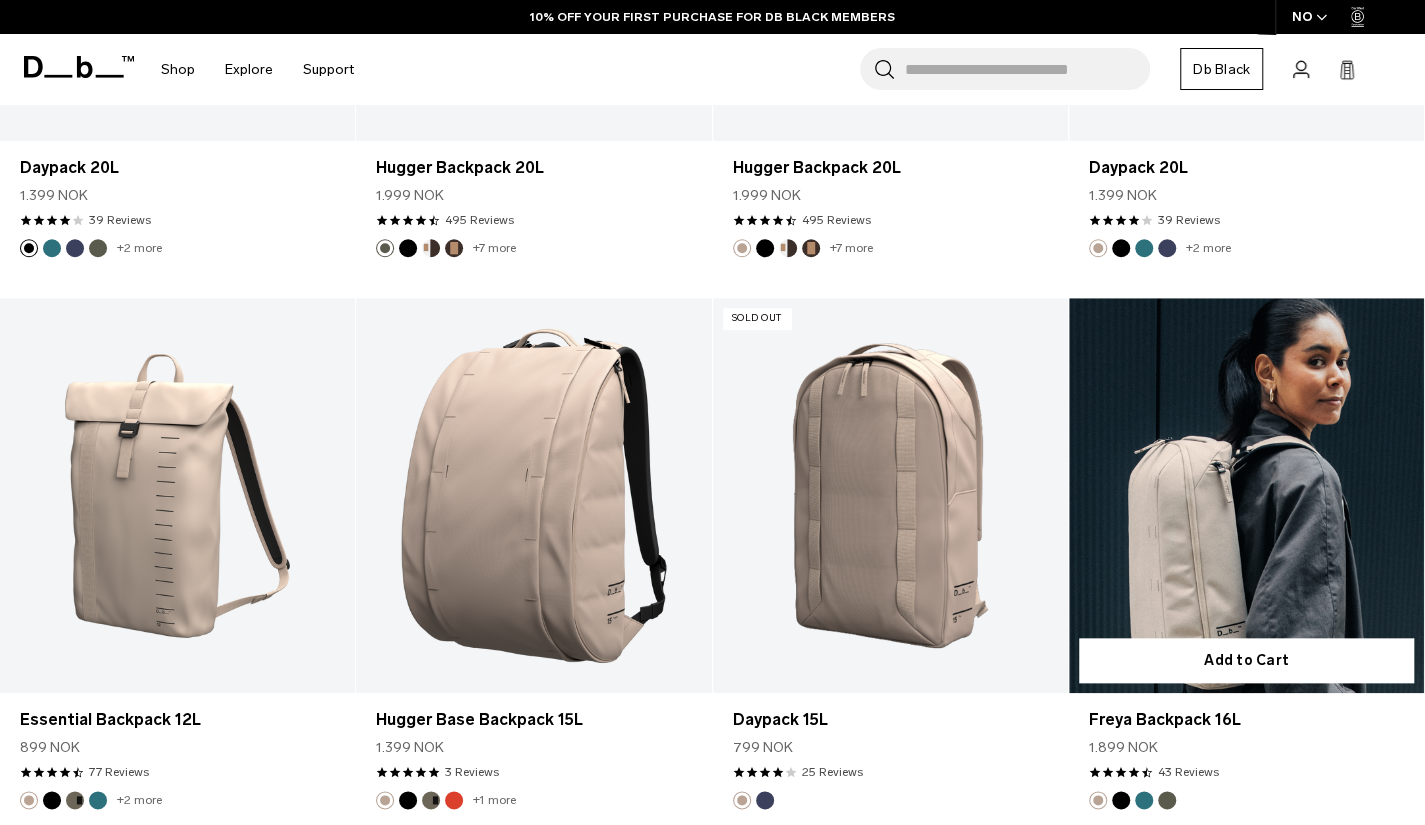 drag, startPoint x: 0, startPoint y: 0, endPoint x: 1230, endPoint y: 305, distance: 1267.251 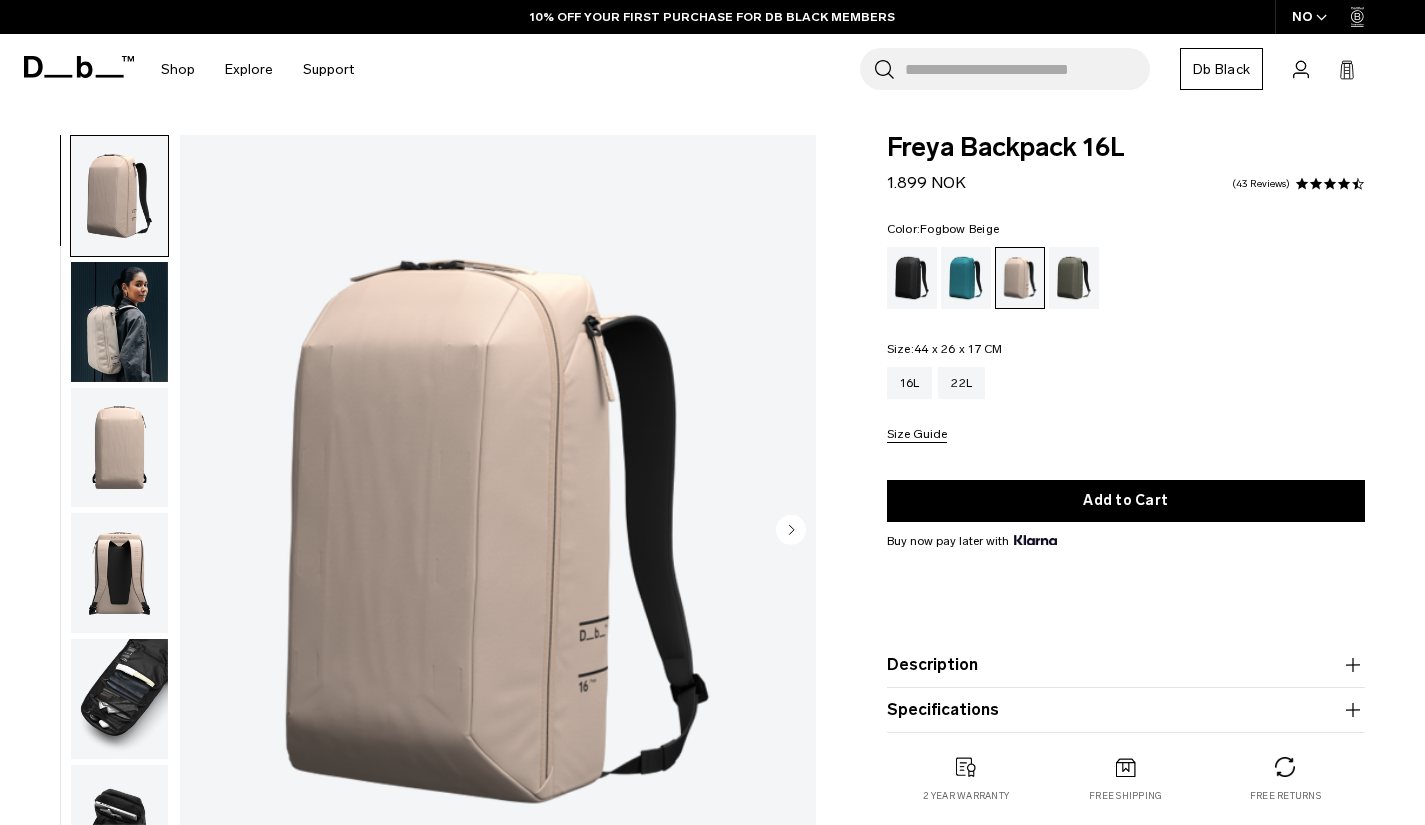 scroll, scrollTop: 0, scrollLeft: 0, axis: both 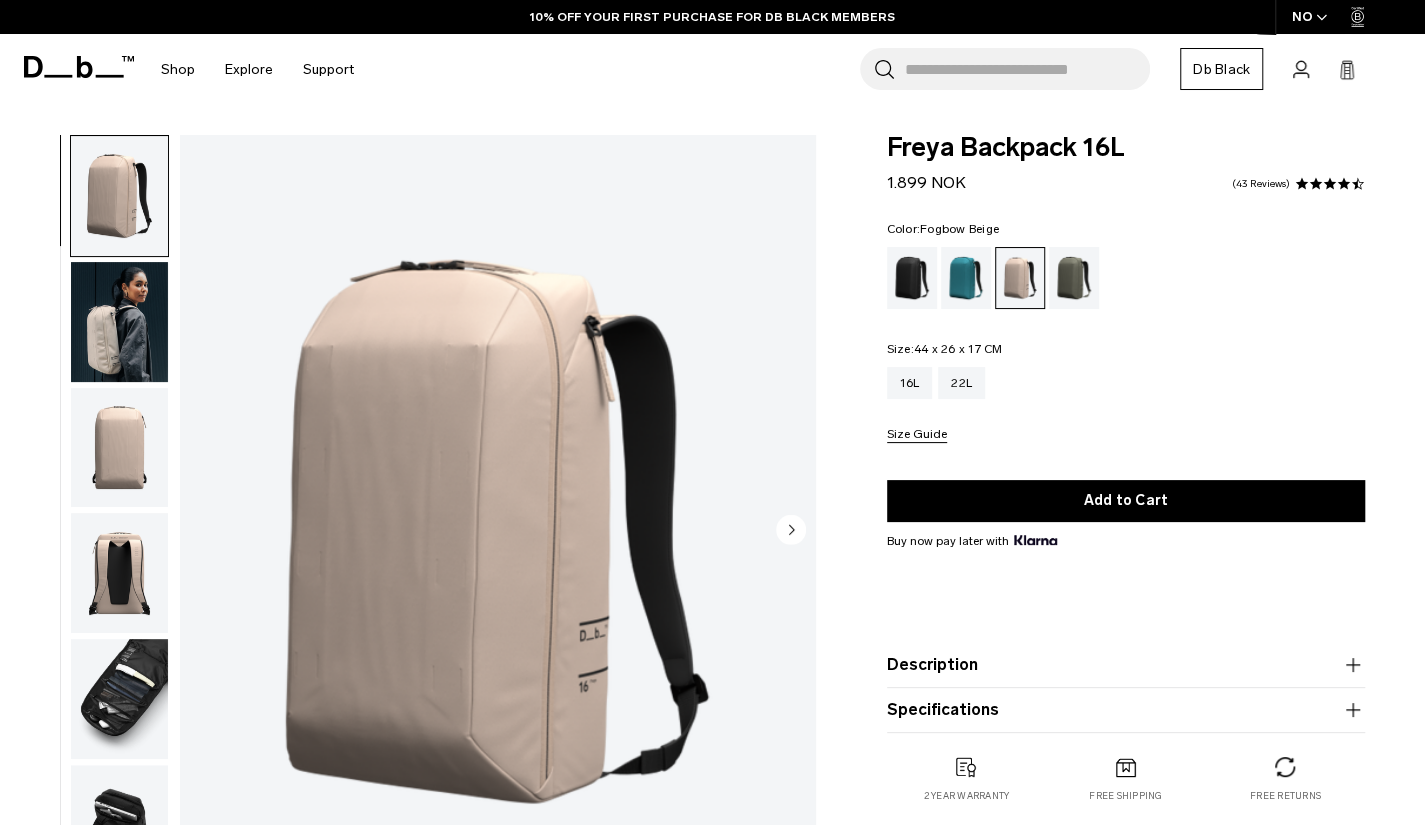 click at bounding box center [119, 322] 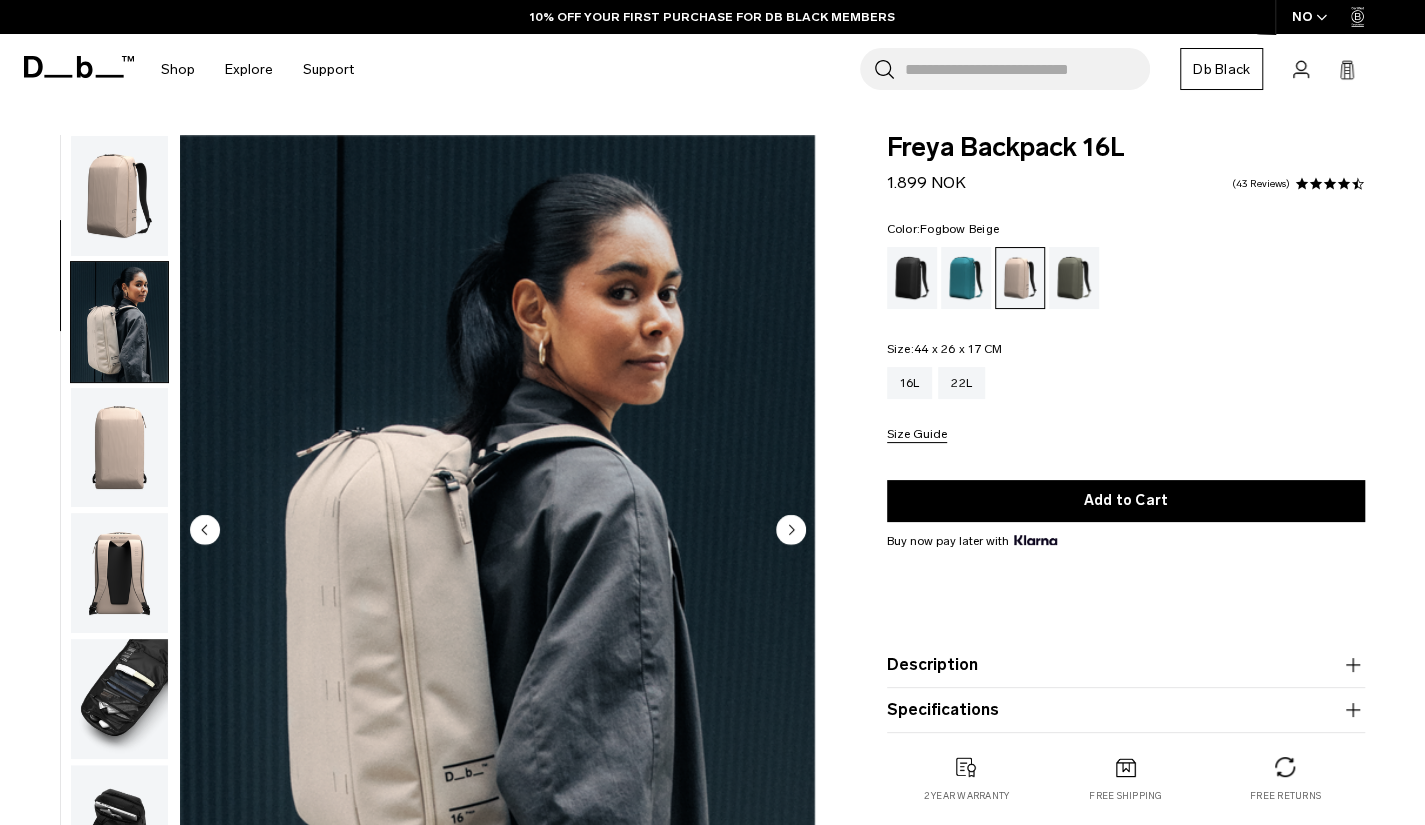 scroll, scrollTop: 0, scrollLeft: 0, axis: both 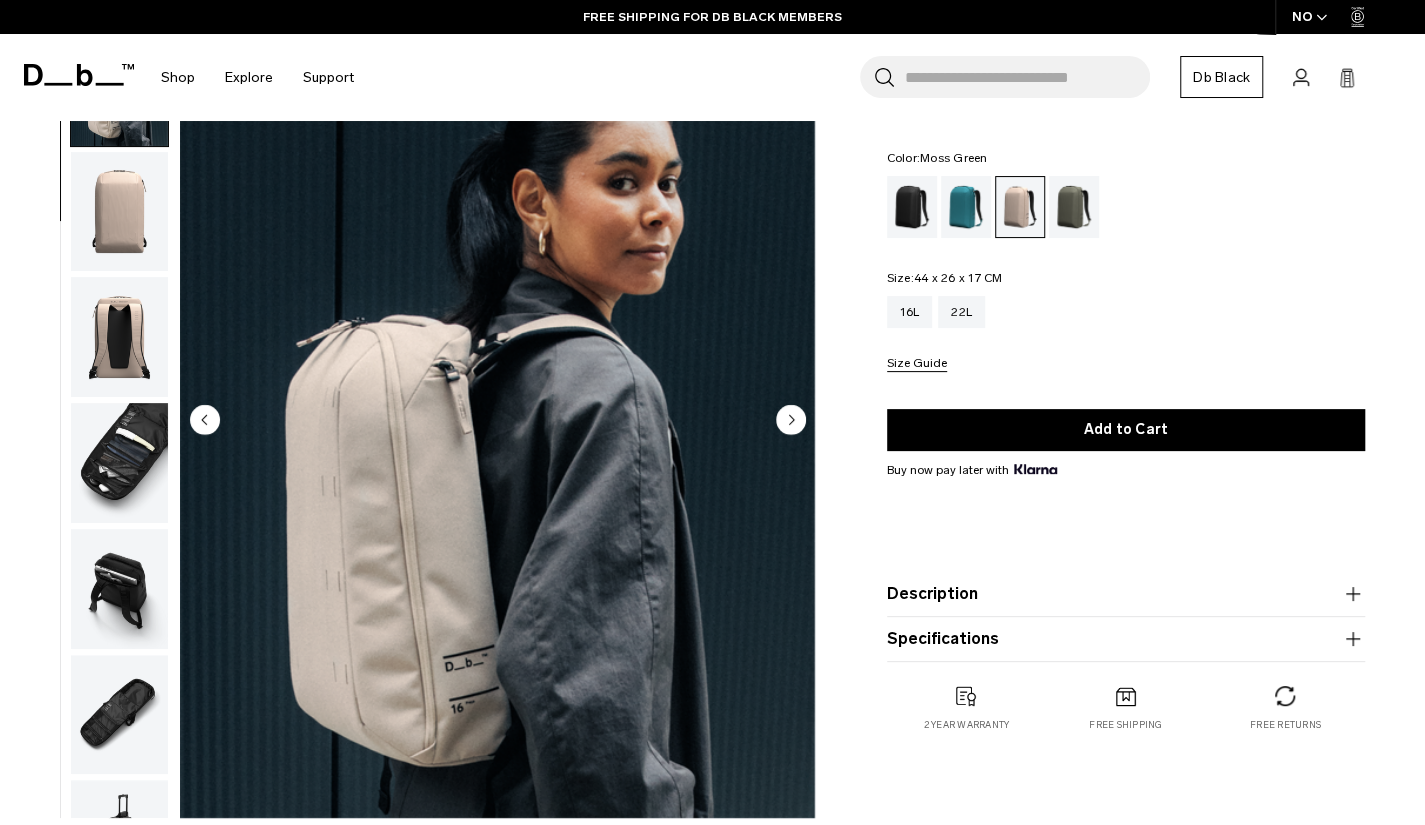click at bounding box center (1074, 207) 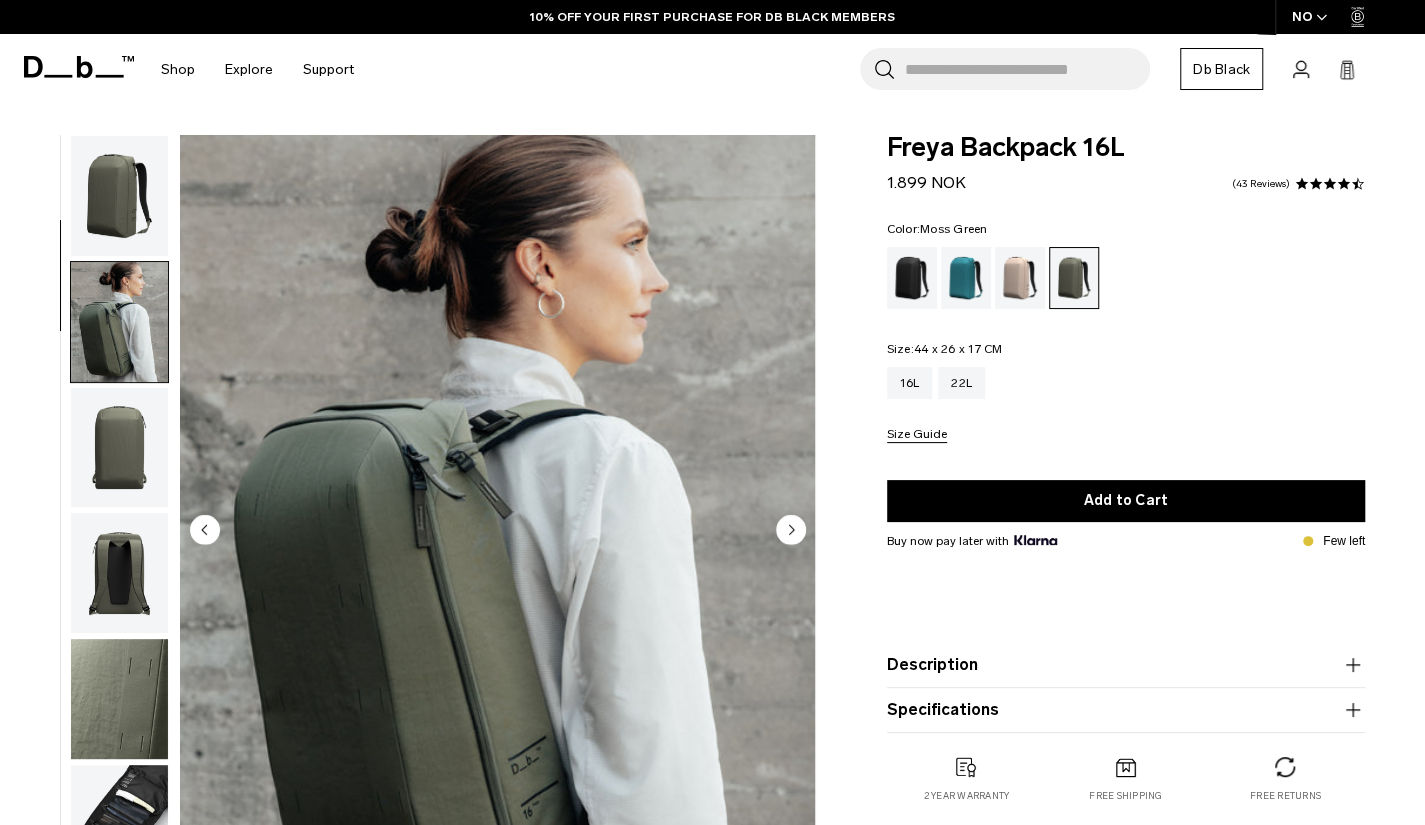 scroll, scrollTop: 158, scrollLeft: 0, axis: vertical 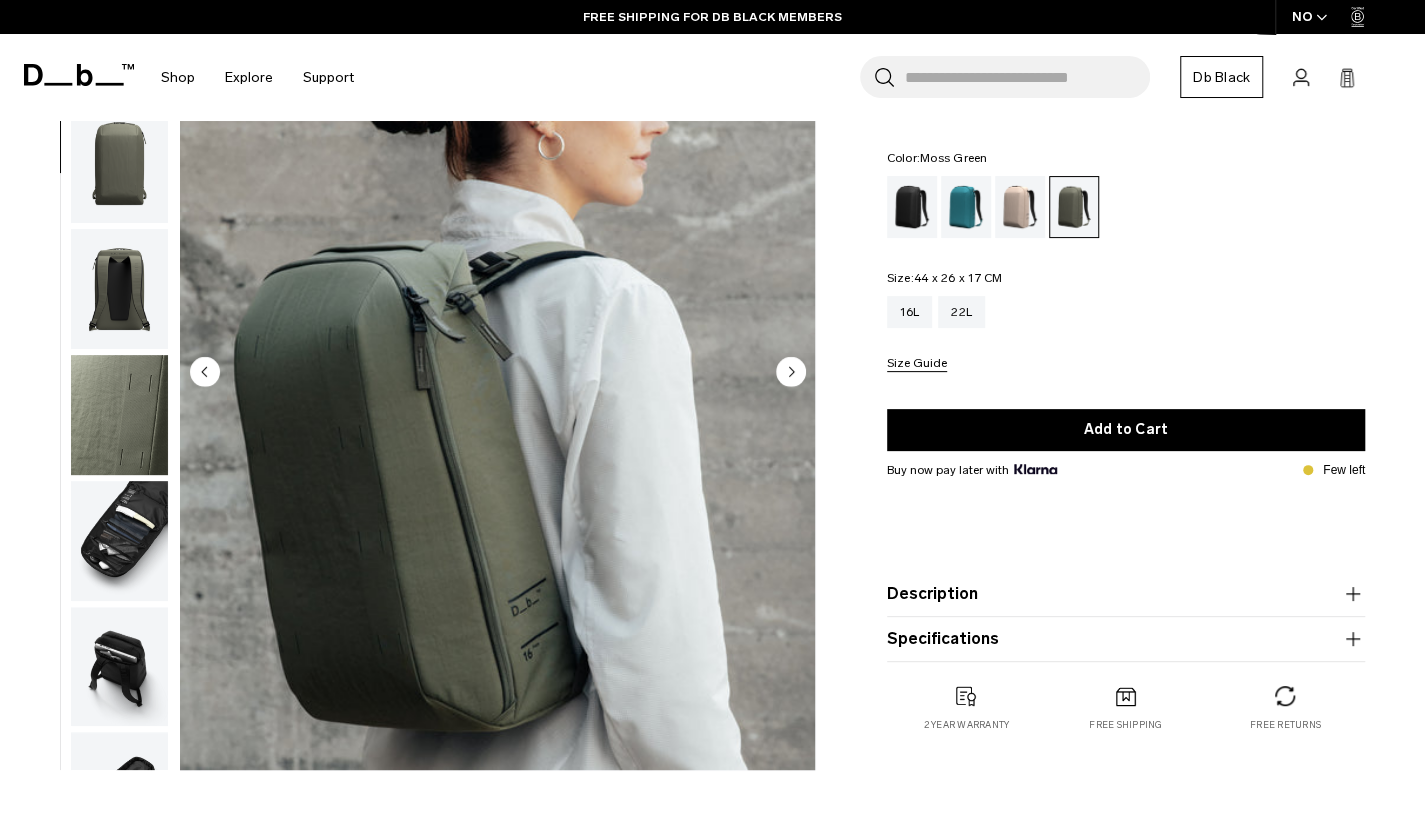 click at bounding box center (119, 415) 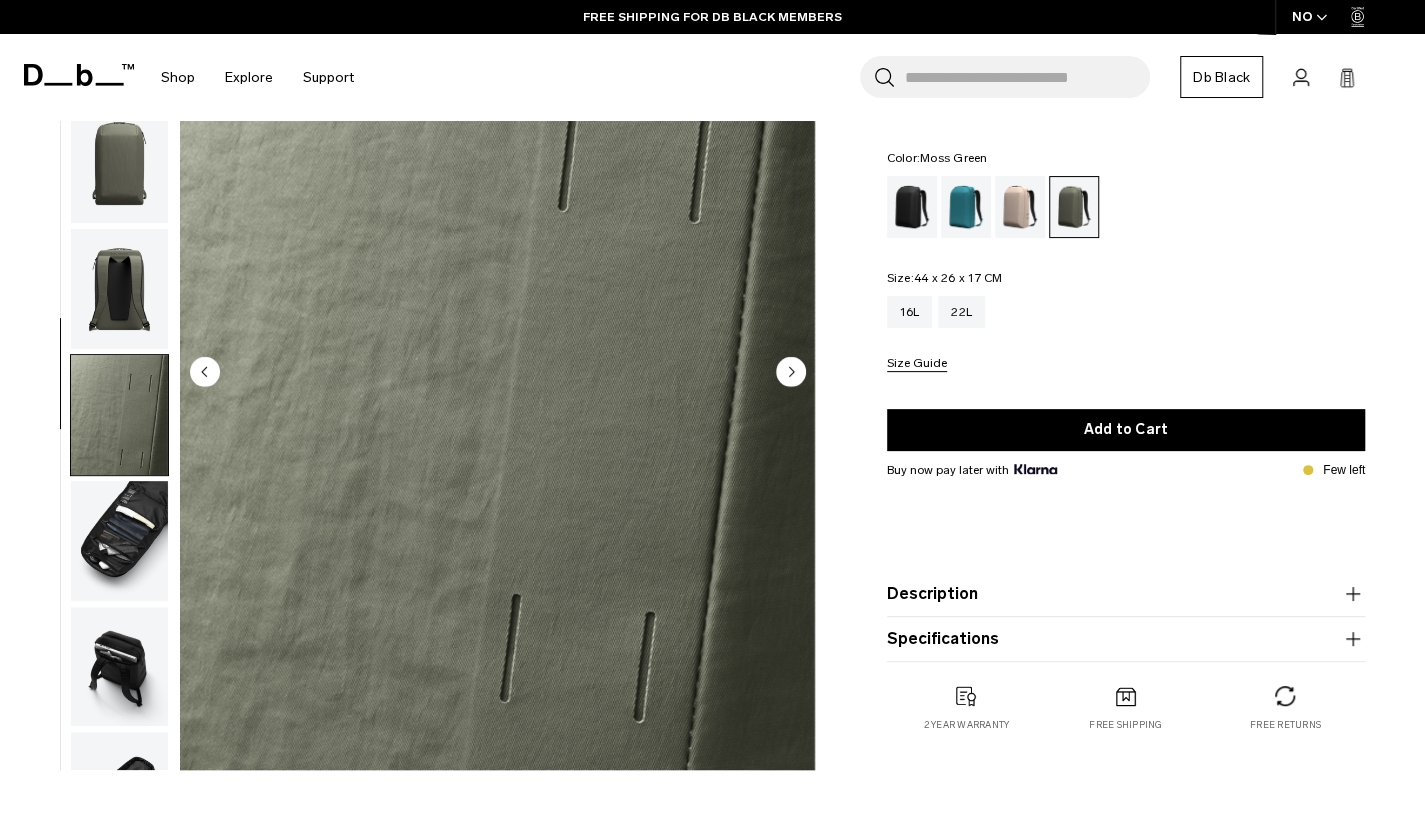 scroll, scrollTop: 336, scrollLeft: 0, axis: vertical 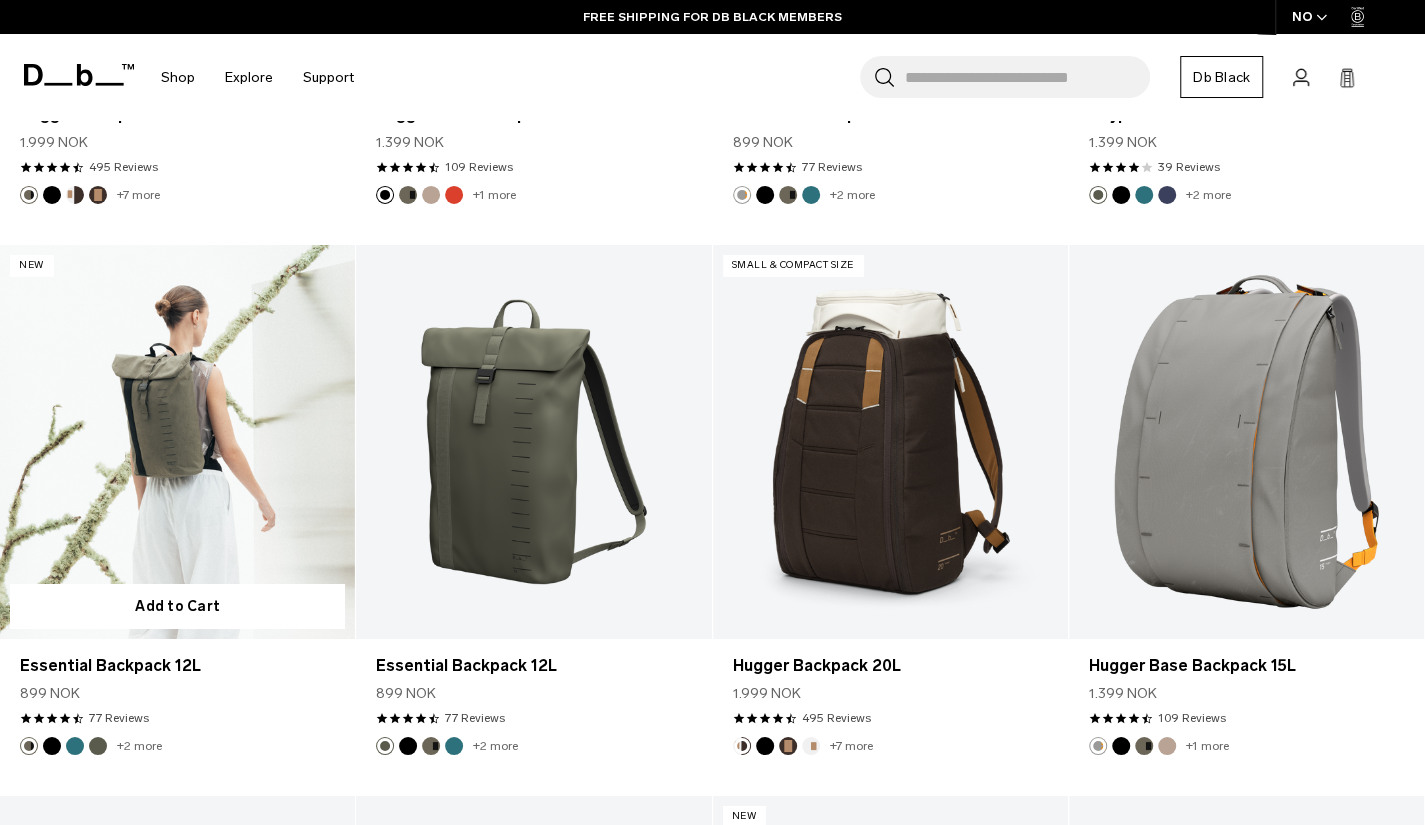 click at bounding box center [177, 442] 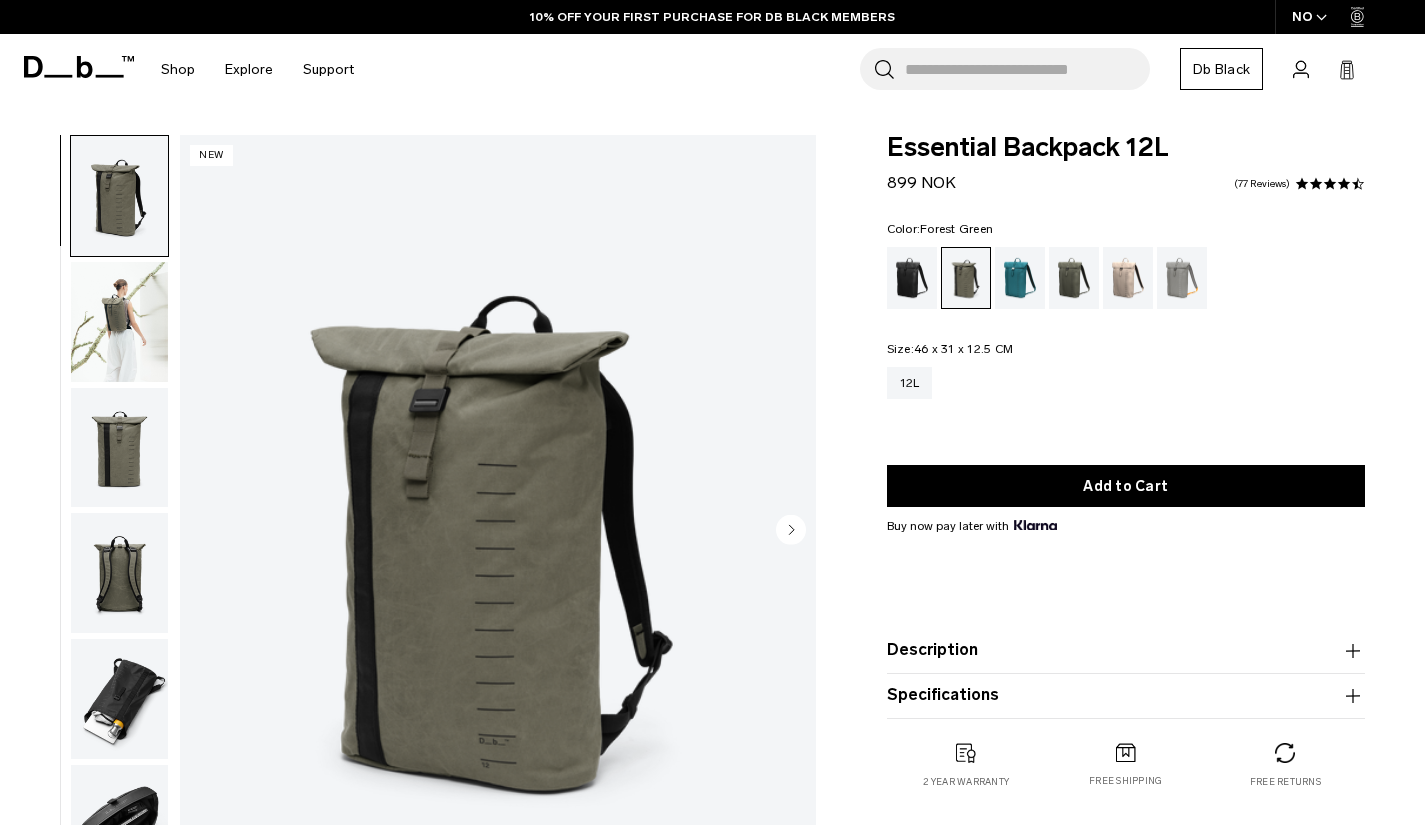 scroll, scrollTop: 0, scrollLeft: 0, axis: both 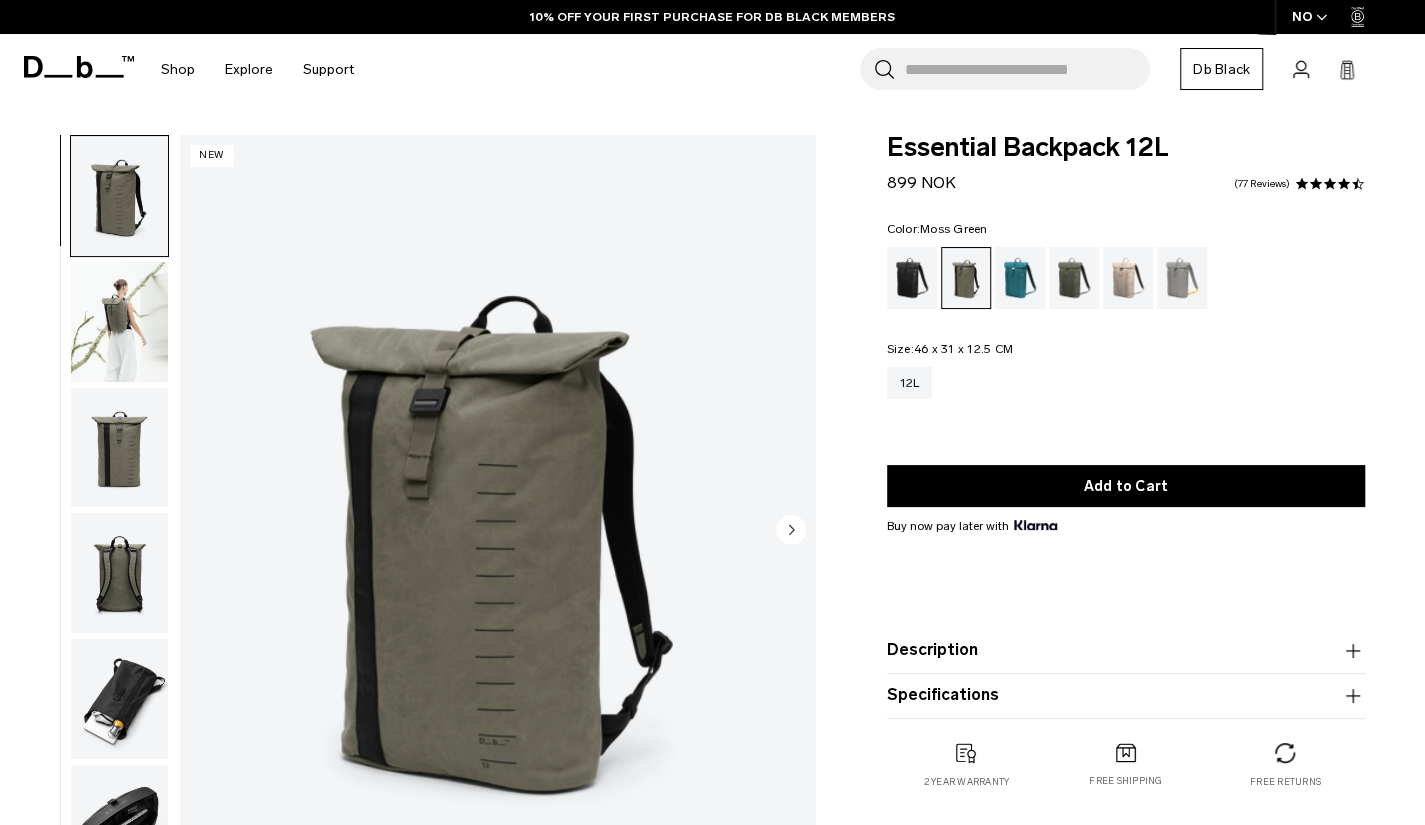 click at bounding box center [1074, 278] 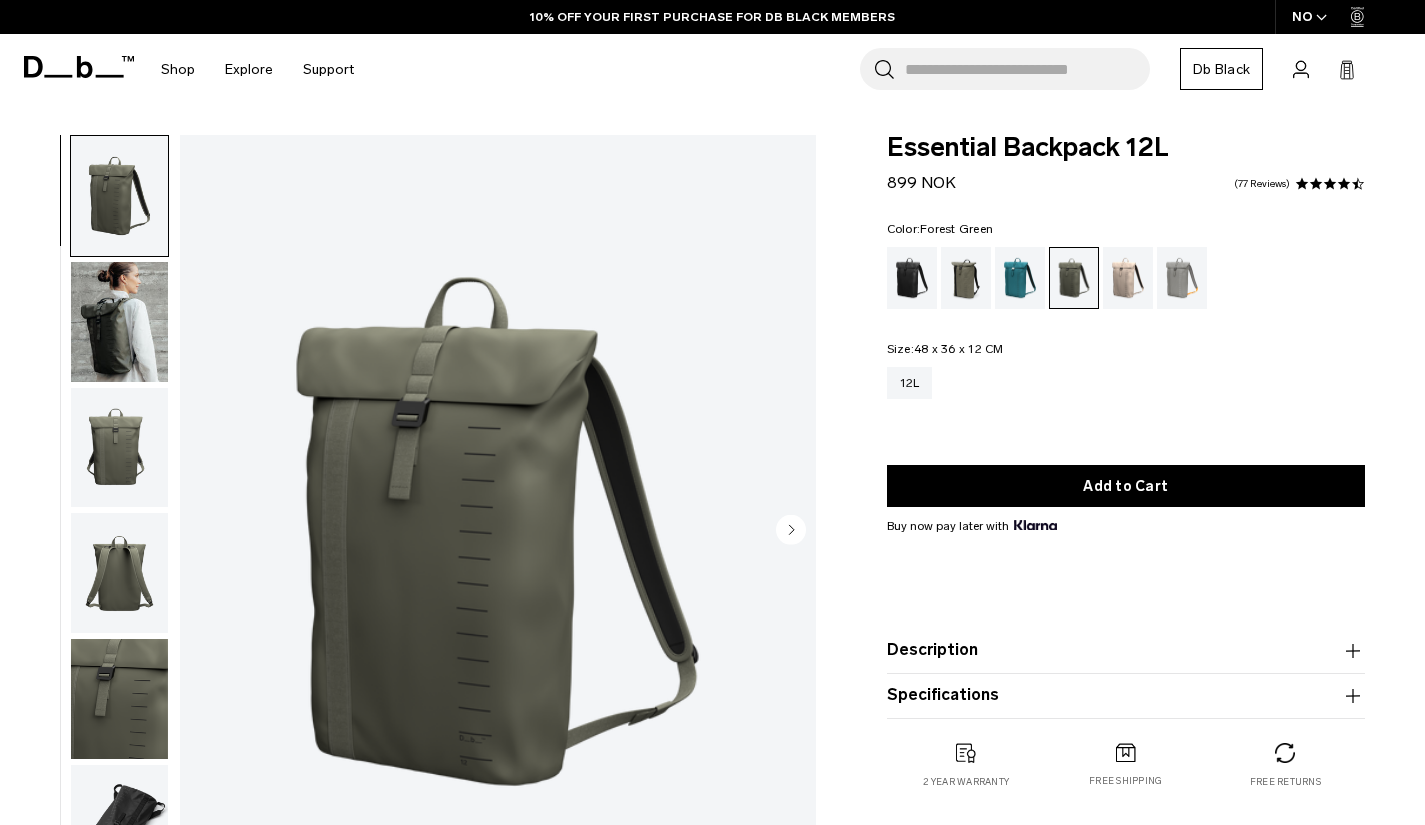 scroll, scrollTop: 0, scrollLeft: 0, axis: both 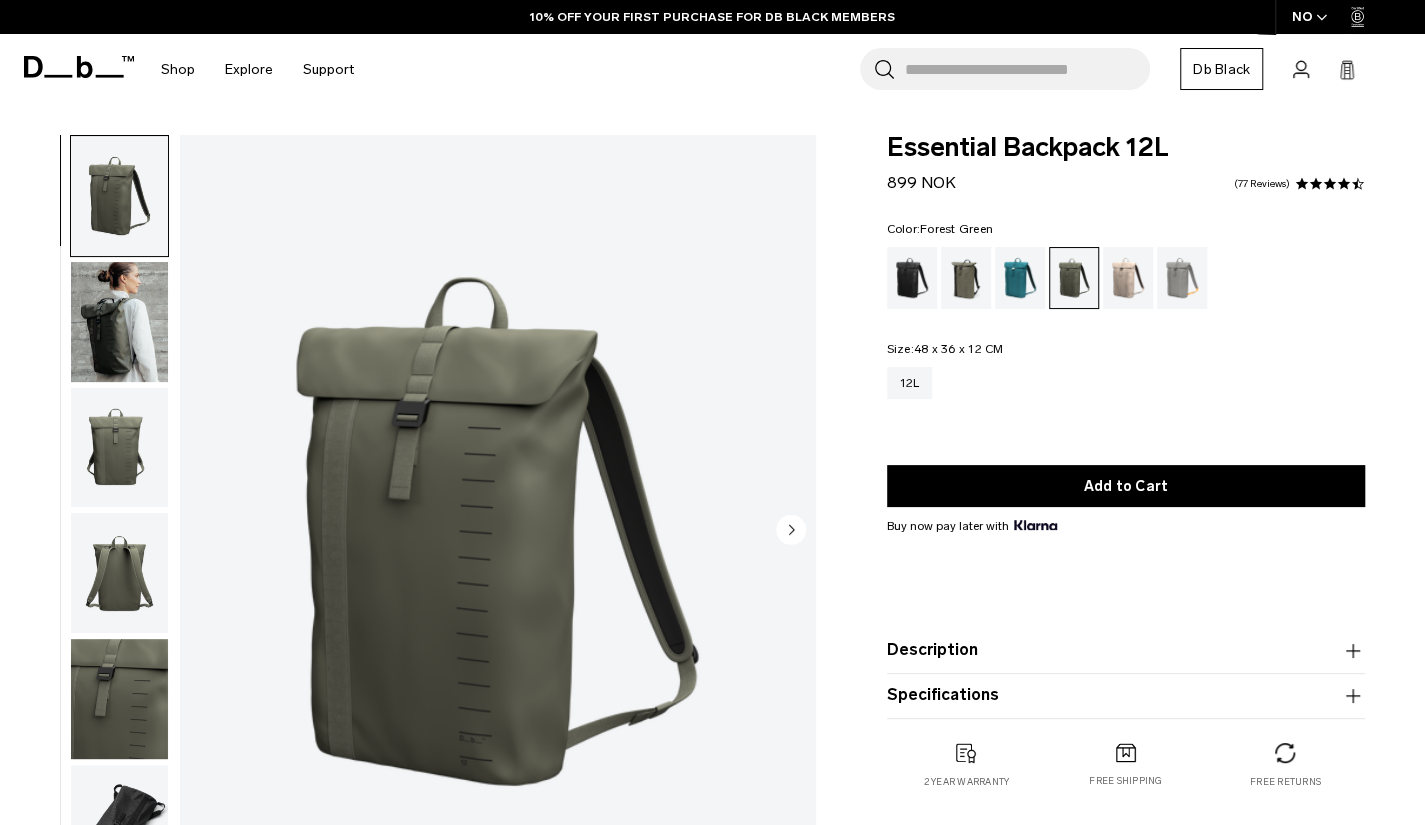 click at bounding box center [966, 278] 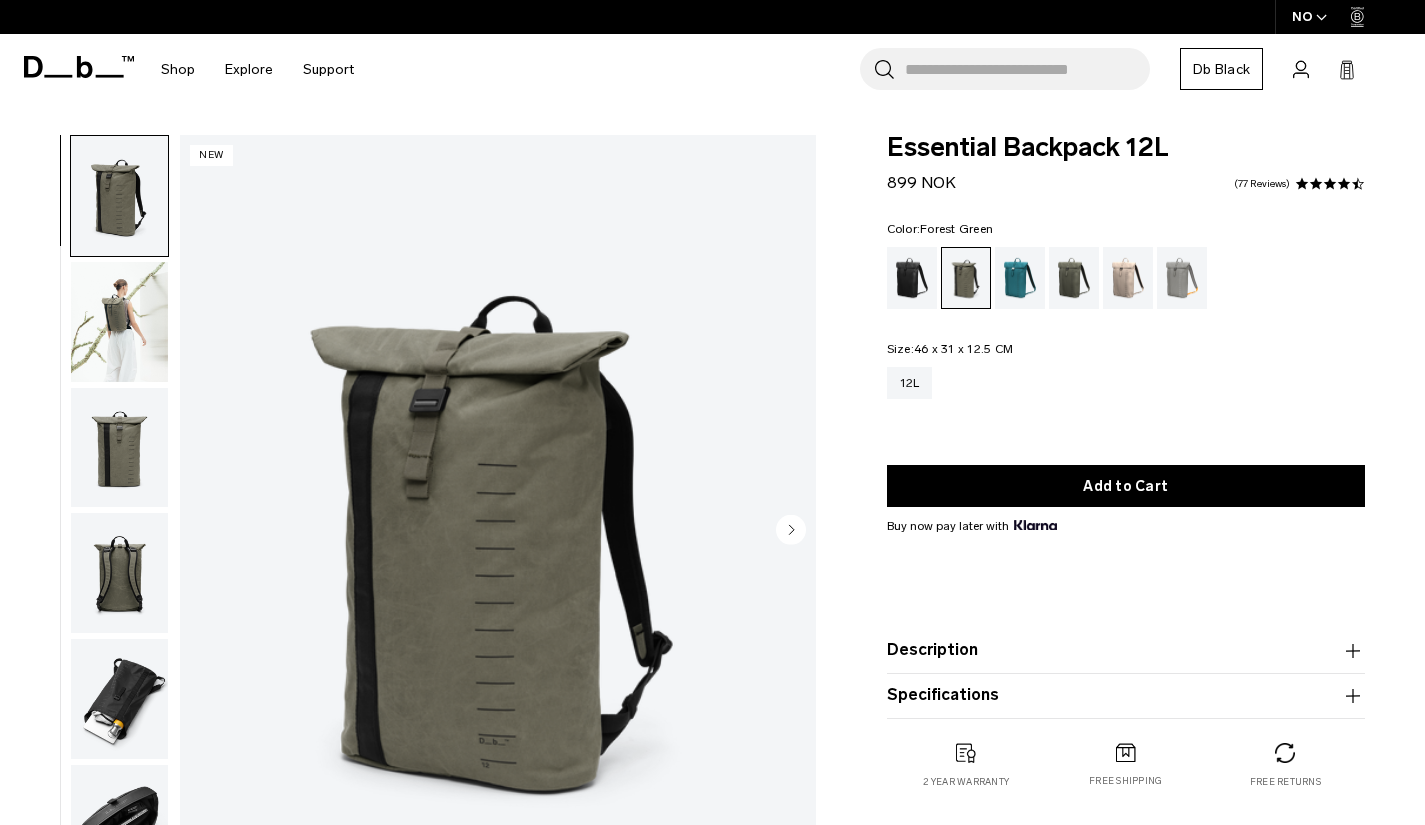scroll, scrollTop: 0, scrollLeft: 0, axis: both 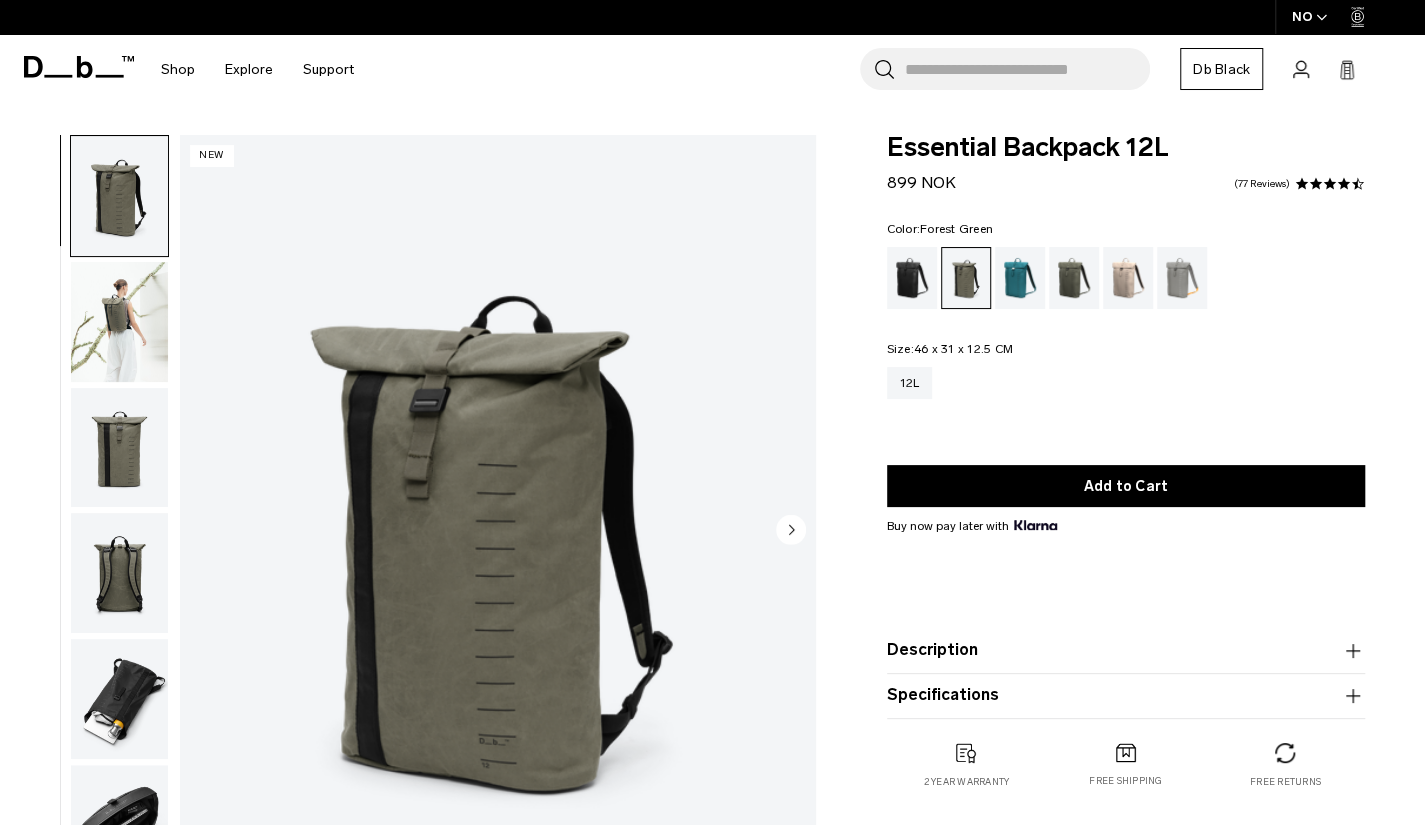 click 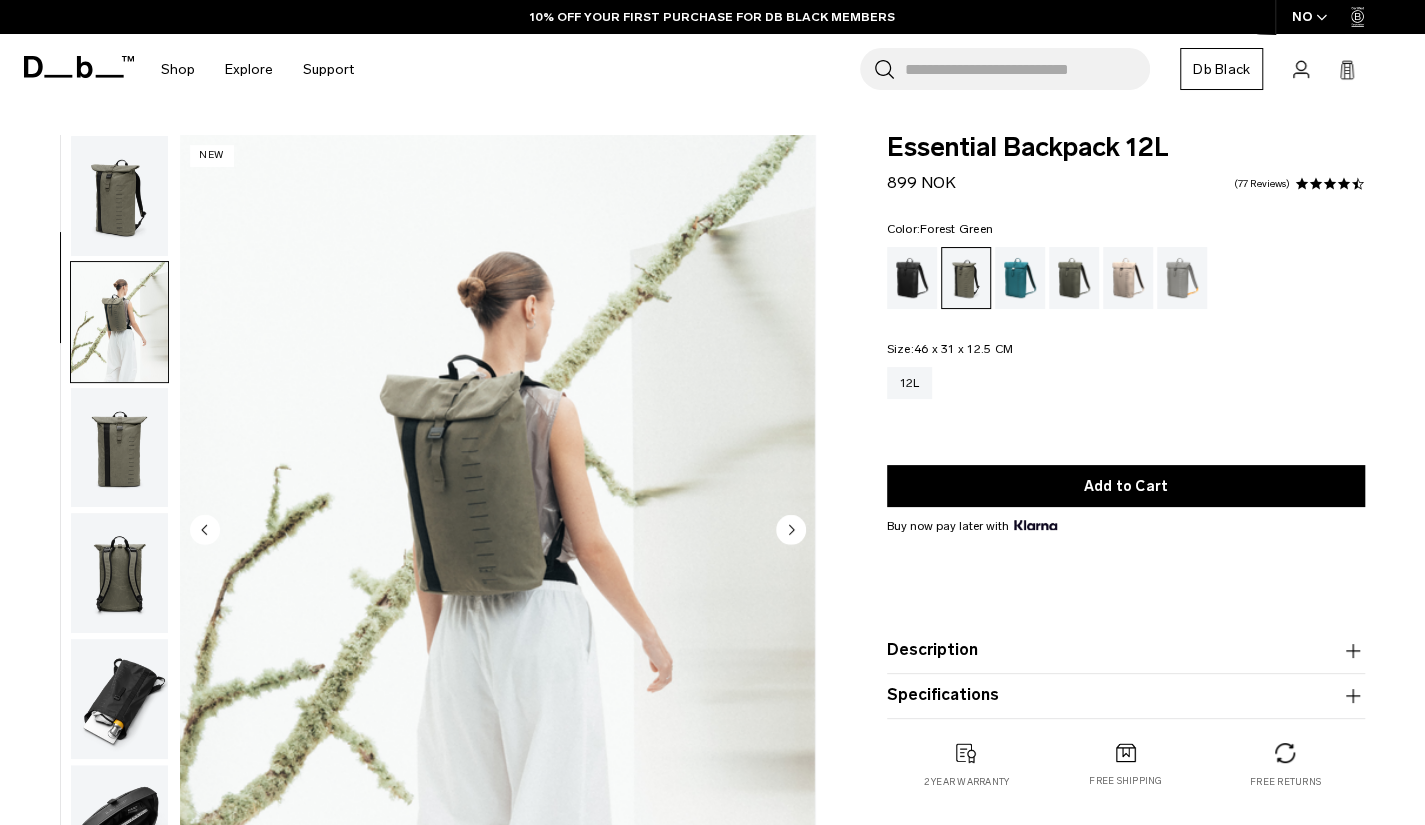 scroll, scrollTop: 0, scrollLeft: 0, axis: both 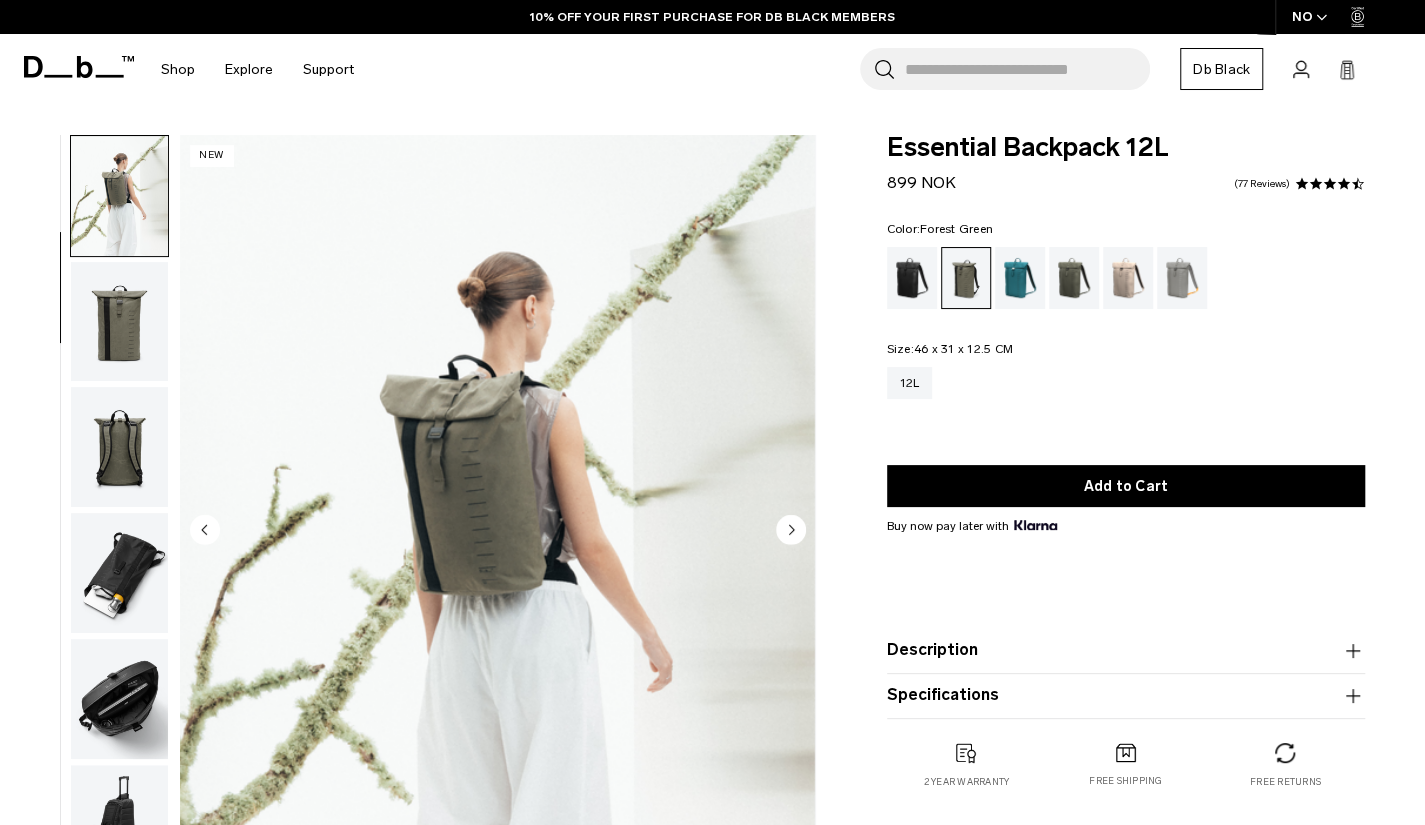 click 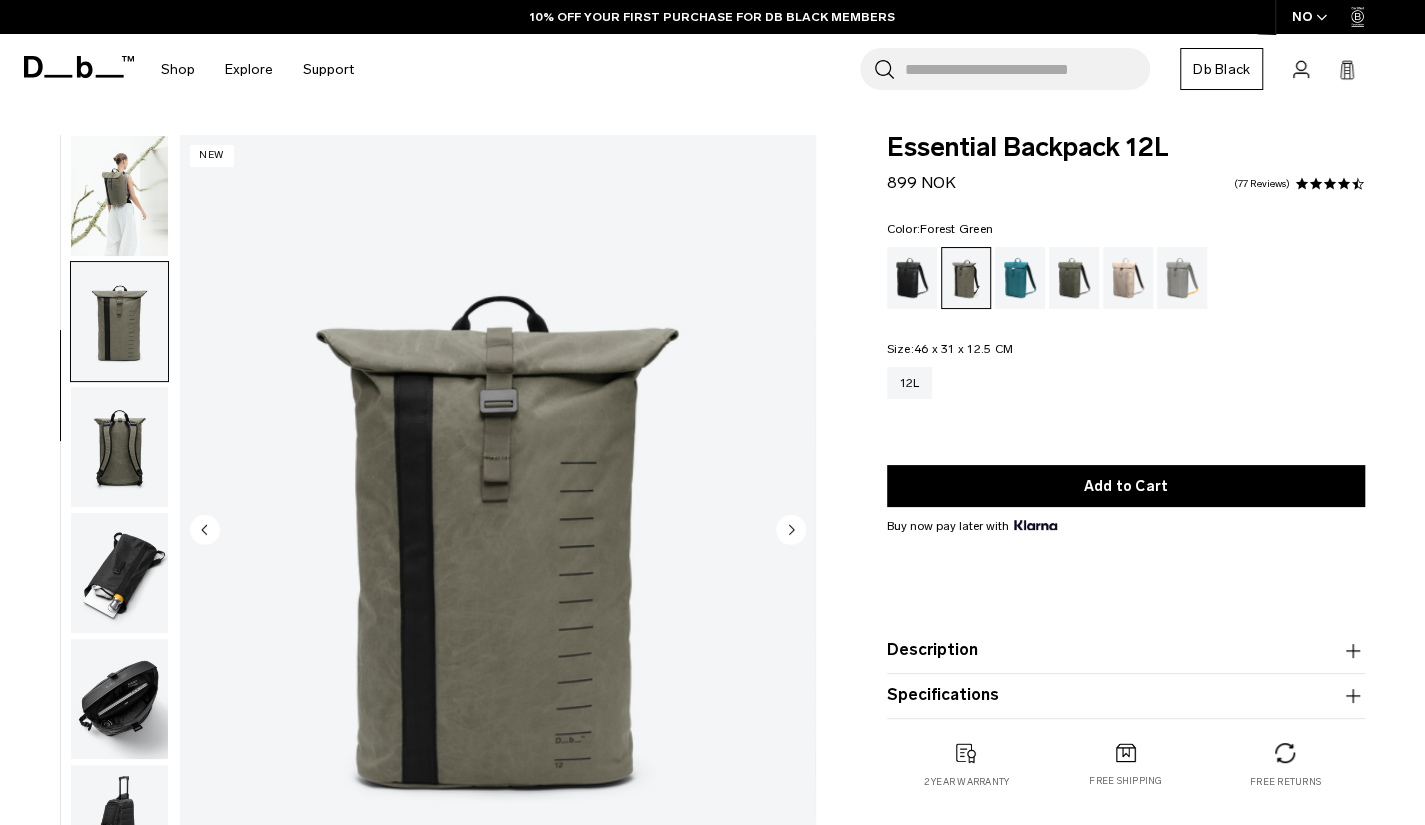 scroll, scrollTop: 210, scrollLeft: 0, axis: vertical 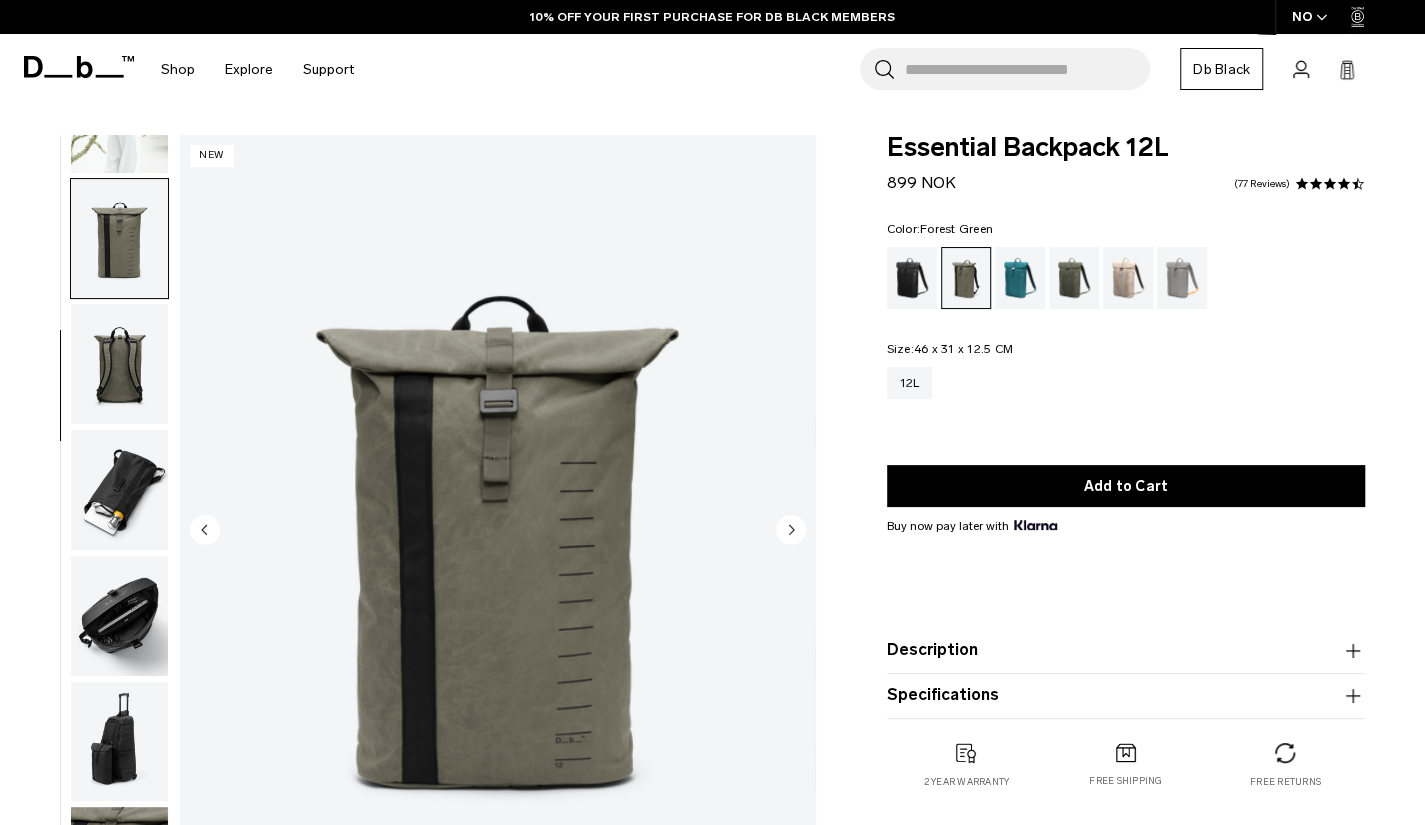 click 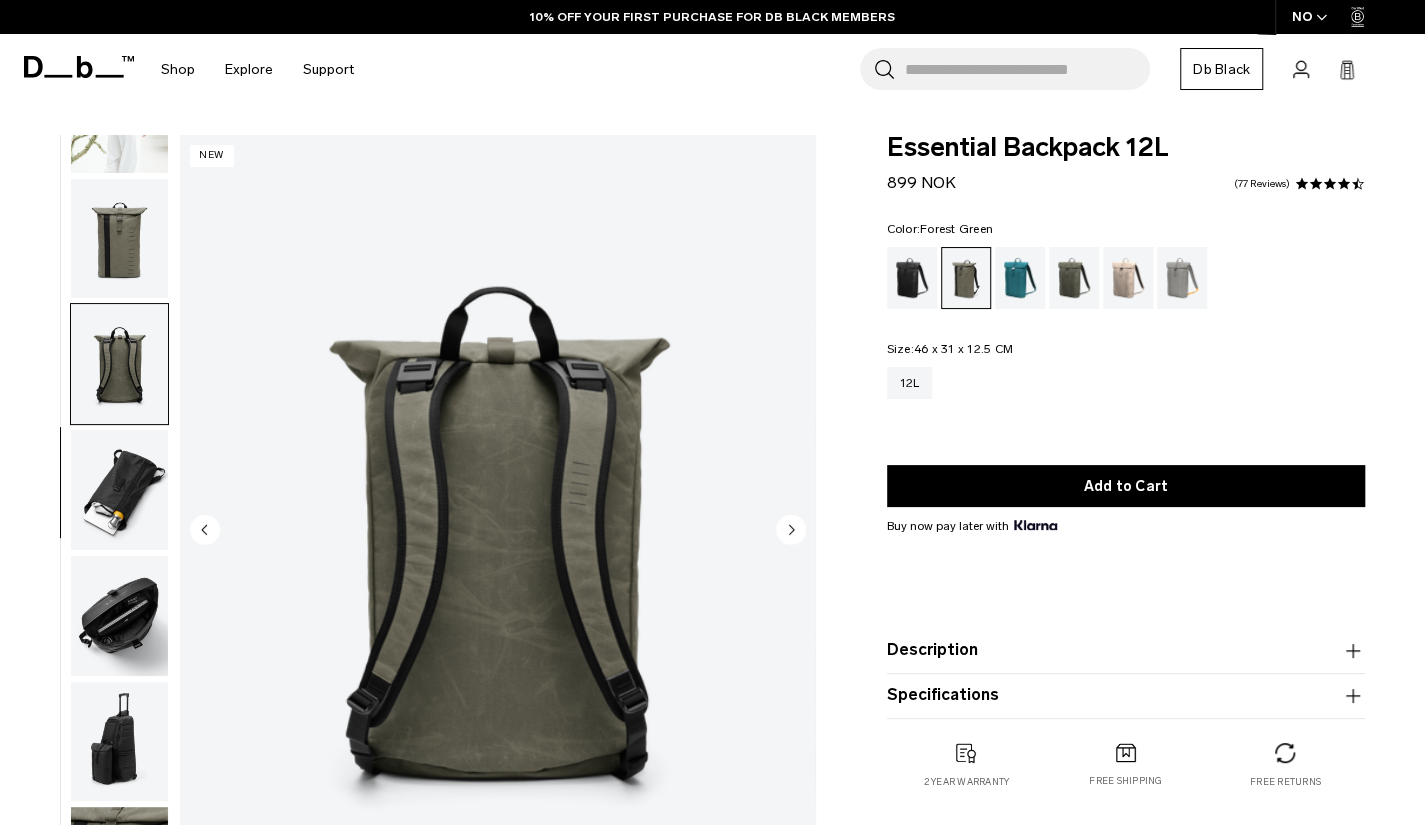 click 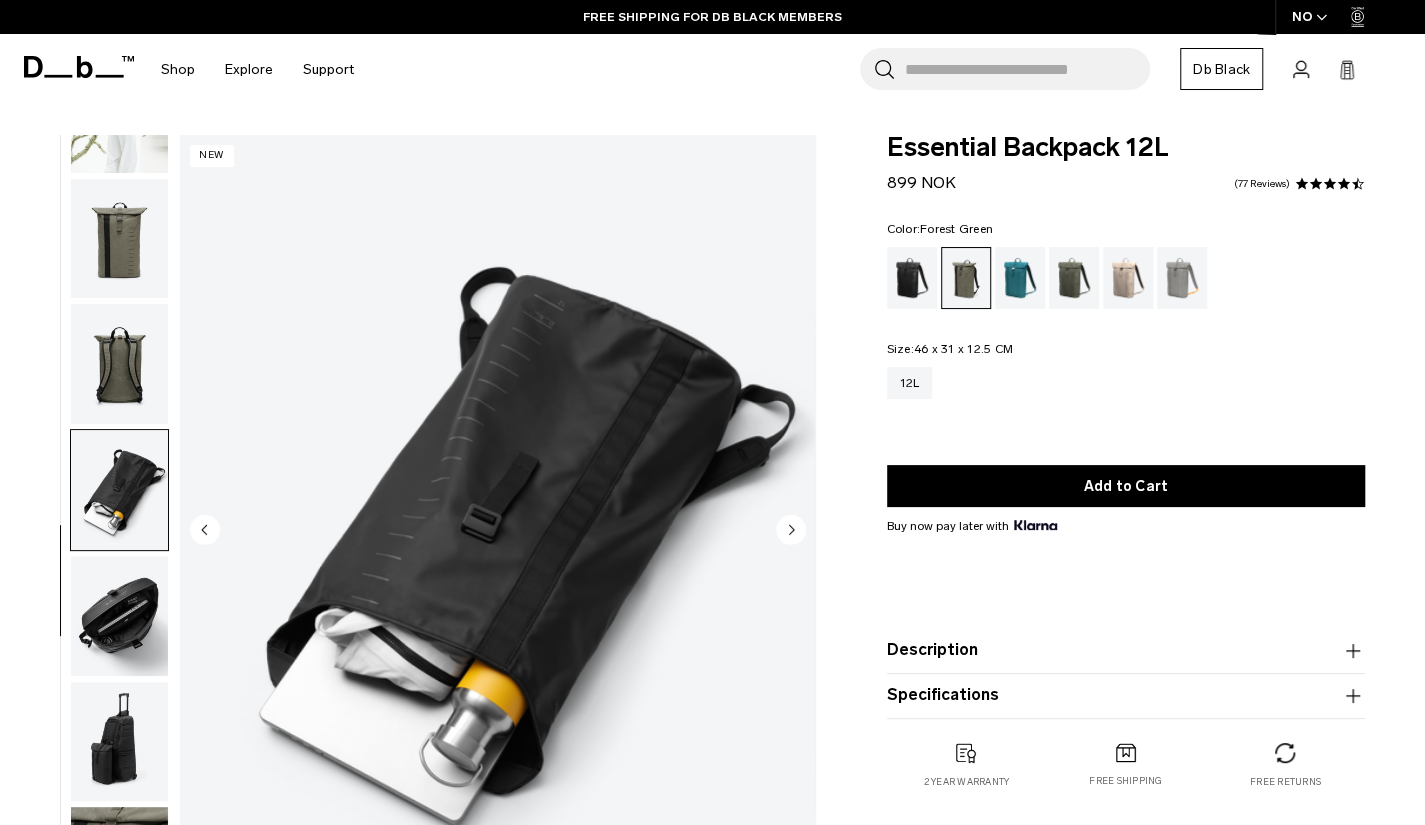 click 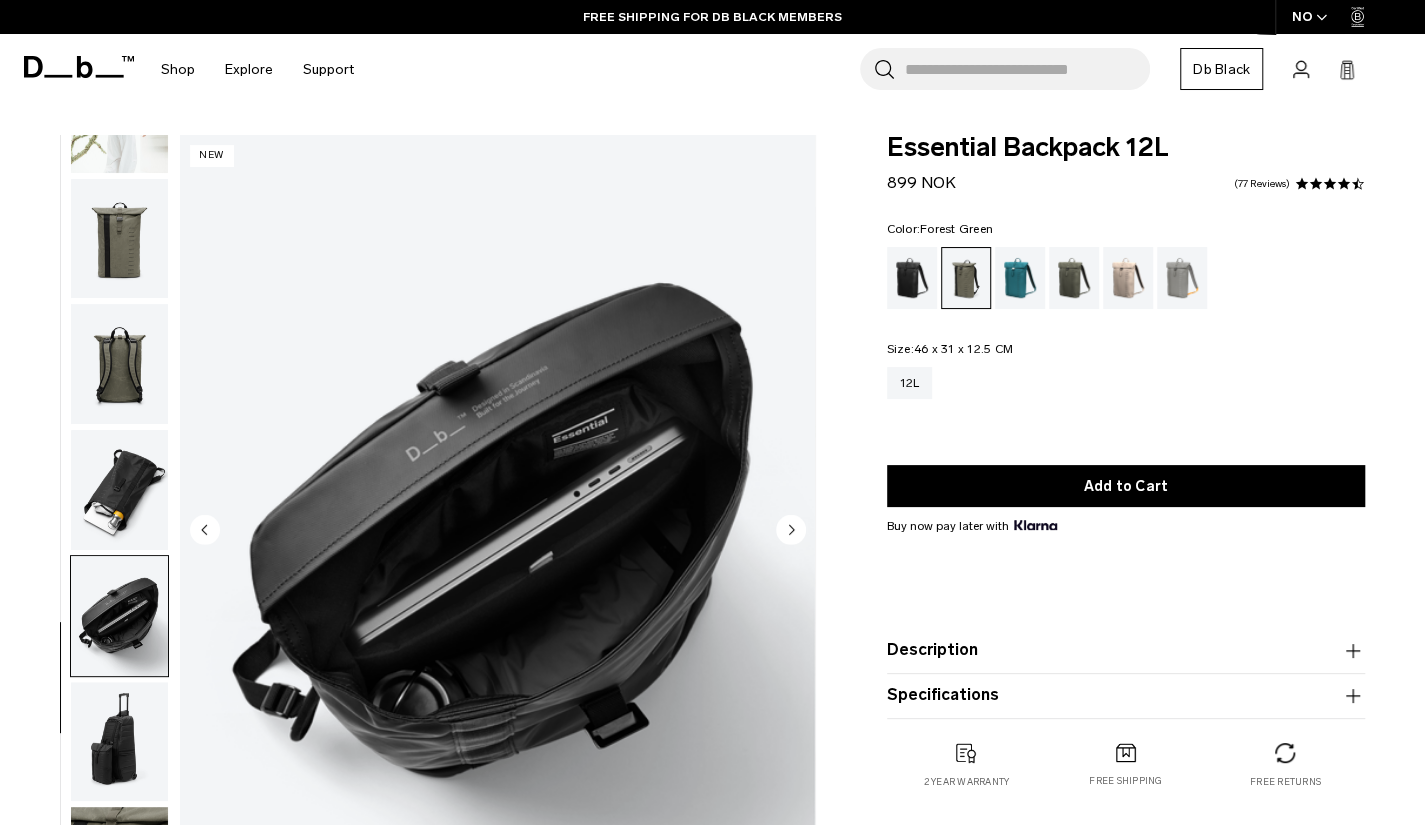 click 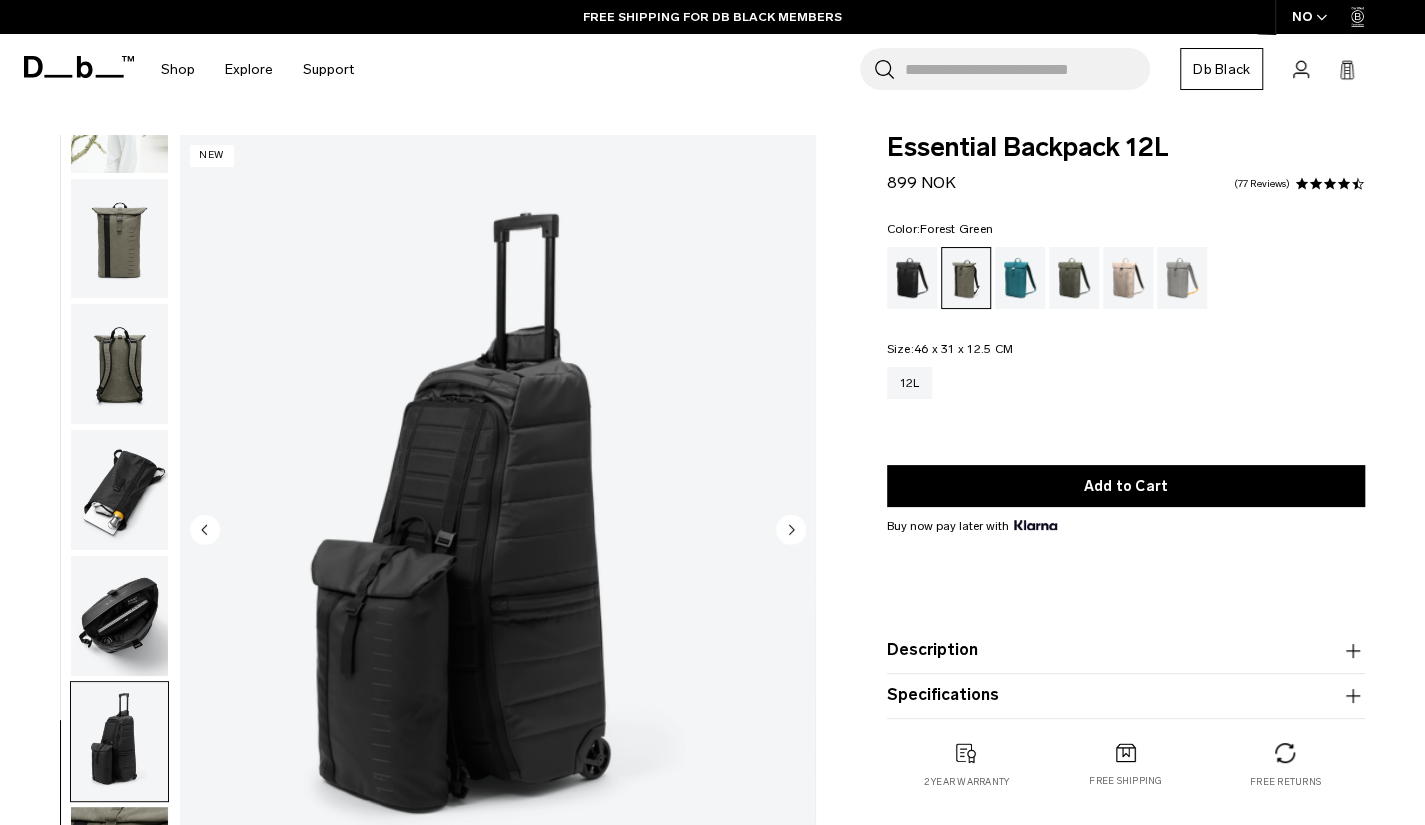 click 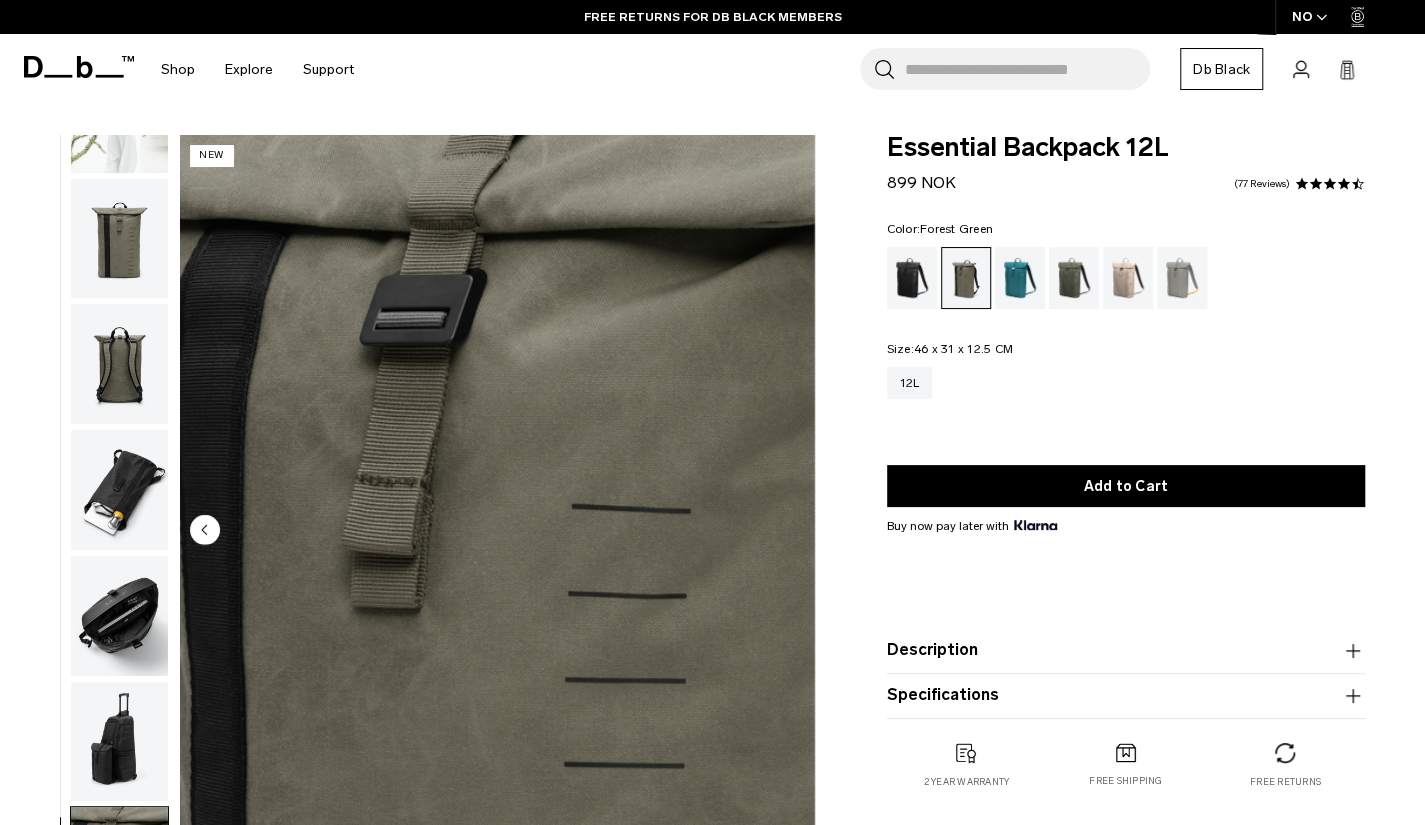 click at bounding box center (119, 239) 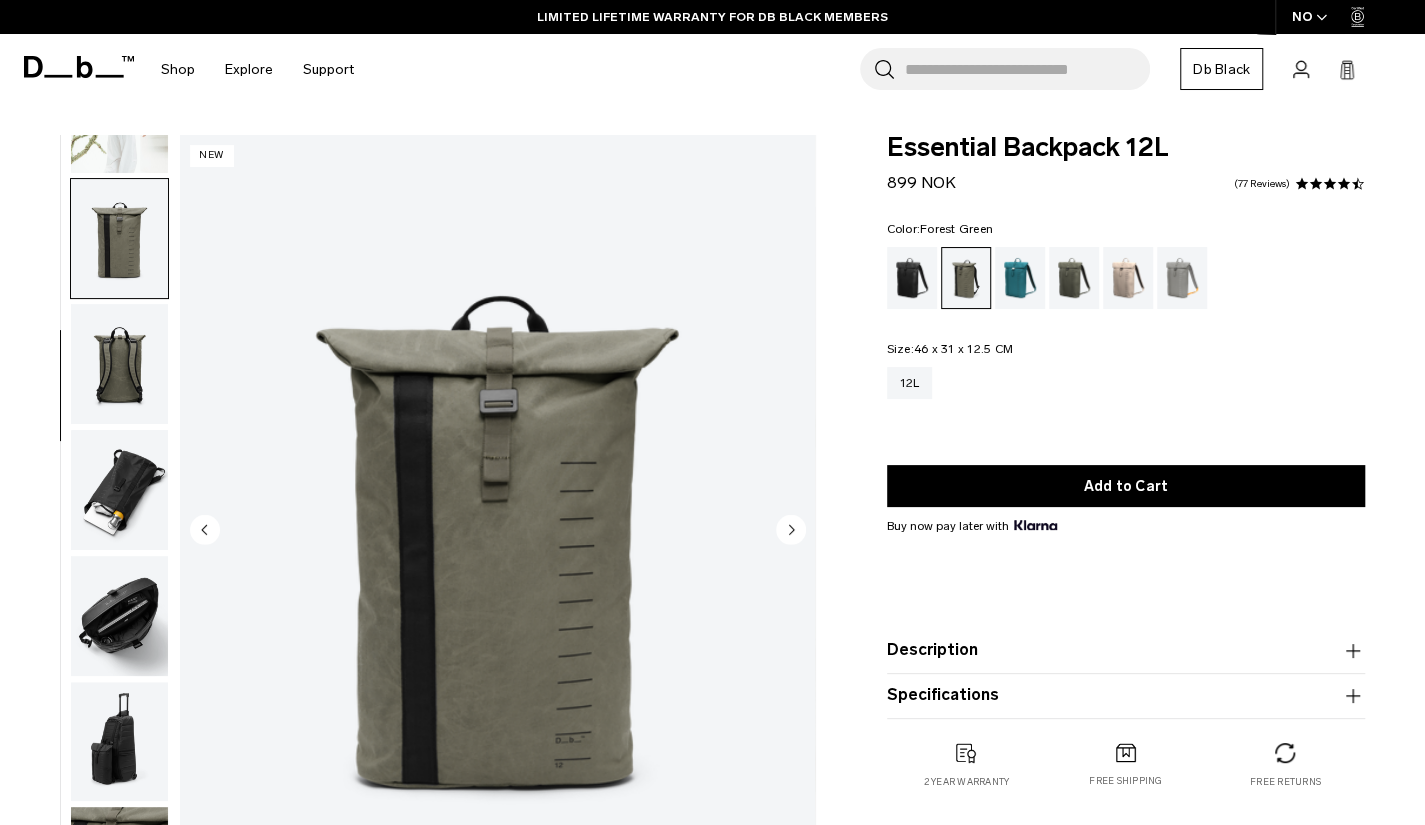 scroll, scrollTop: 0, scrollLeft: 0, axis: both 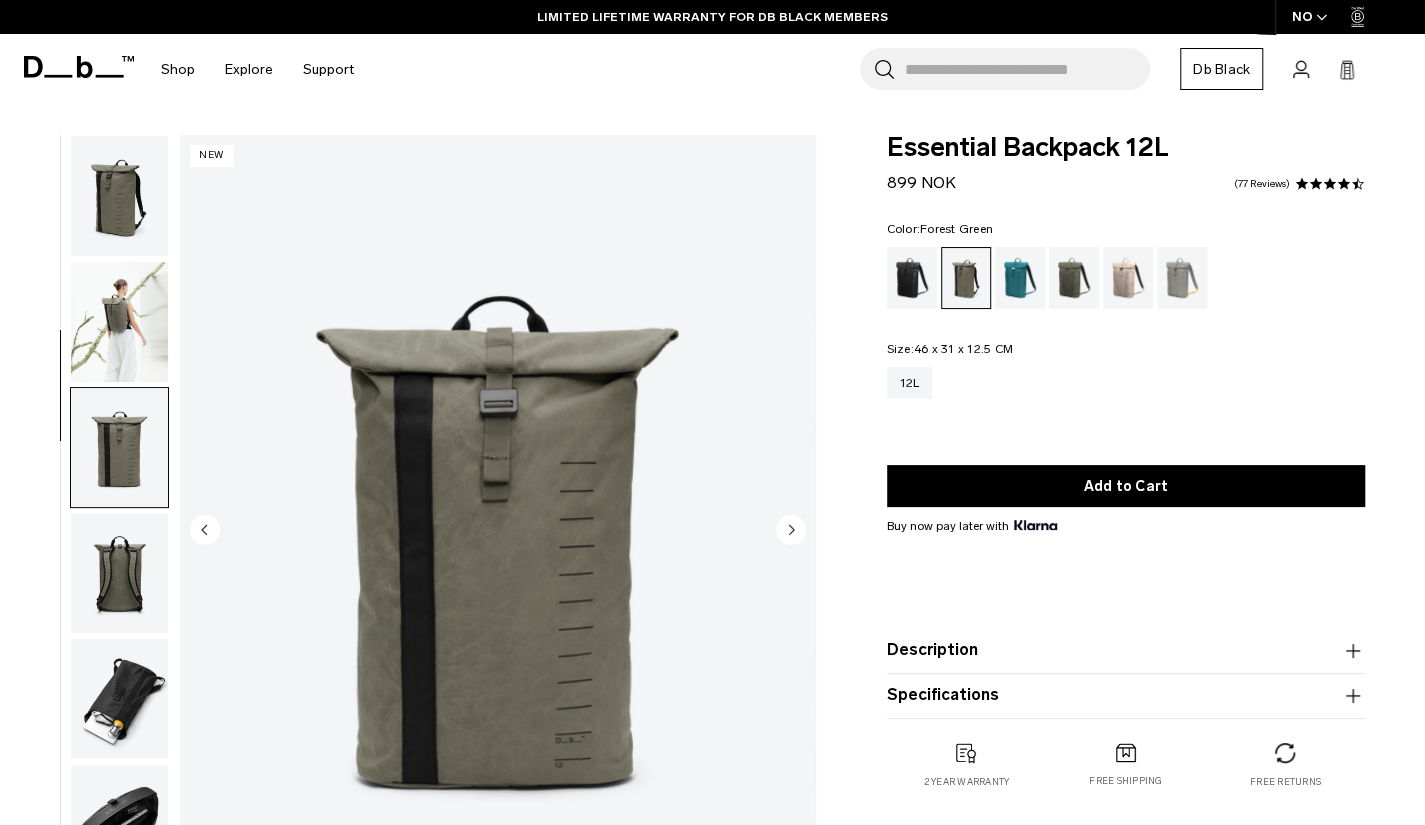 click at bounding box center (119, 322) 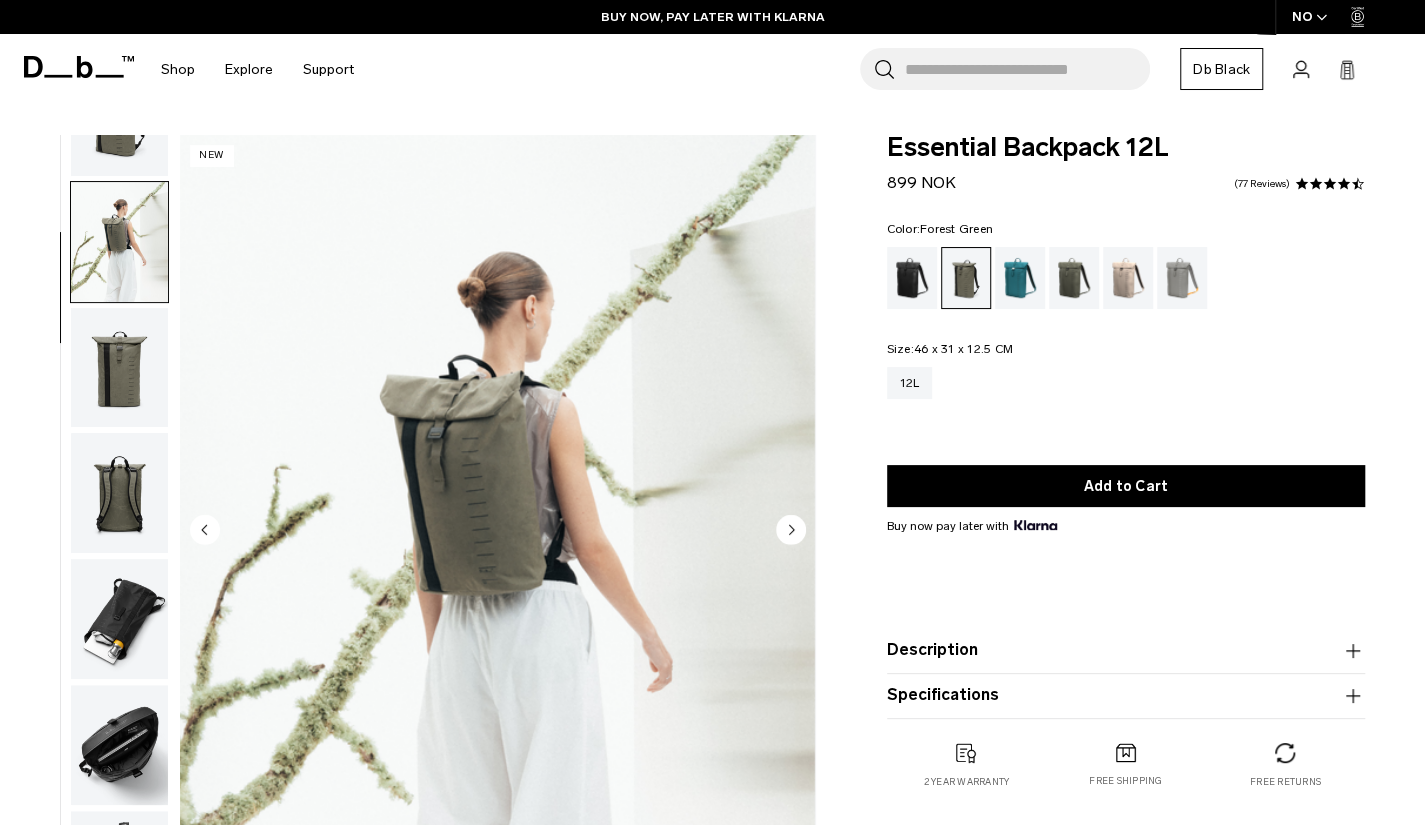 scroll, scrollTop: 126, scrollLeft: 0, axis: vertical 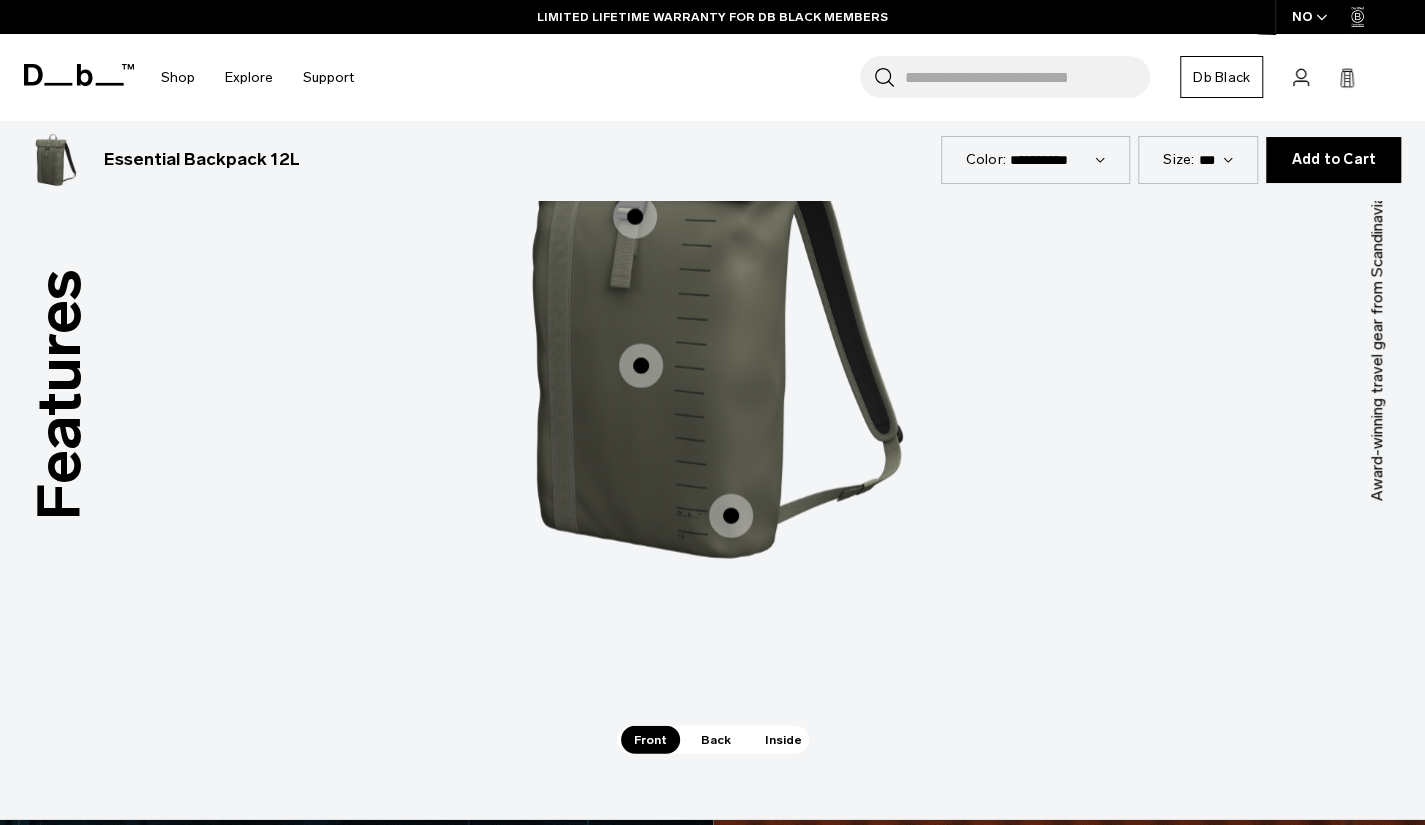 click at bounding box center [731, 516] 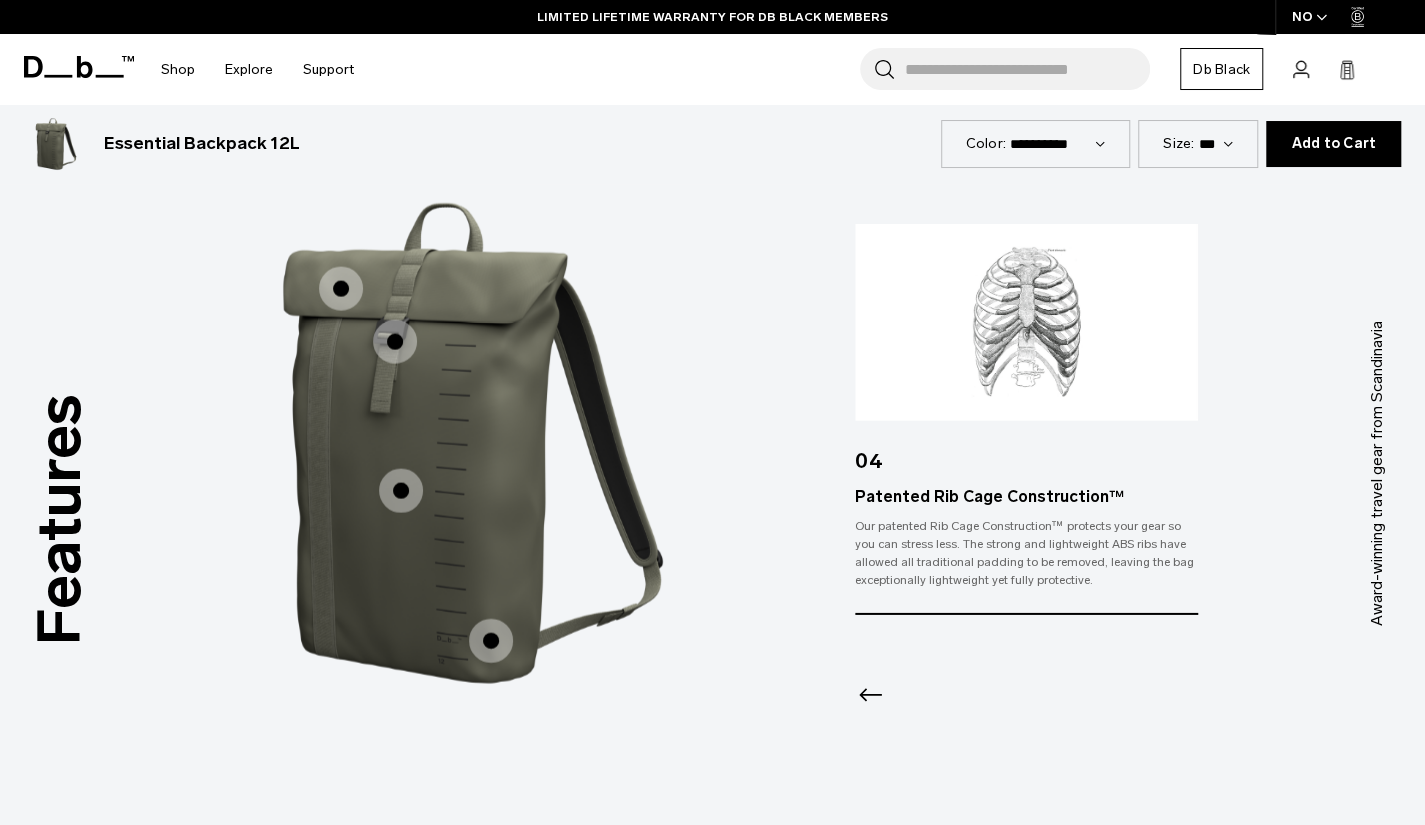 scroll, scrollTop: 2347, scrollLeft: 0, axis: vertical 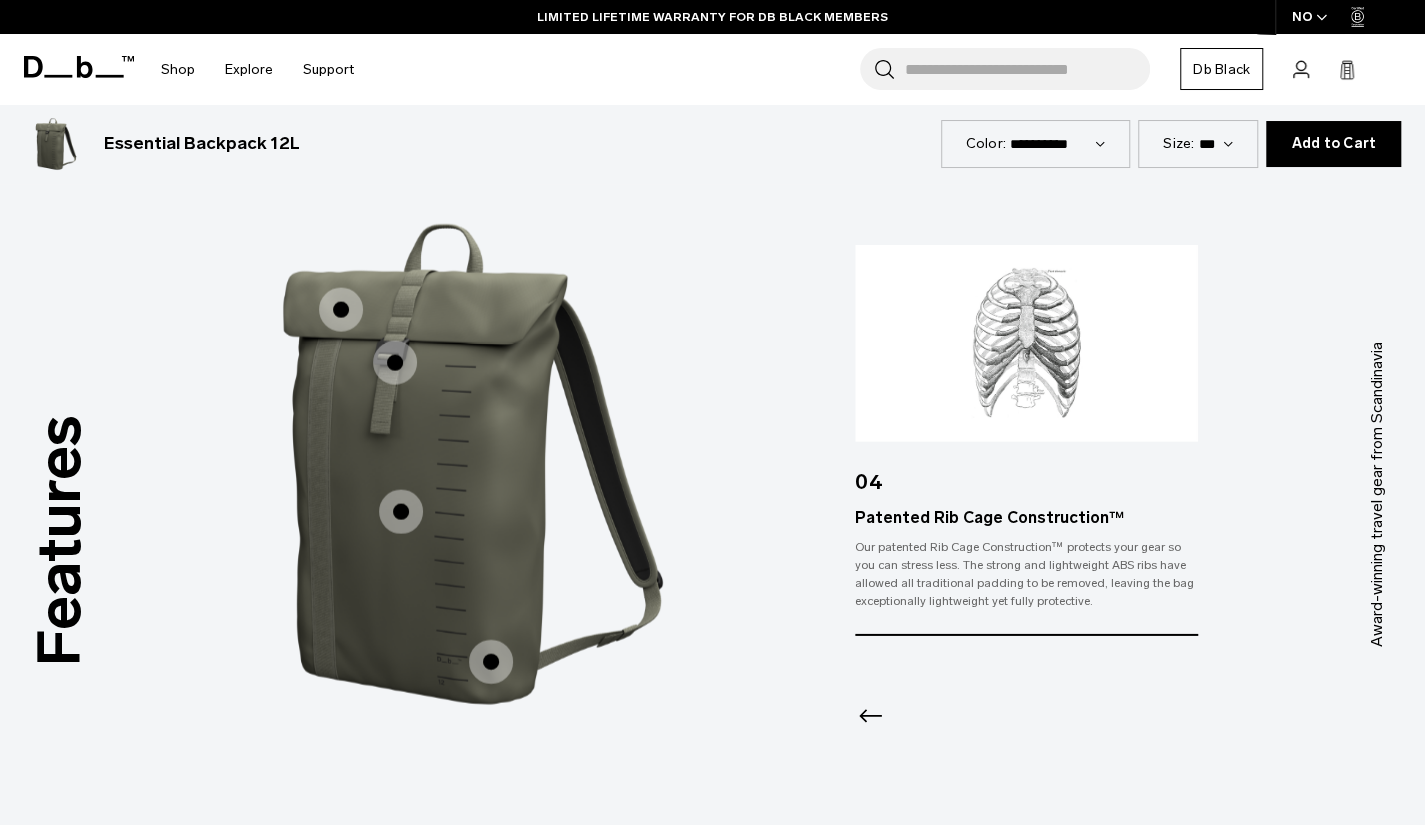 click at bounding box center (401, 512) 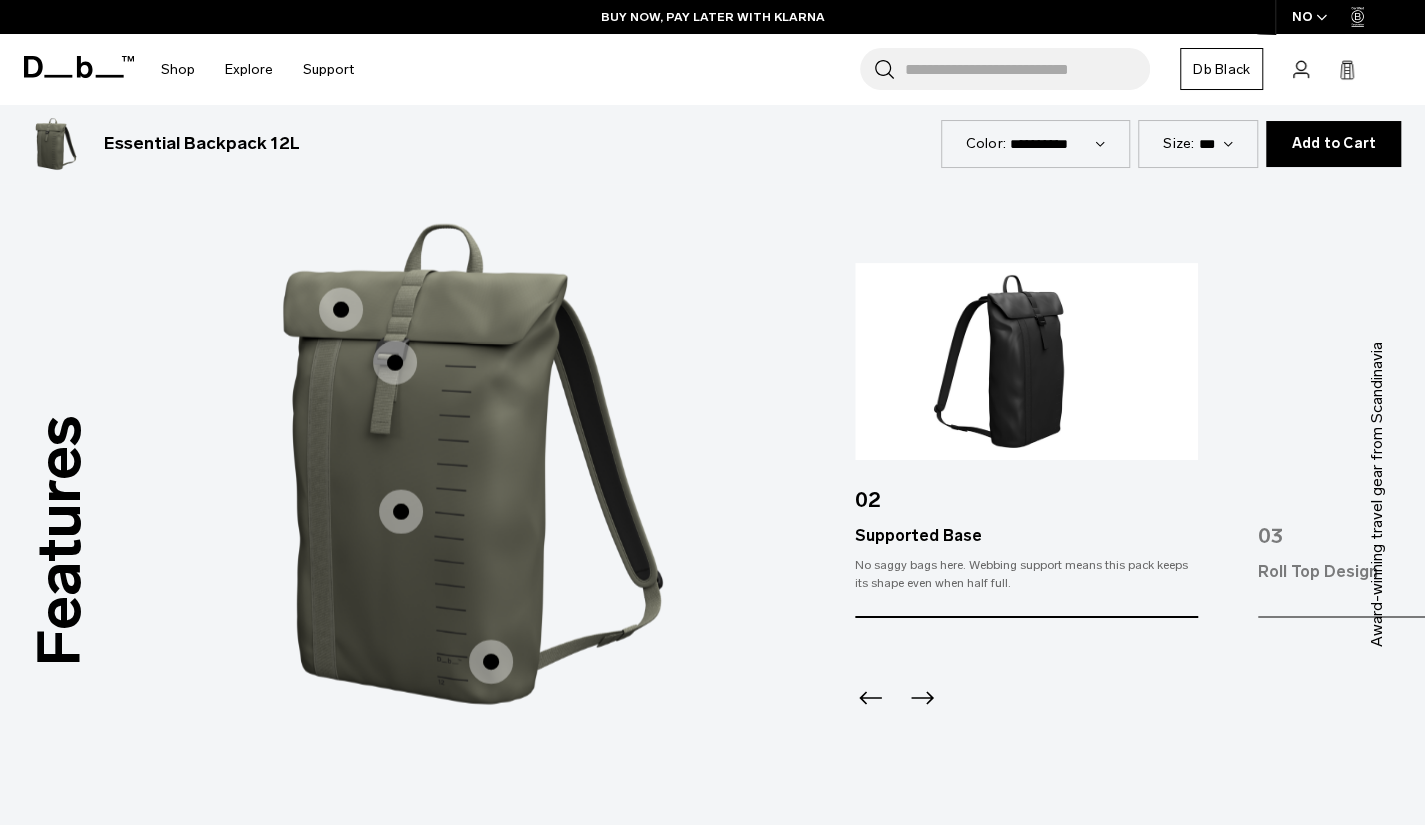 click at bounding box center (395, 363) 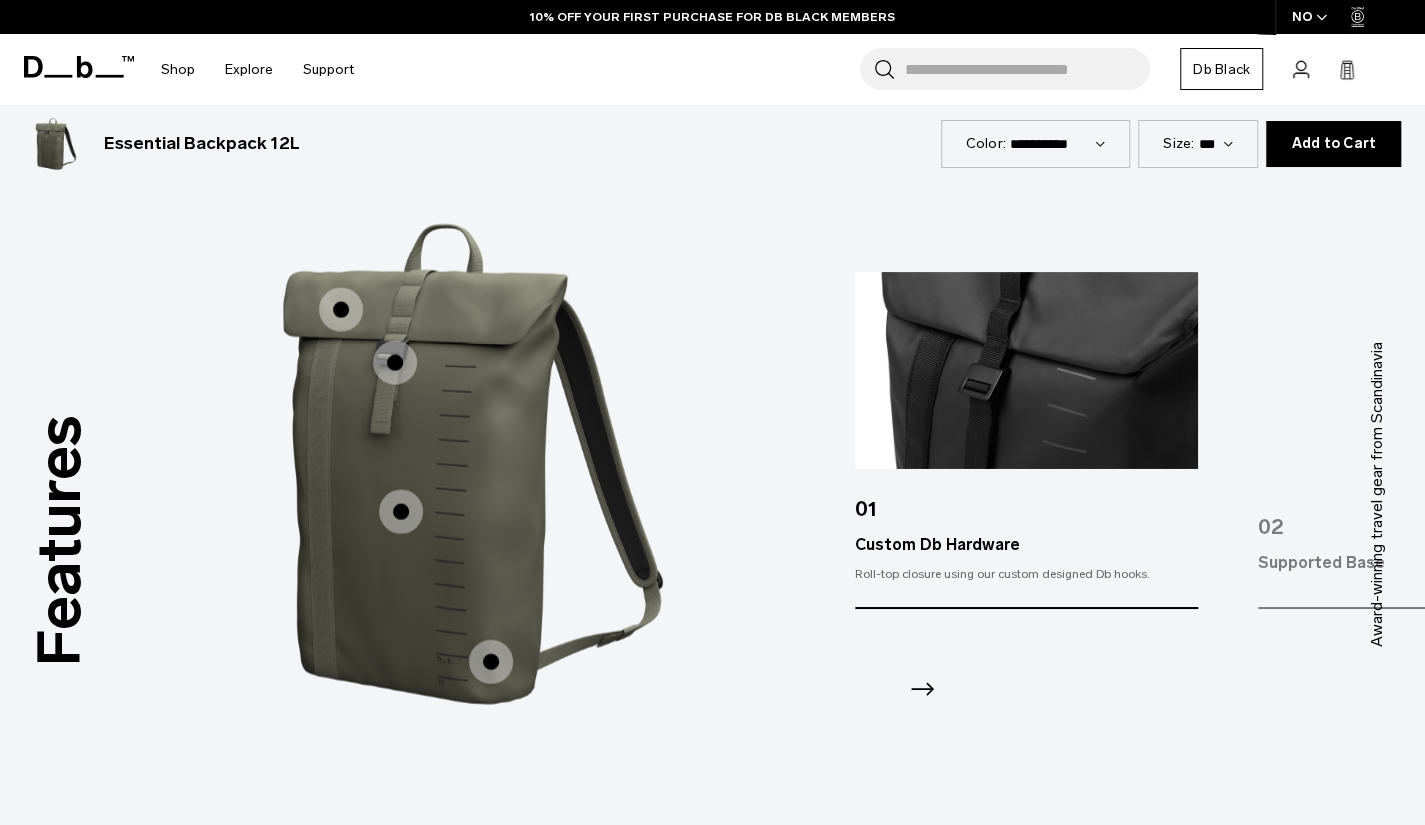 click at bounding box center [341, 310] 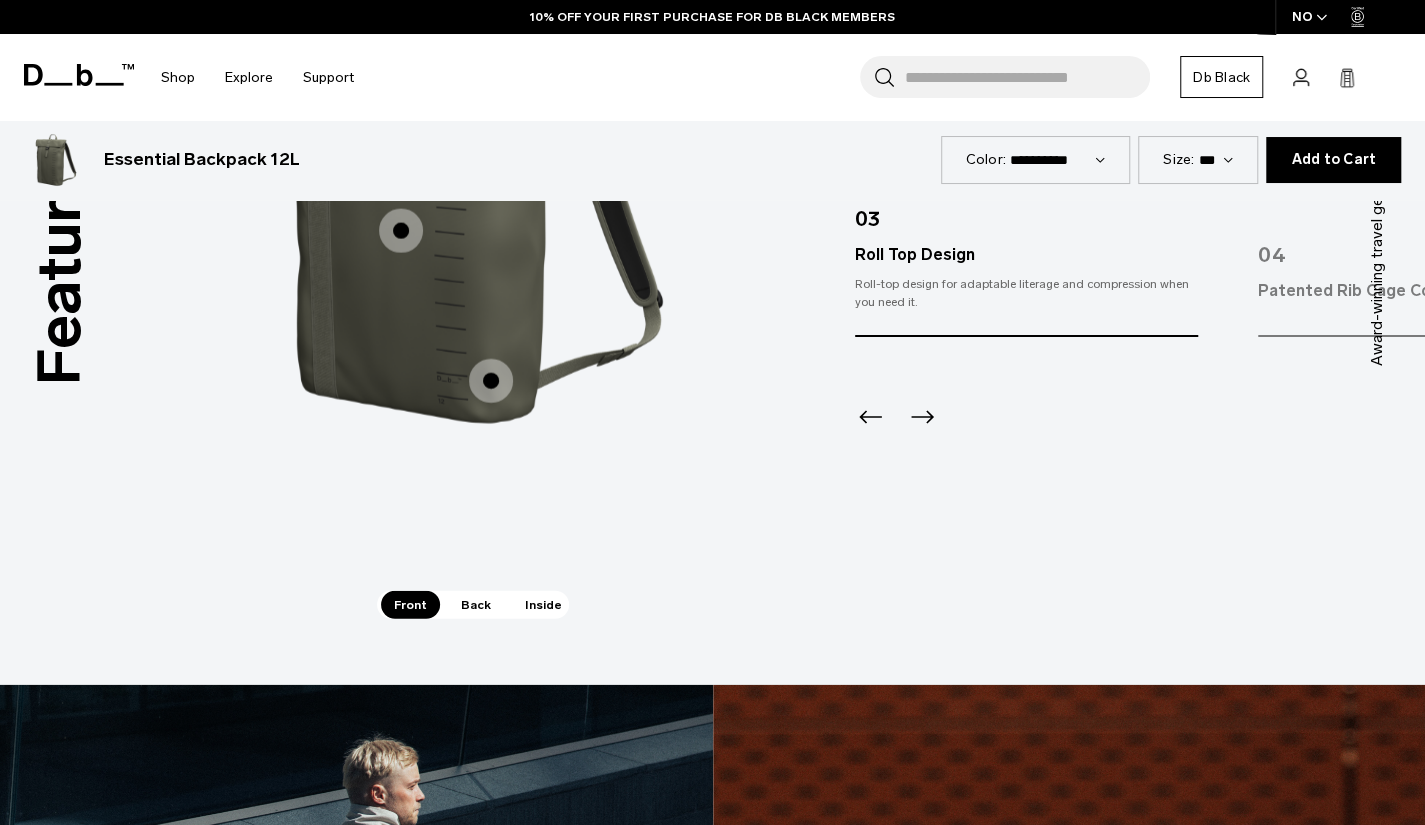 scroll, scrollTop: 2629, scrollLeft: 0, axis: vertical 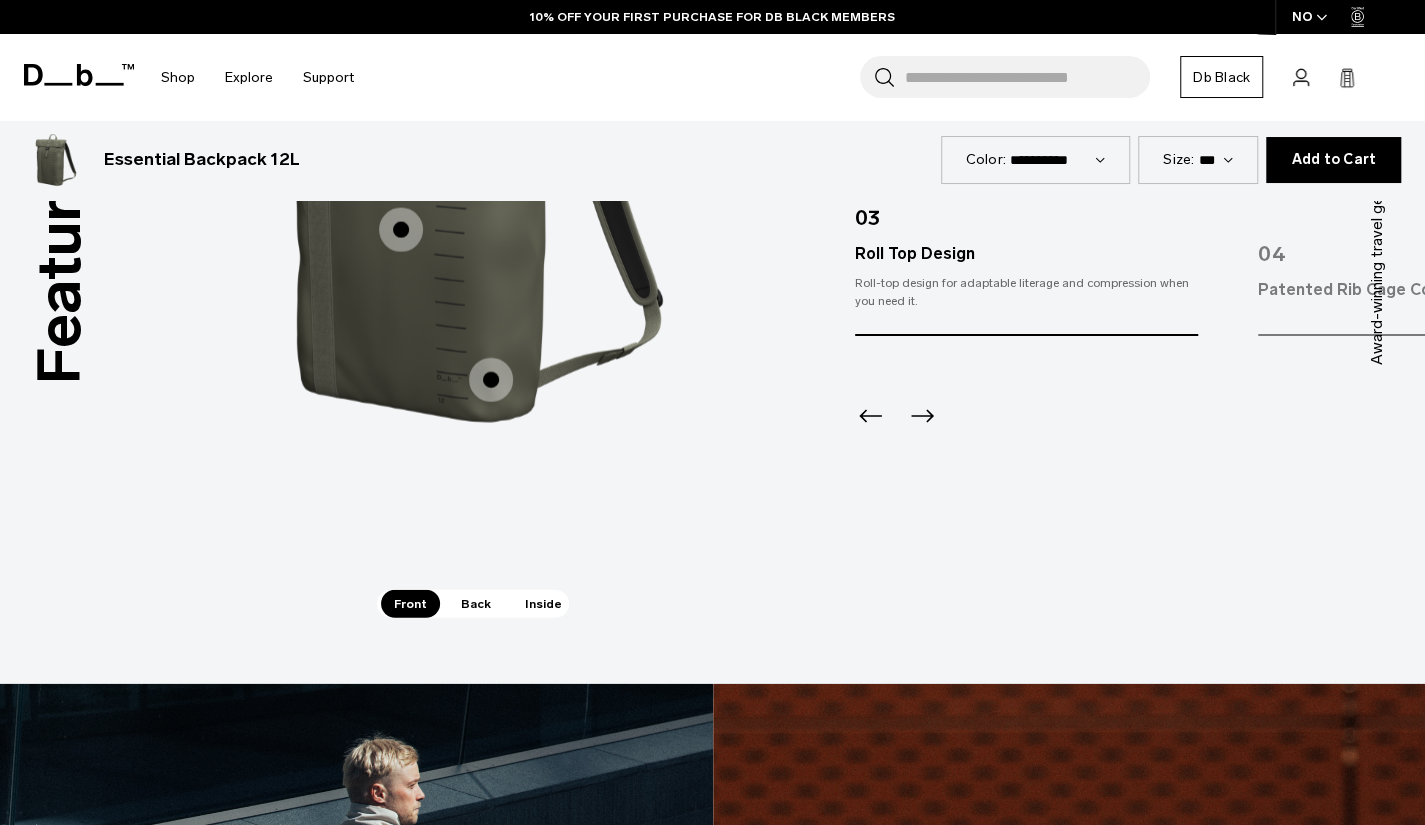 click on "Features
Tap a hotspot to learn more
Award-winning travel gear from Scandinavia
Award-winning travel gear from Scandinavia
Award-winning travel gear from Scandinavia
01
Custom Db Hardware
Roll-top closure using our custom designed Db hooks.
02
Supported Base
No saggy bags here. Webbing support means this pack keeps its shape even when half full." at bounding box center [712, 212] 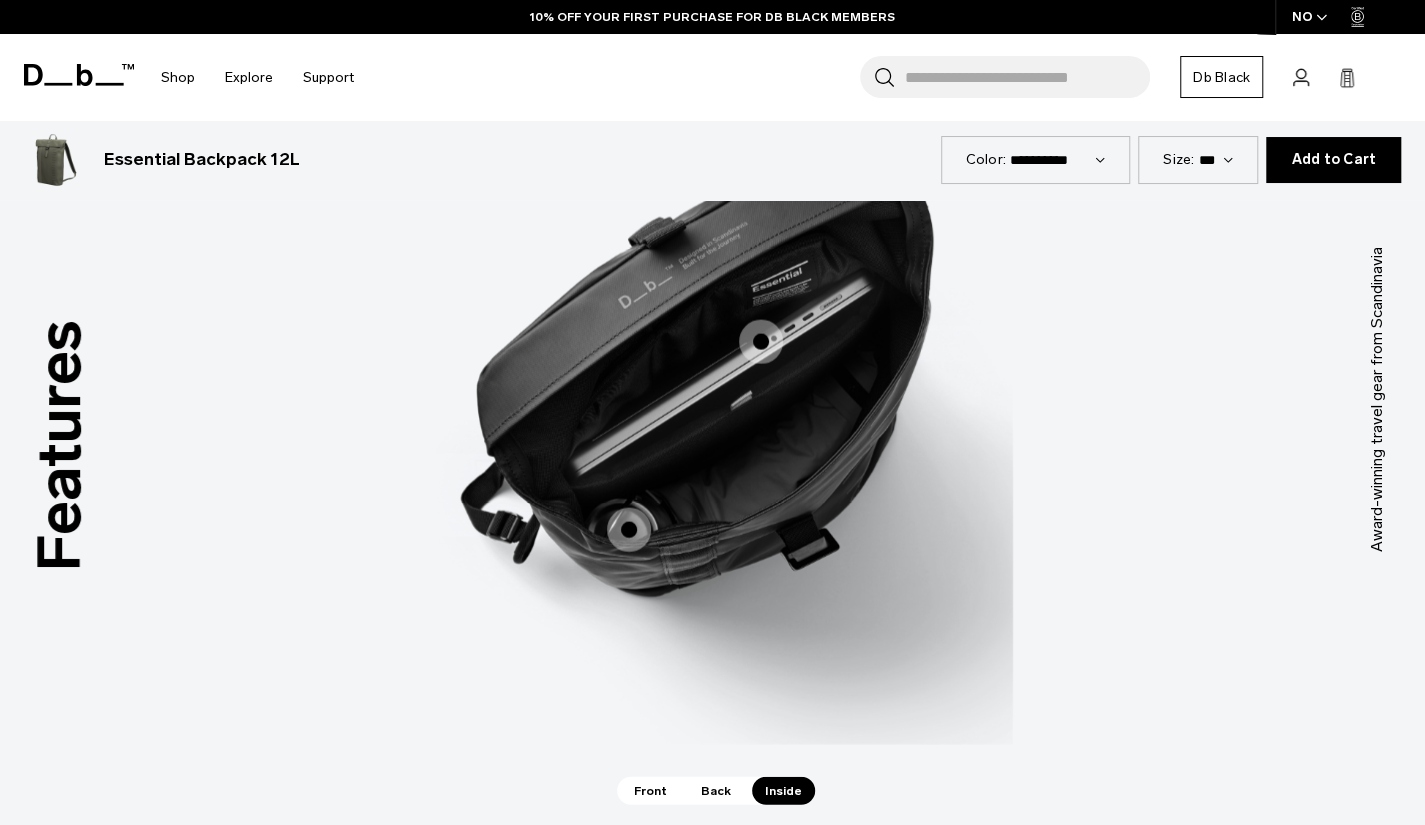 scroll, scrollTop: 2429, scrollLeft: 0, axis: vertical 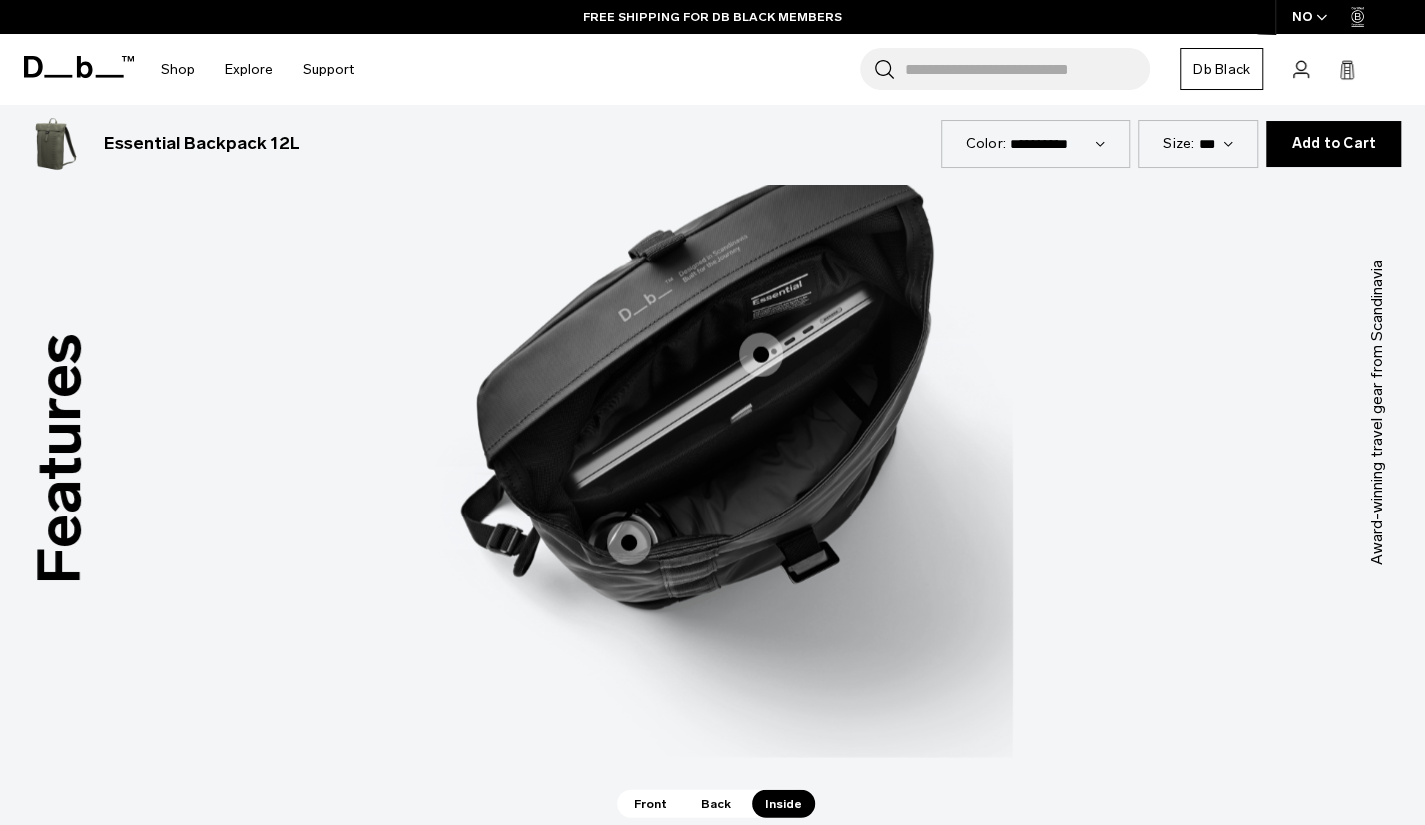 click at bounding box center (761, 355) 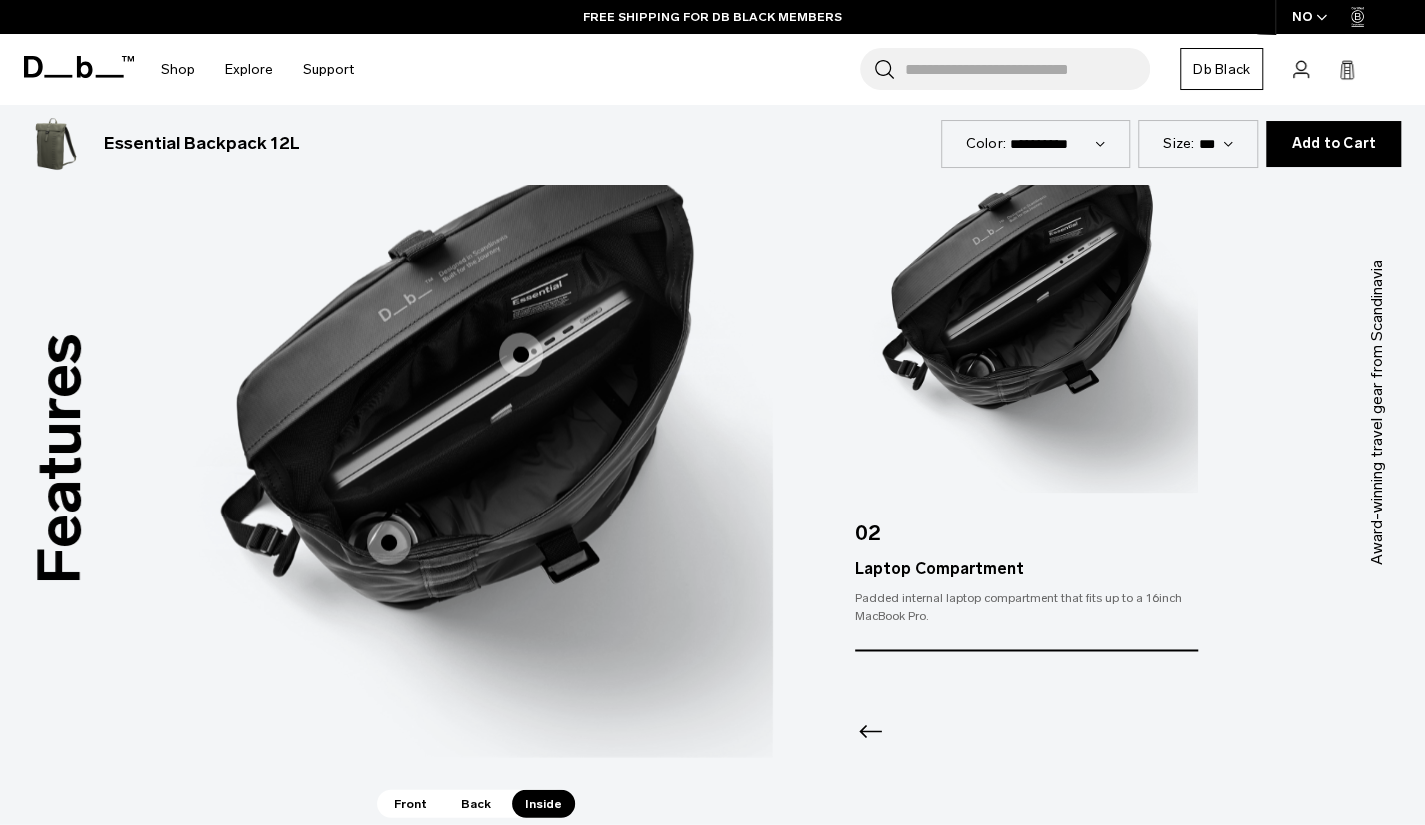 click at bounding box center (389, 543) 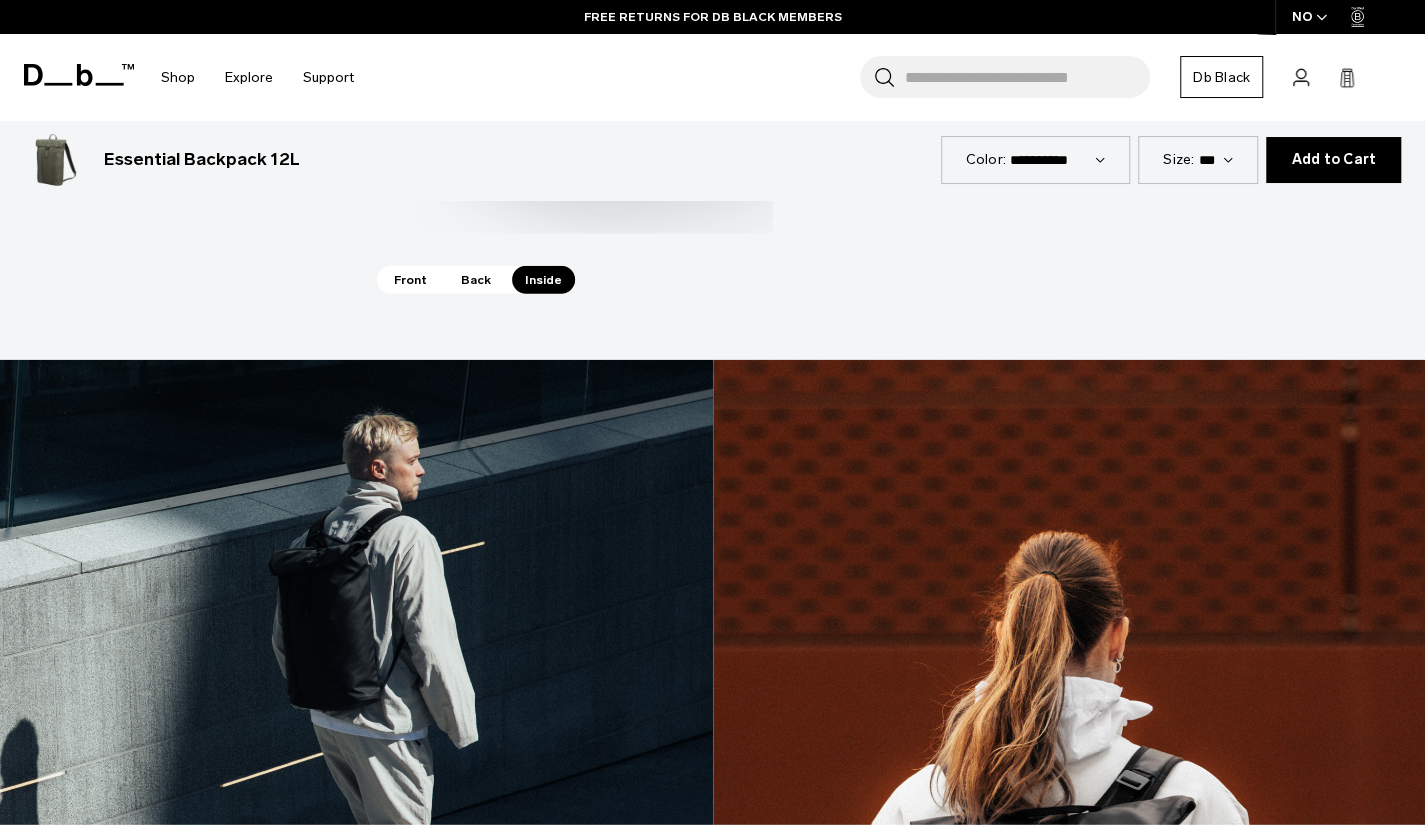 click at bounding box center (1069, 805) 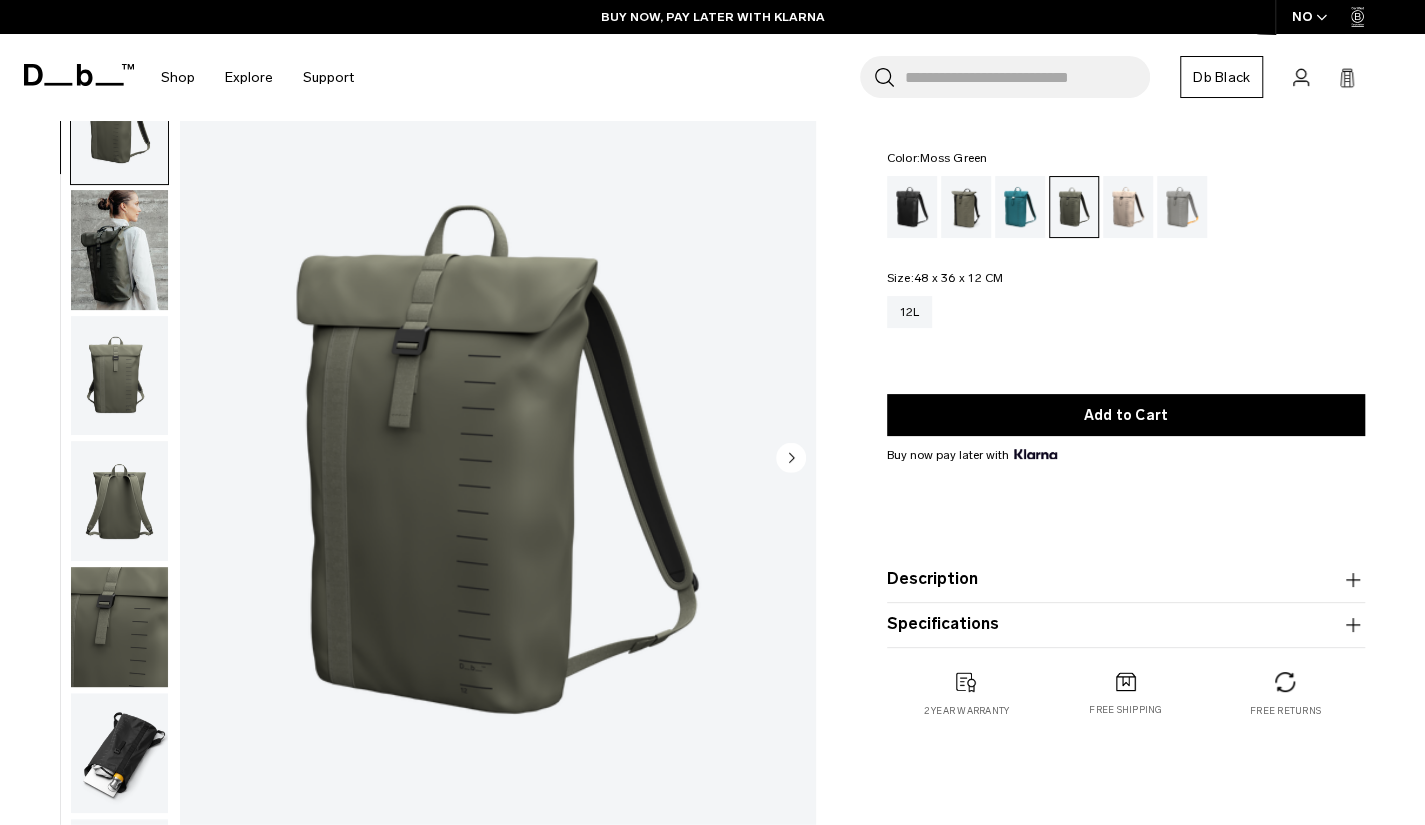 scroll, scrollTop: 0, scrollLeft: 0, axis: both 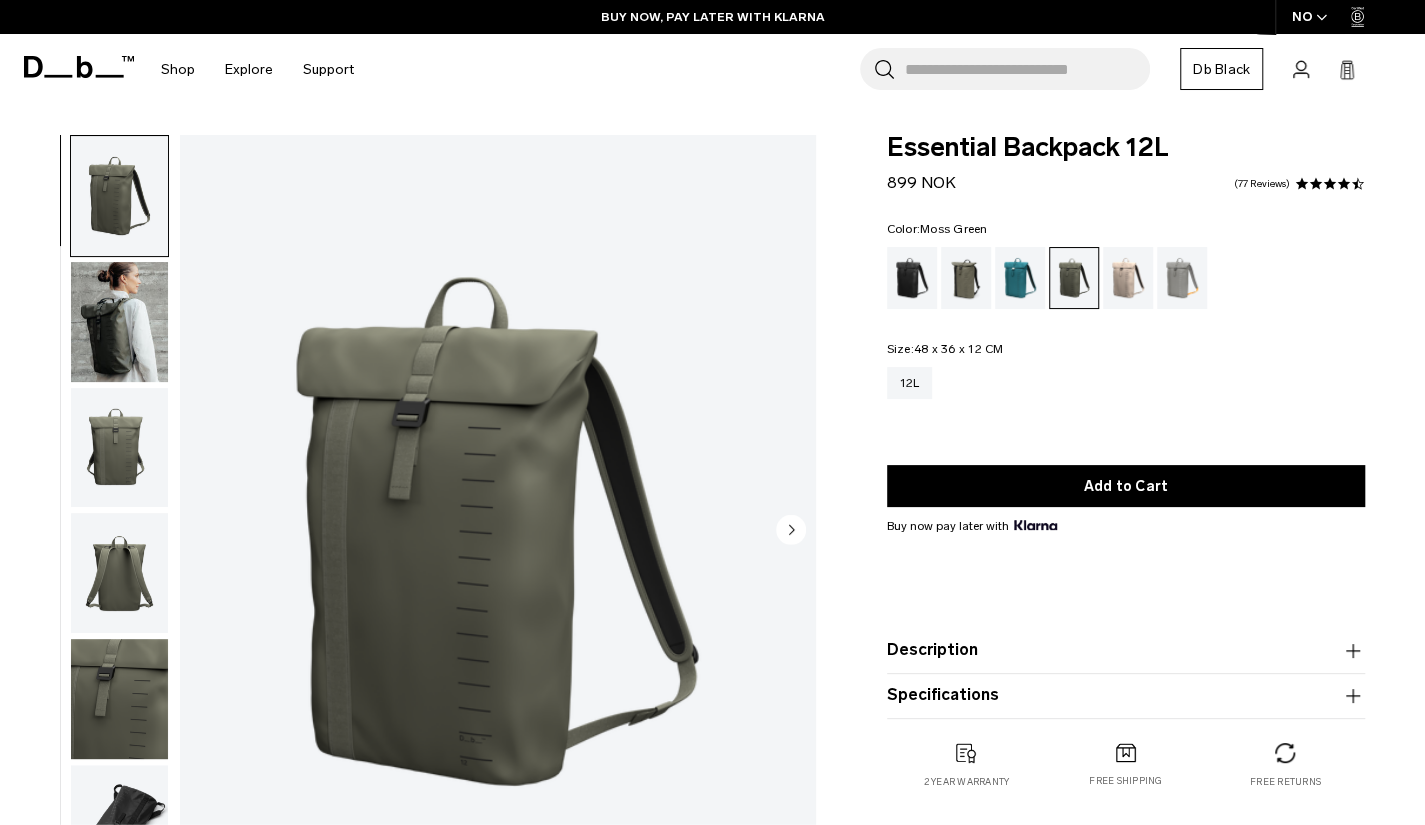 click on "4.4 star rating      77 Reviews" at bounding box center (1297, 184) 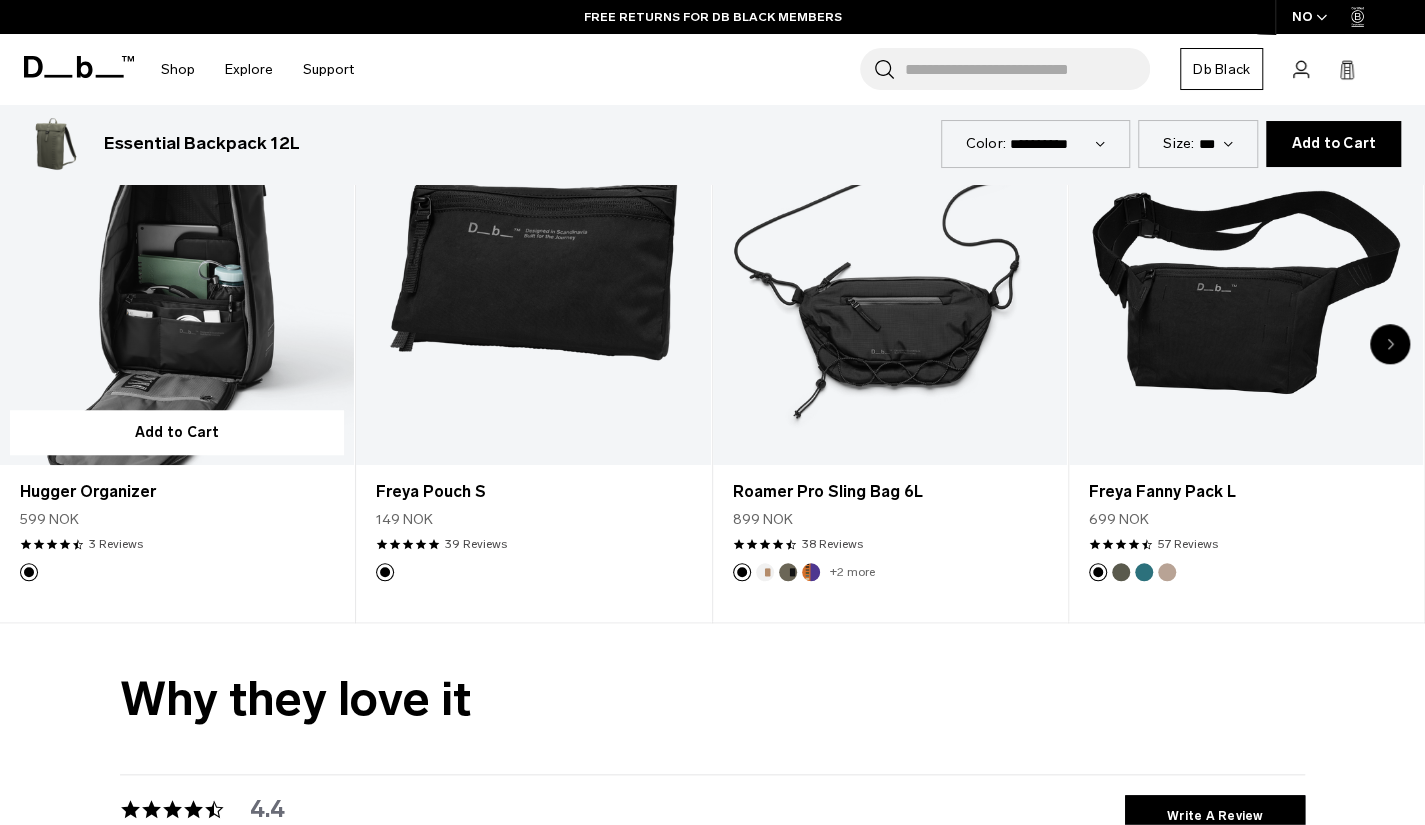 scroll, scrollTop: 4984, scrollLeft: 0, axis: vertical 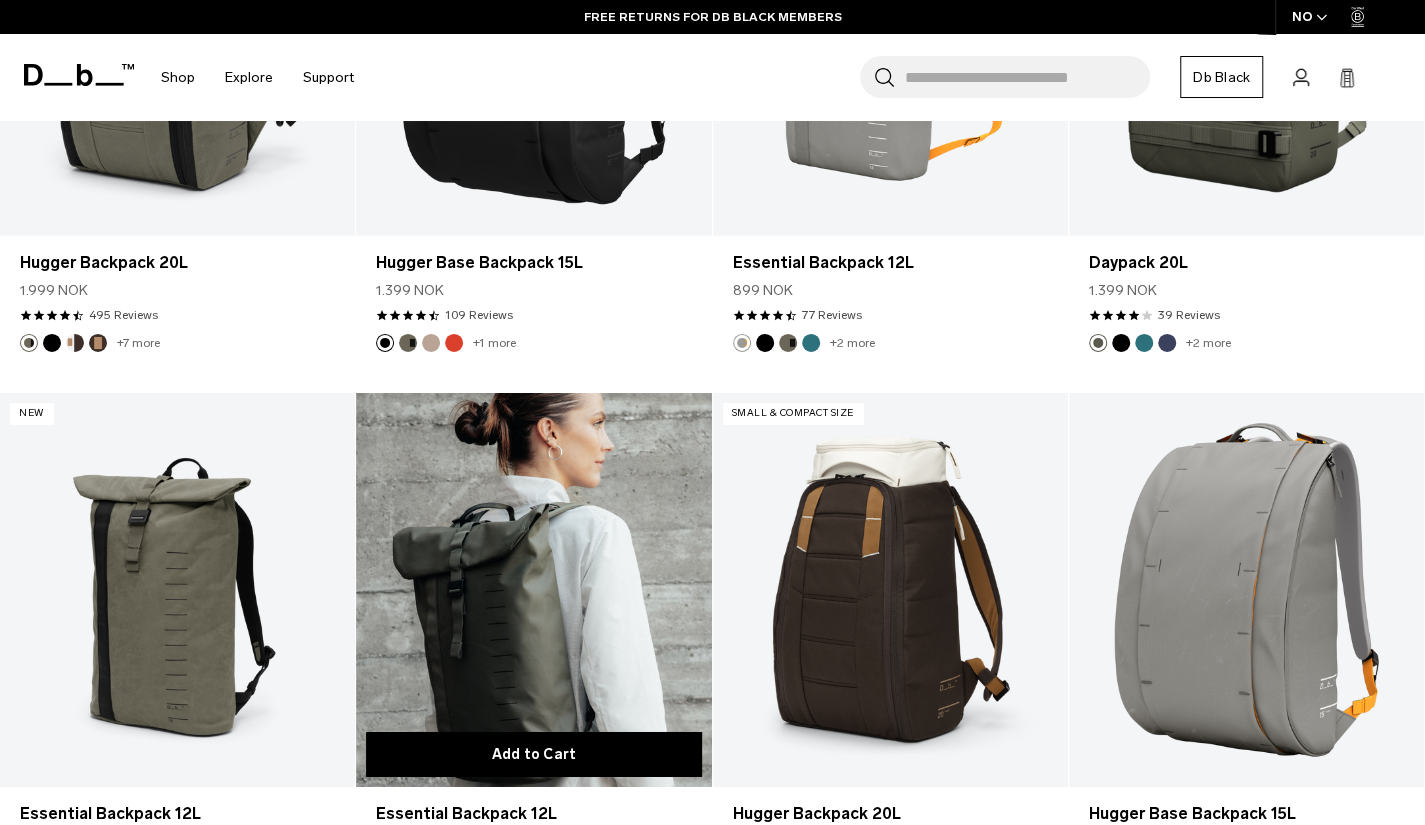 click on "Add to Cart" at bounding box center [533, 754] 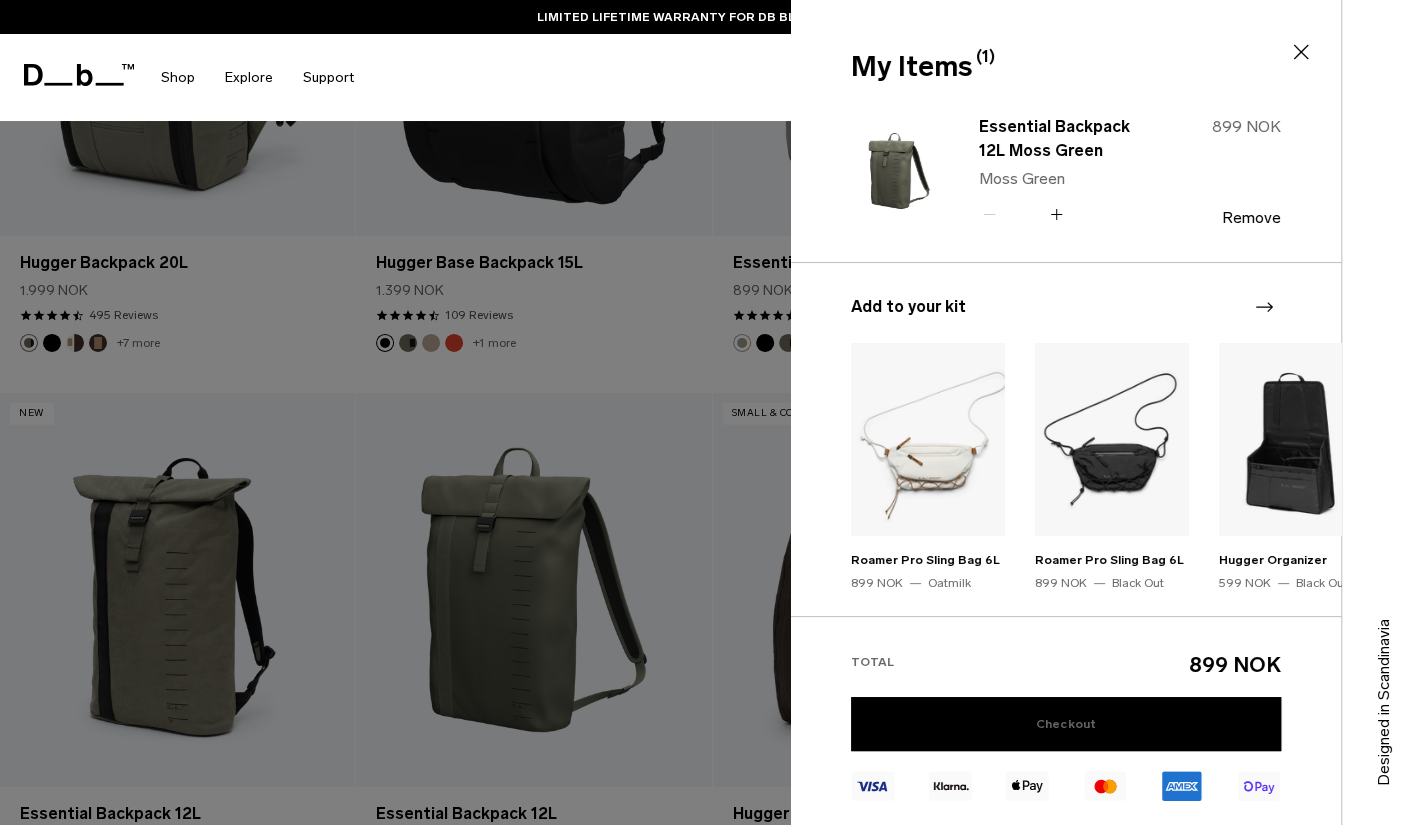 click on "Checkout" at bounding box center (1066, 724) 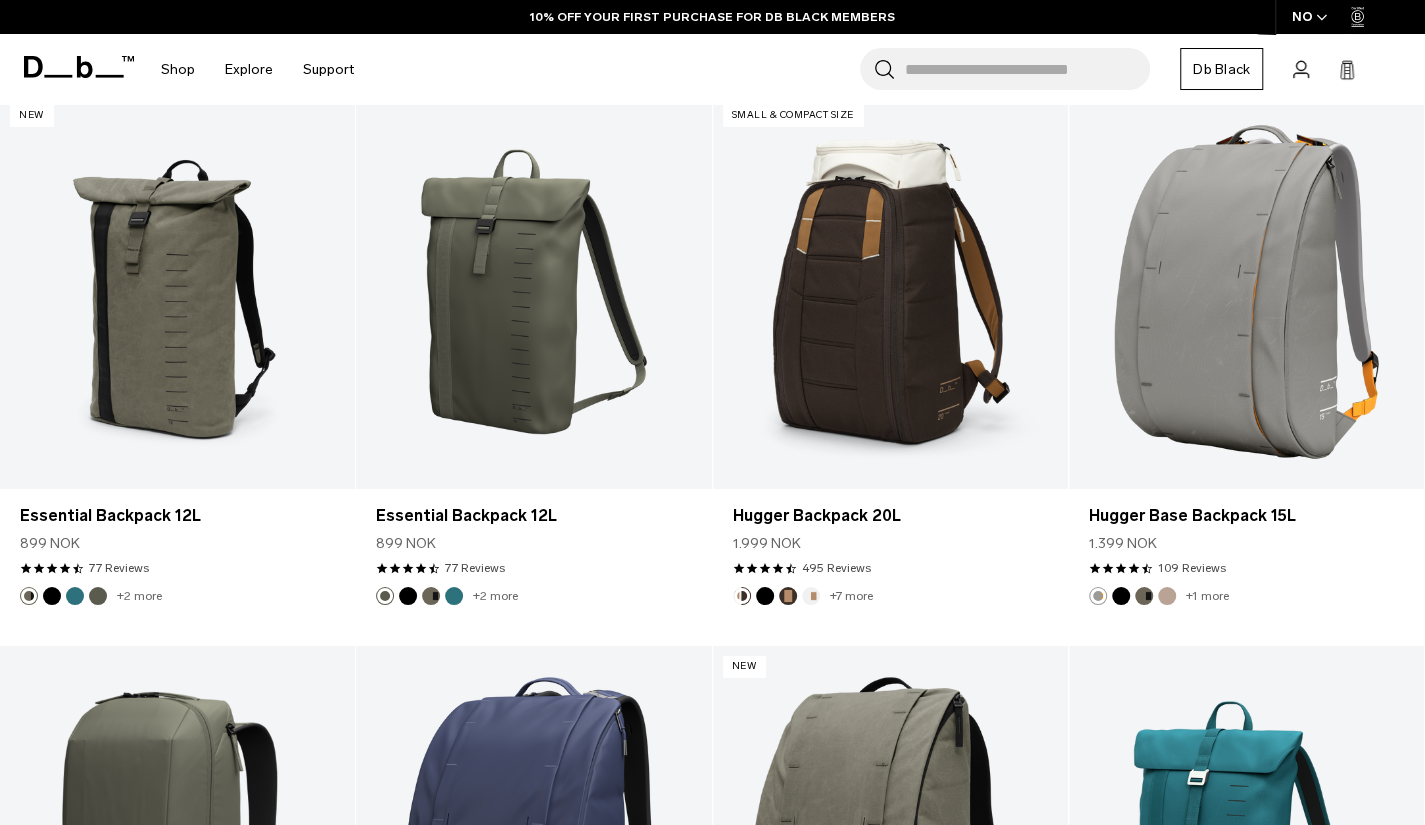scroll, scrollTop: 3484, scrollLeft: 0, axis: vertical 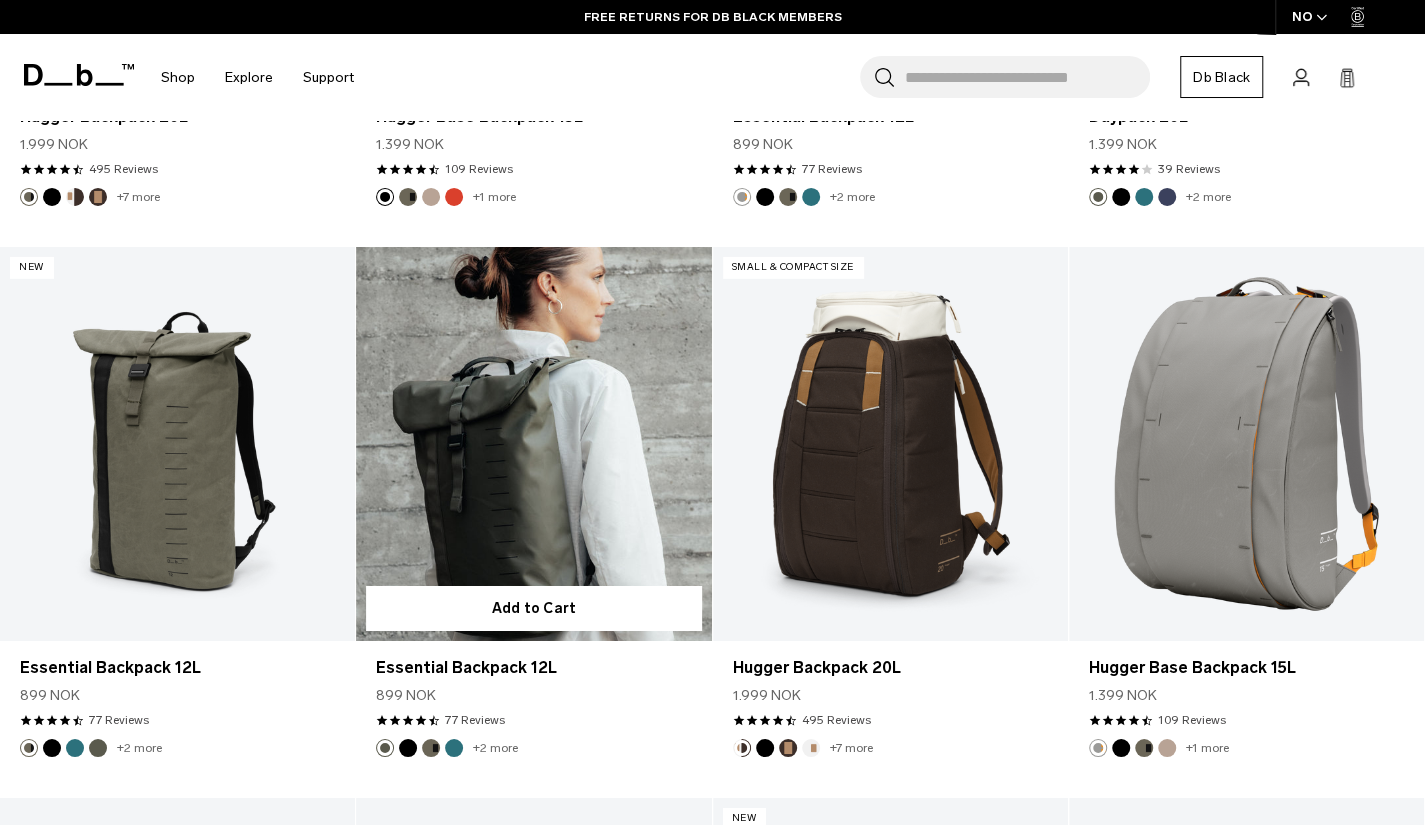 click at bounding box center [533, 444] 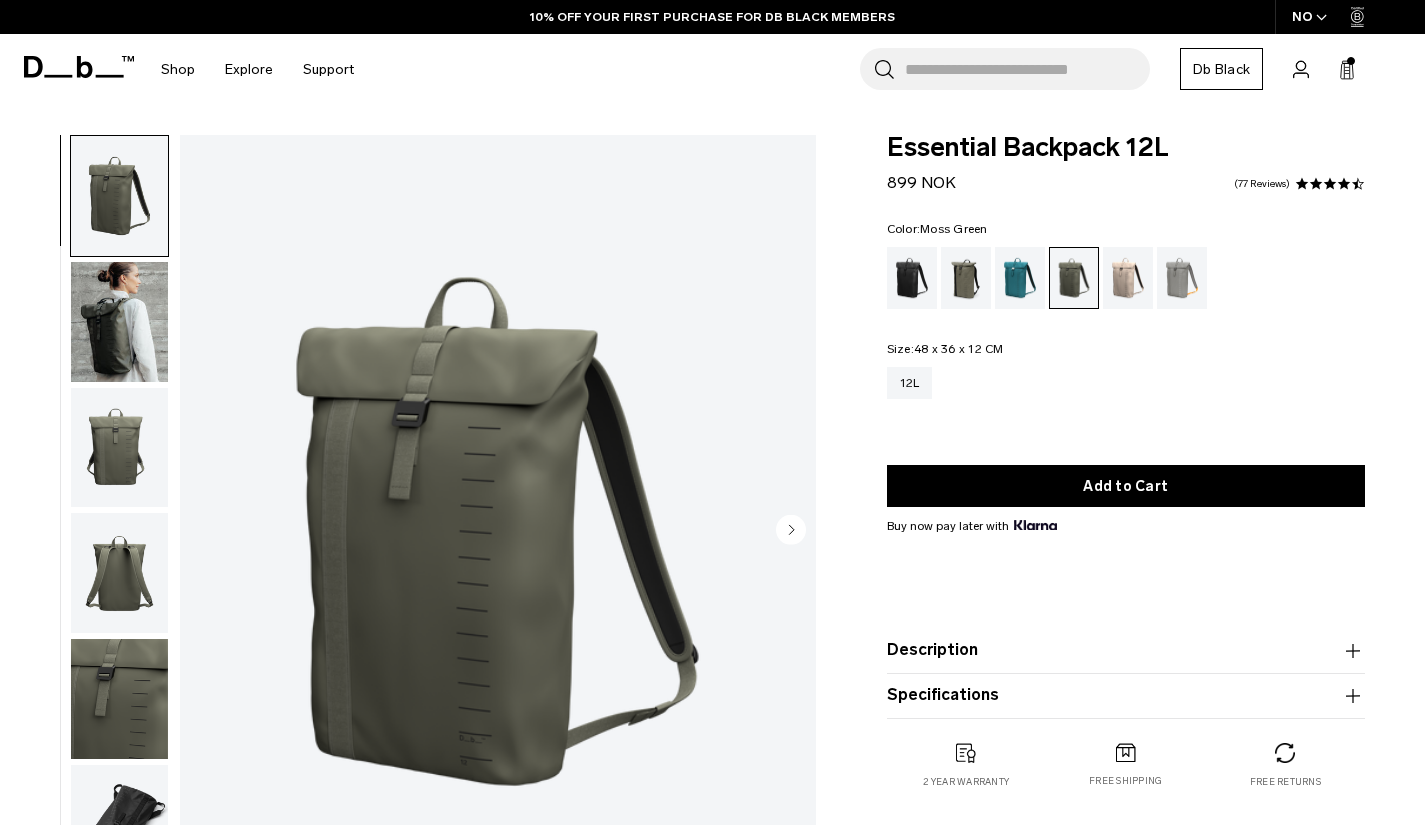 scroll, scrollTop: 0, scrollLeft: 0, axis: both 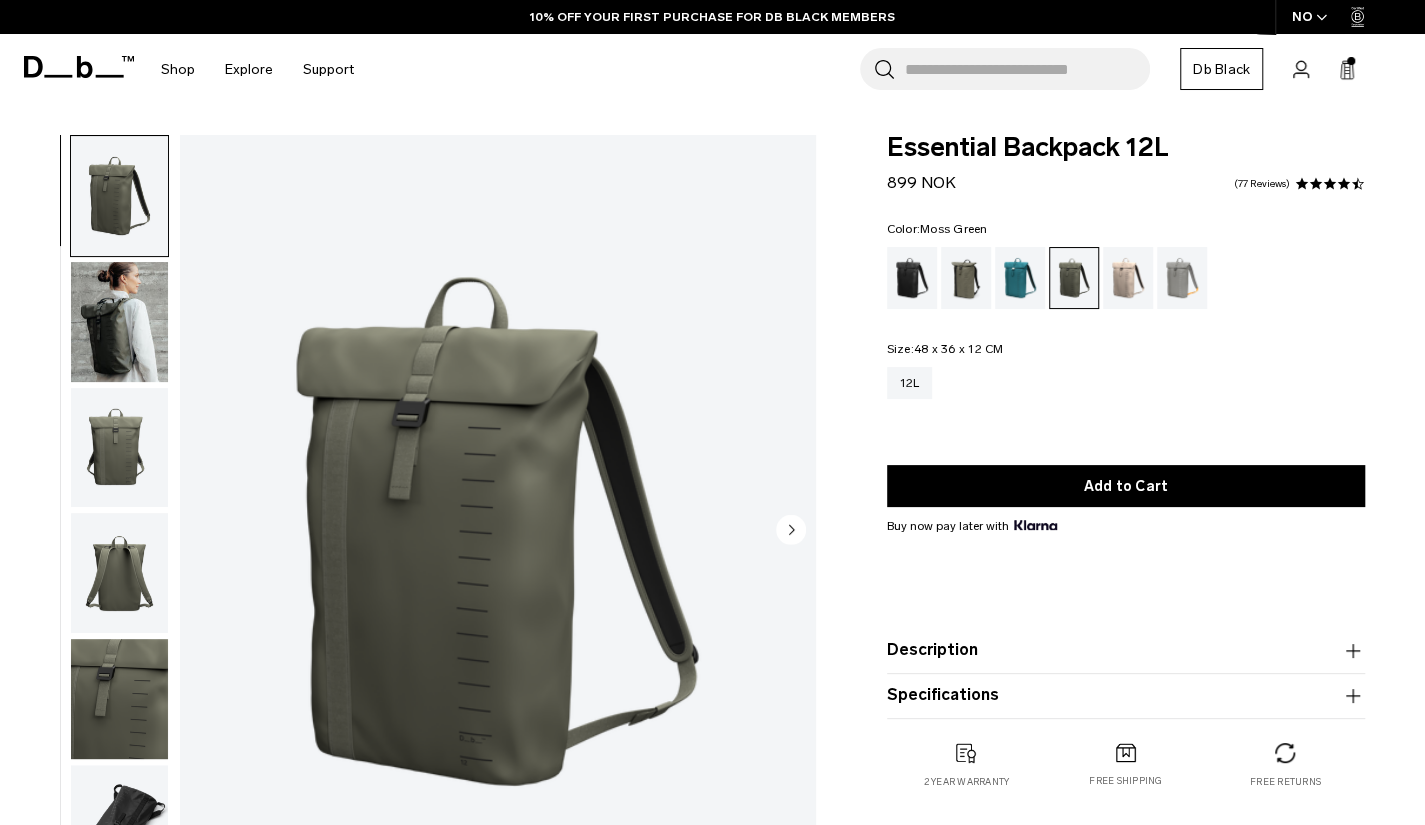 click on "Bag" at bounding box center [0, 0] 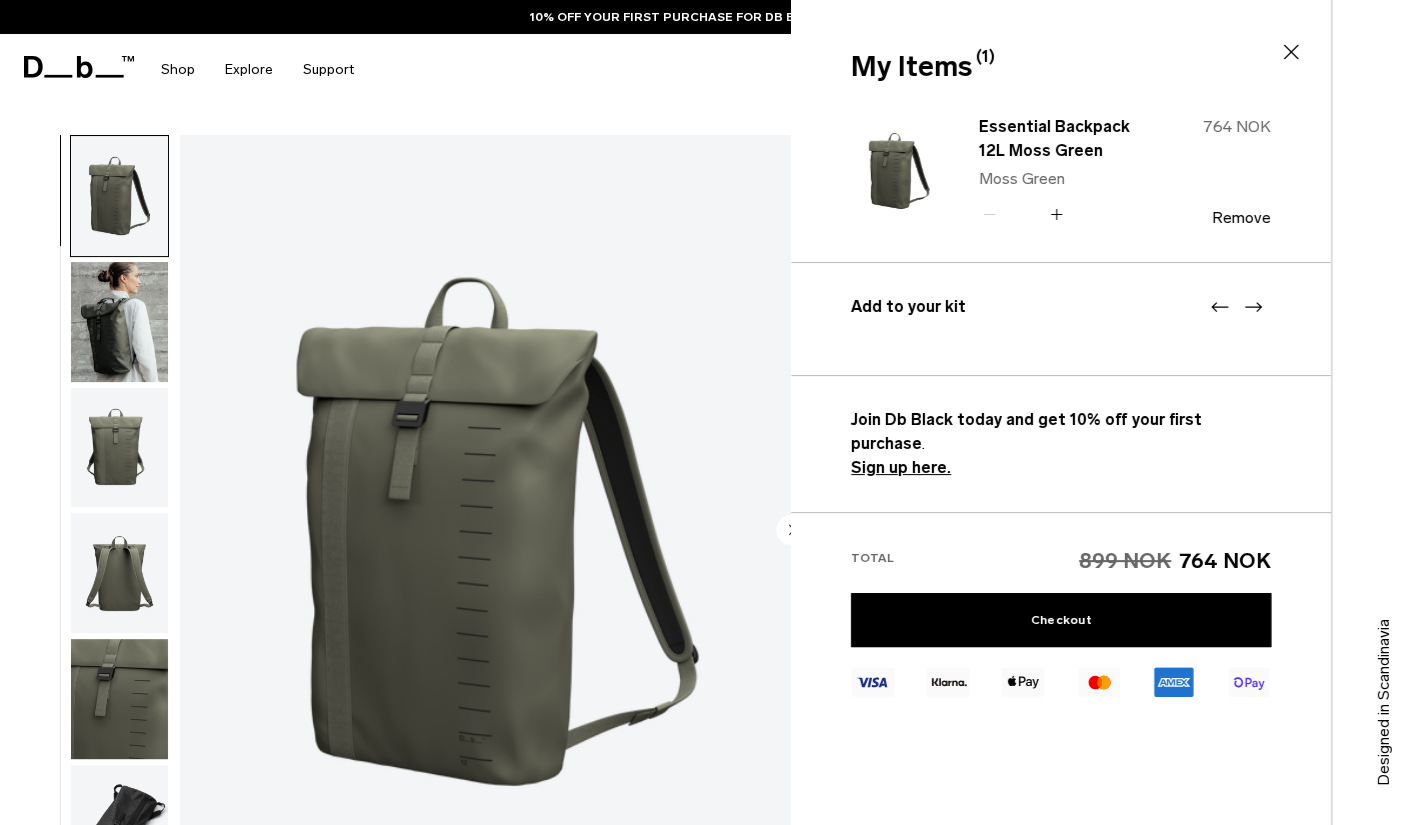 scroll, scrollTop: 0, scrollLeft: 0, axis: both 